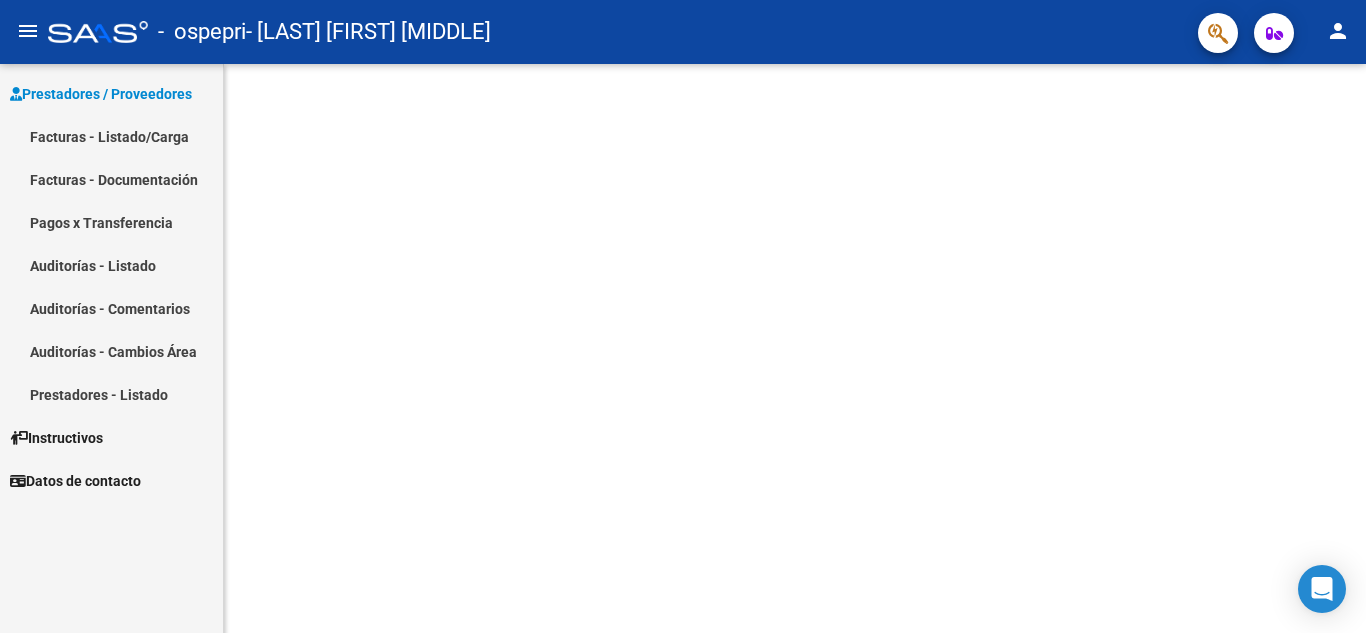 scroll, scrollTop: 0, scrollLeft: 0, axis: both 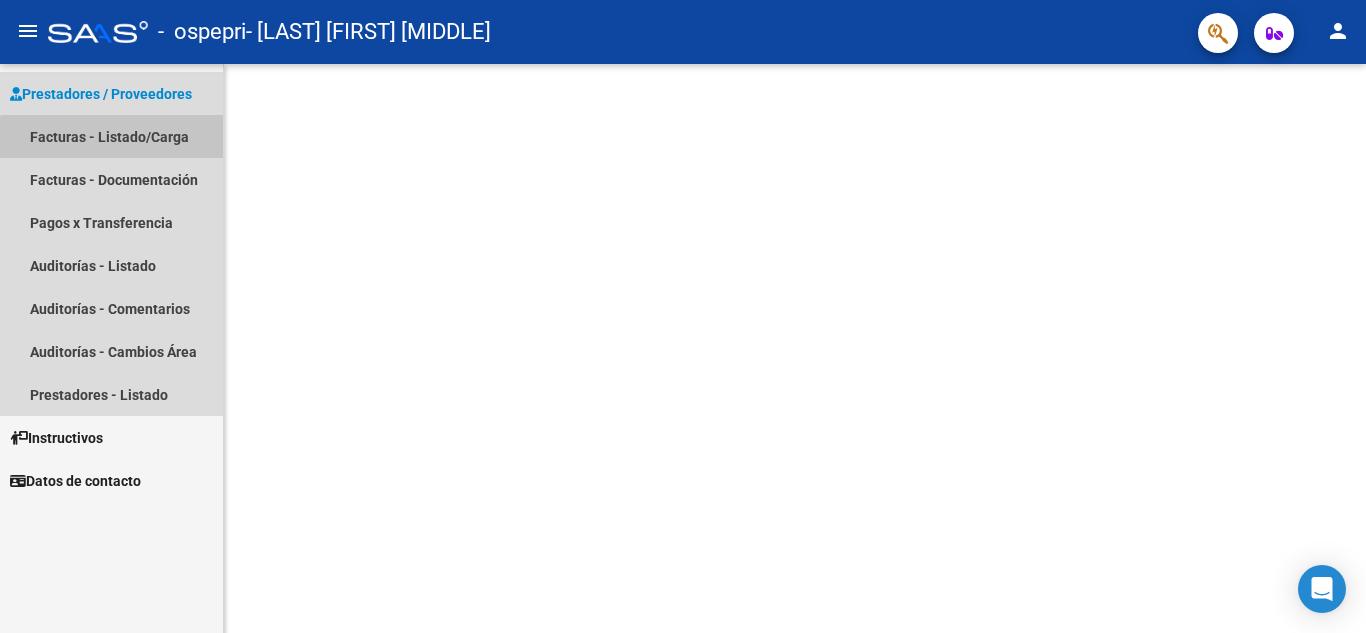 click on "Facturas - Listado/Carga" at bounding box center (111, 136) 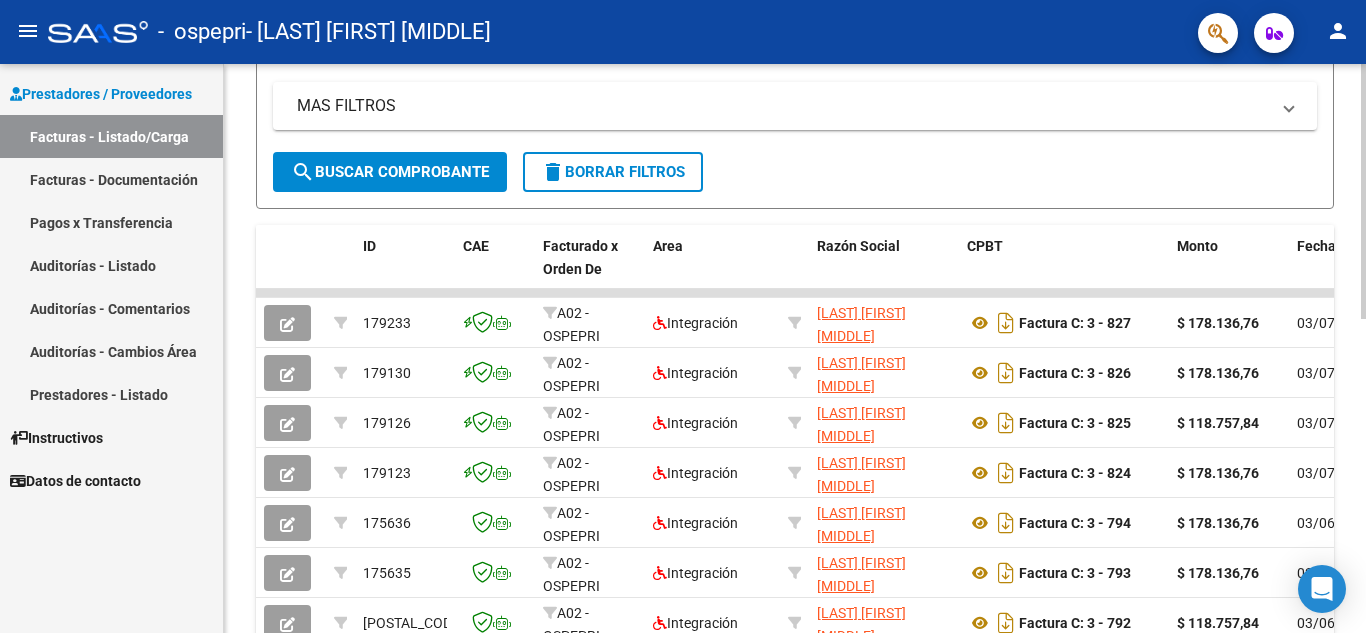 scroll, scrollTop: 400, scrollLeft: 0, axis: vertical 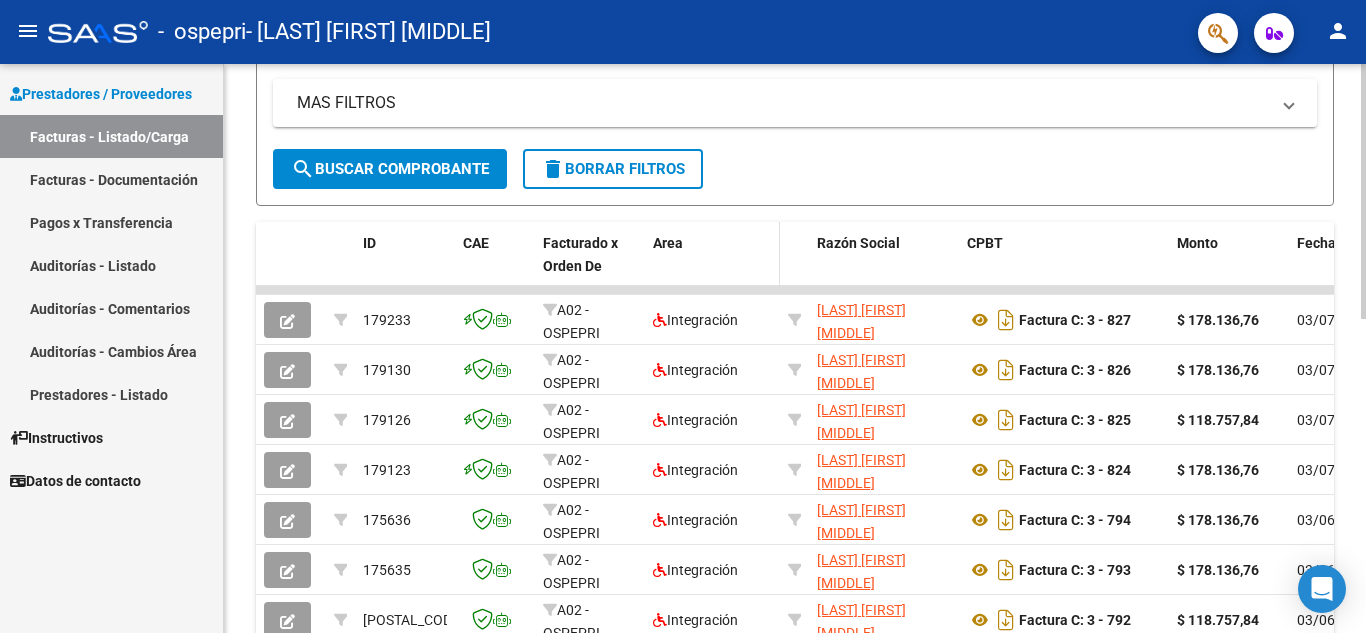 drag, startPoint x: 628, startPoint y: 289, endPoint x: 737, endPoint y: 283, distance: 109.165016 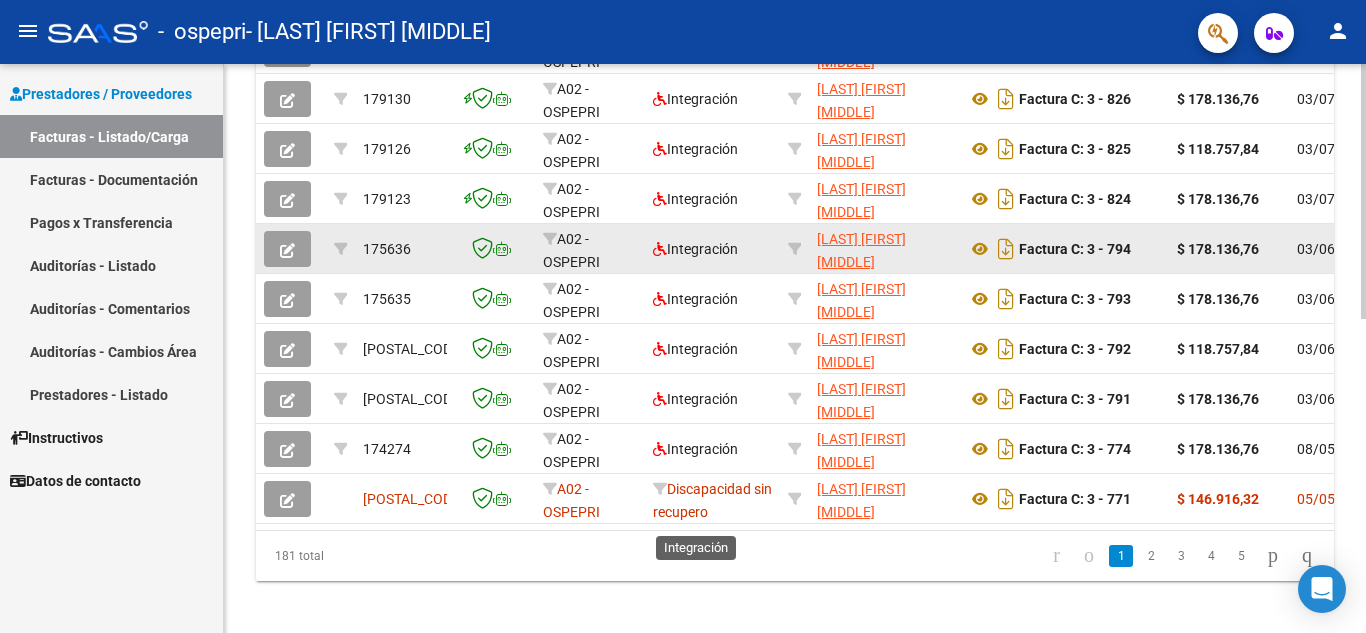 scroll, scrollTop: 699, scrollLeft: 0, axis: vertical 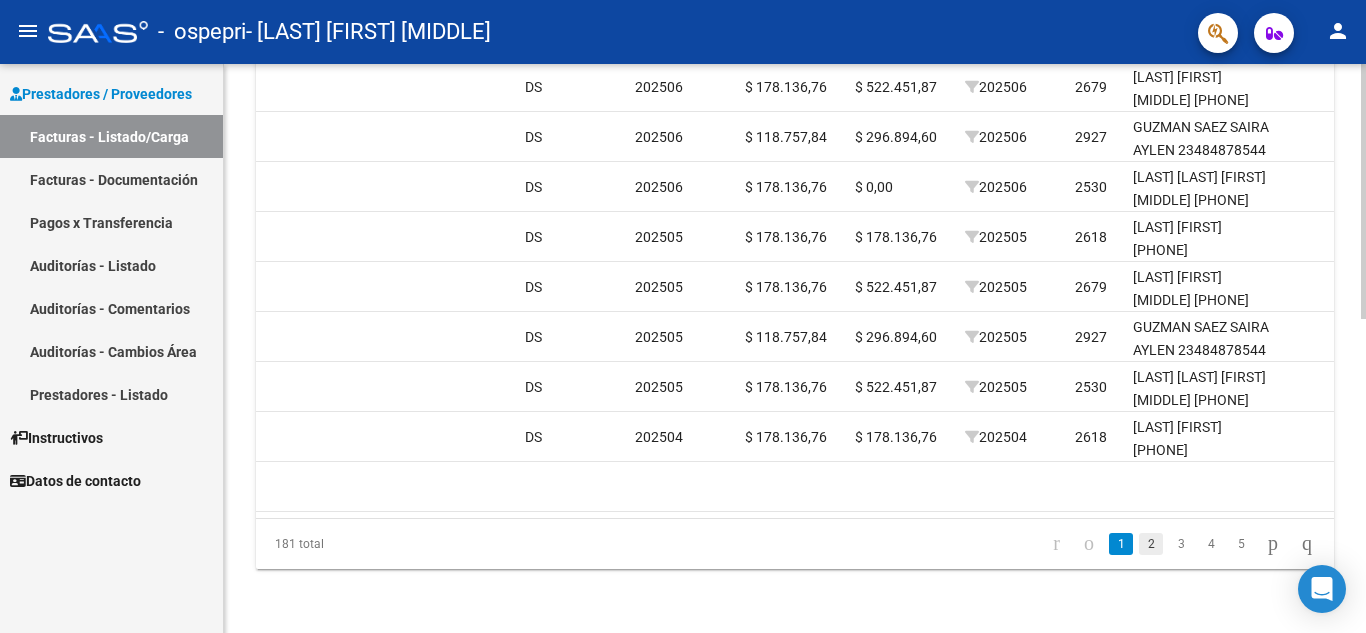 click on "2" 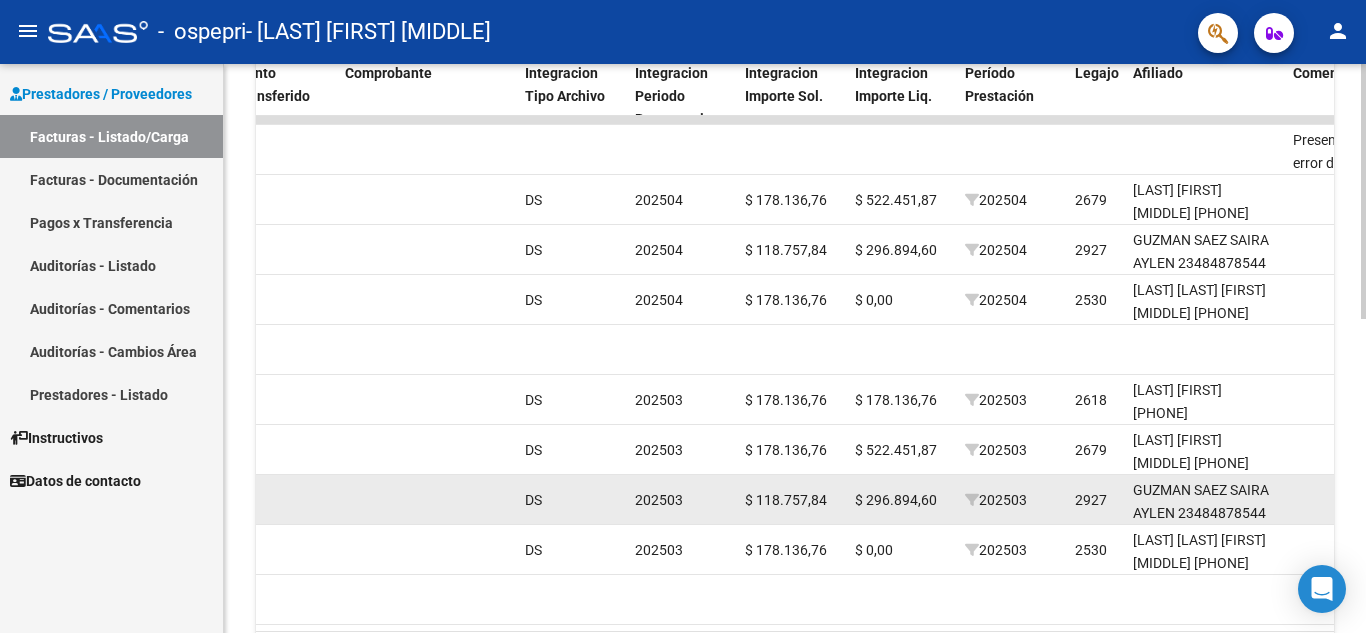 scroll, scrollTop: 599, scrollLeft: 0, axis: vertical 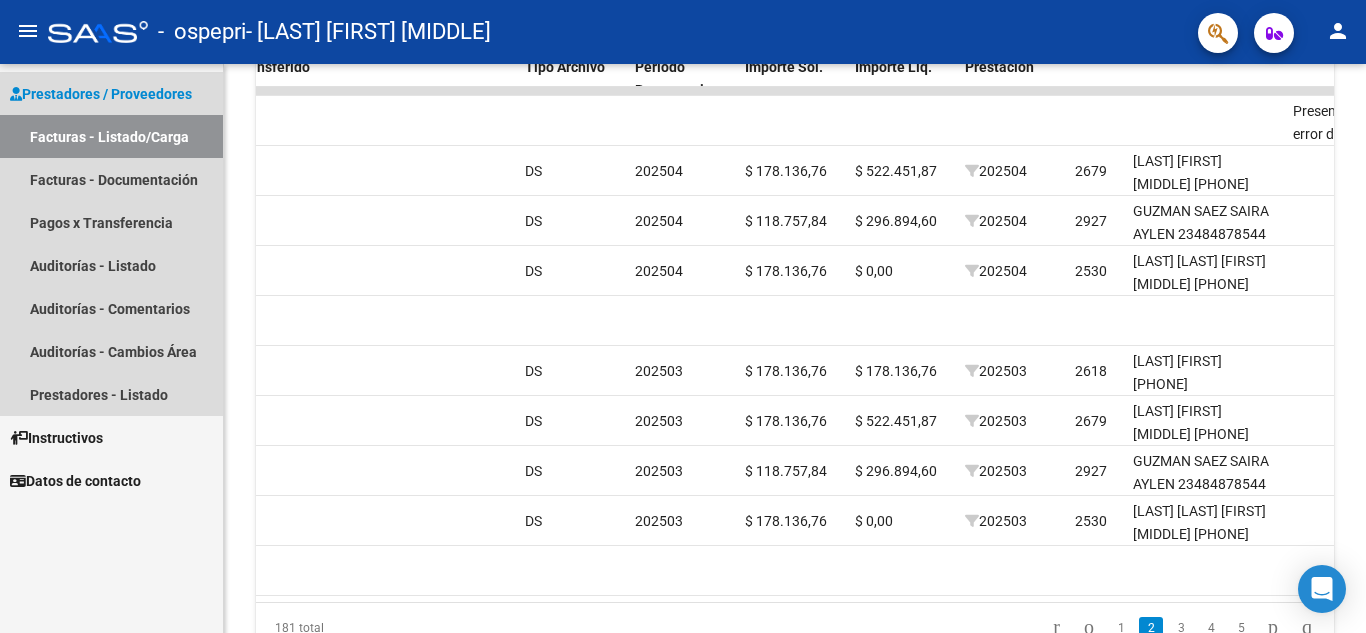 click on "Facturas - Listado/Carga" at bounding box center (111, 136) 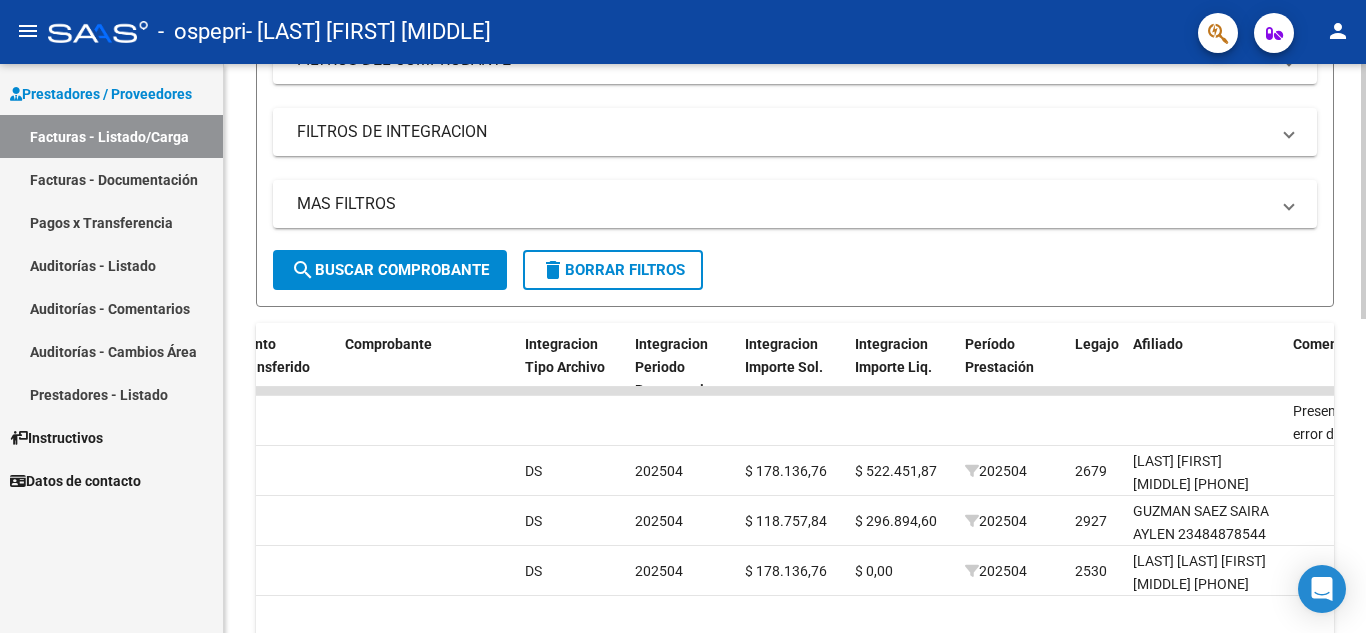 scroll, scrollTop: 0, scrollLeft: 0, axis: both 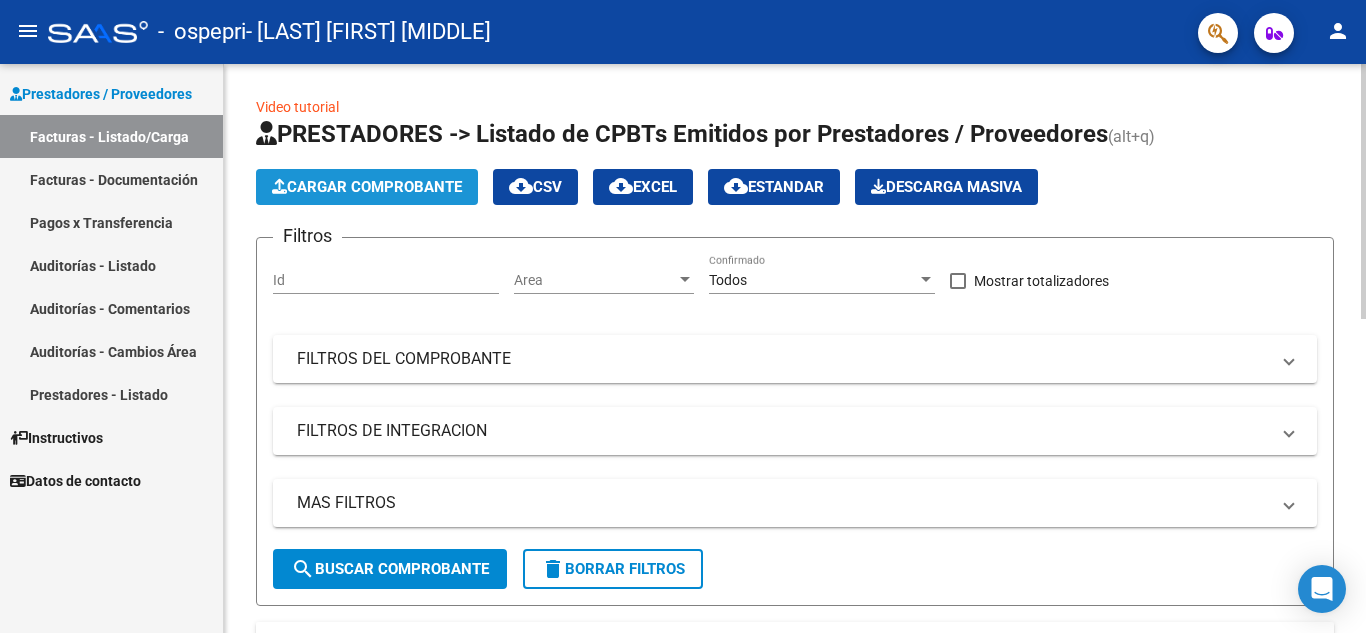 click on "Cargar Comprobante" 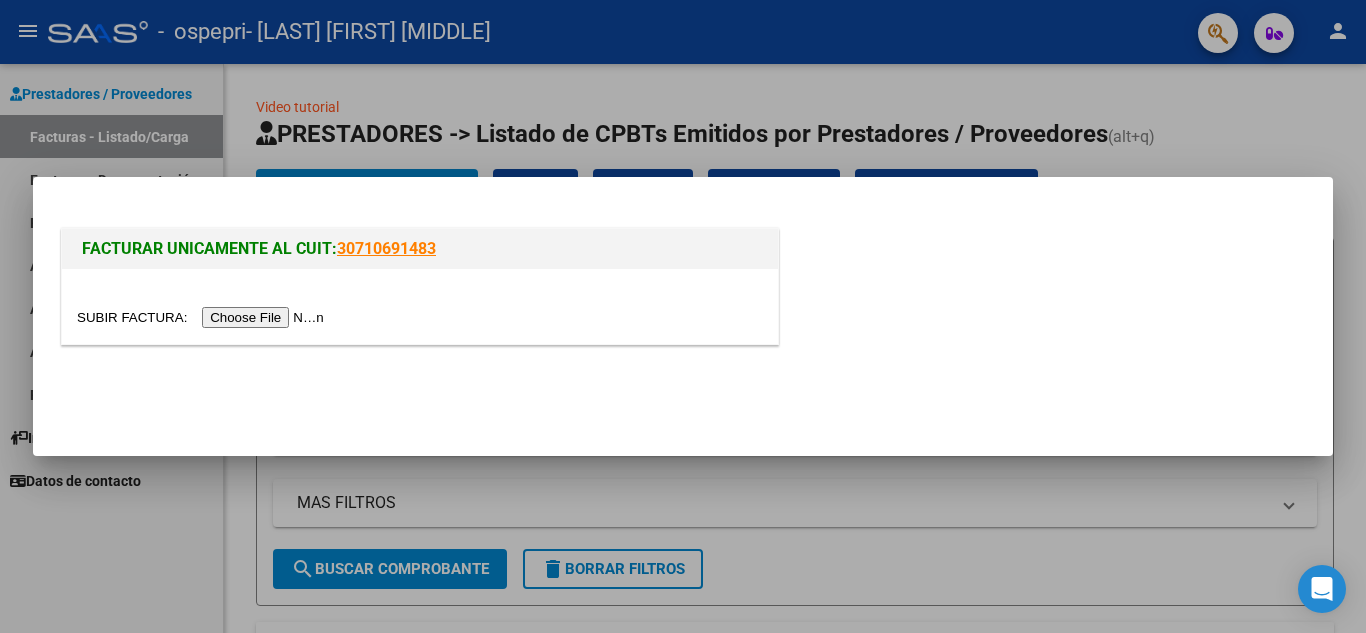 click at bounding box center [203, 317] 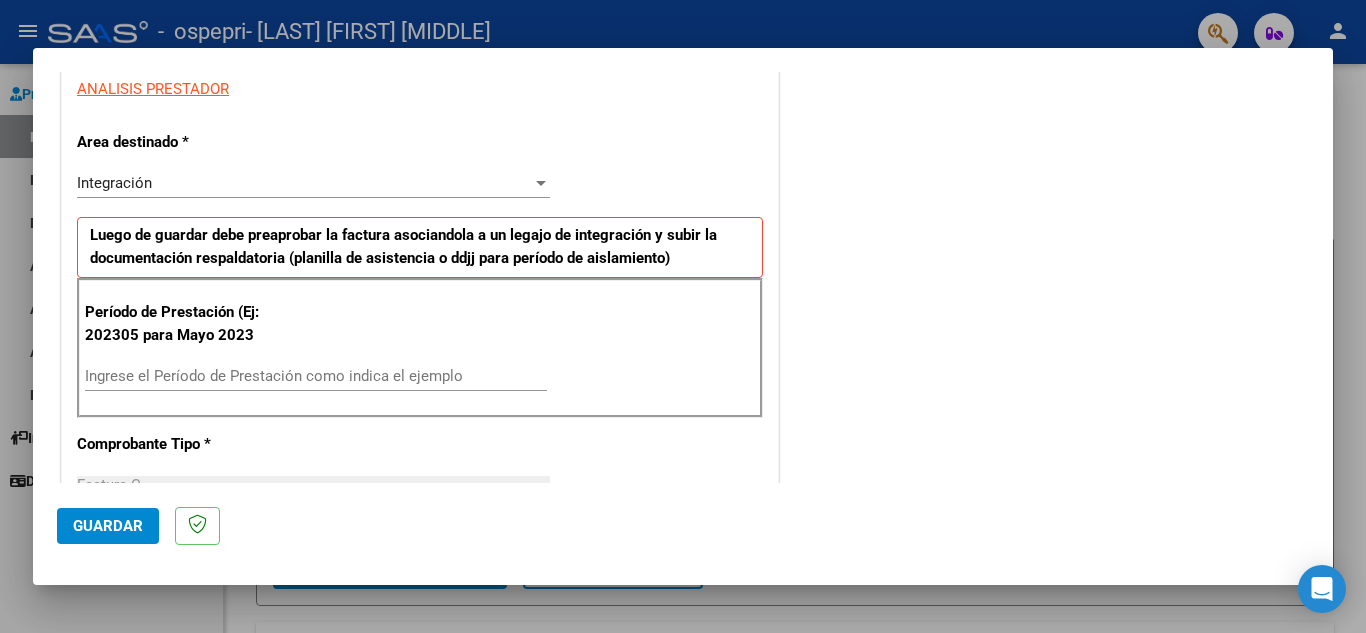 scroll, scrollTop: 400, scrollLeft: 0, axis: vertical 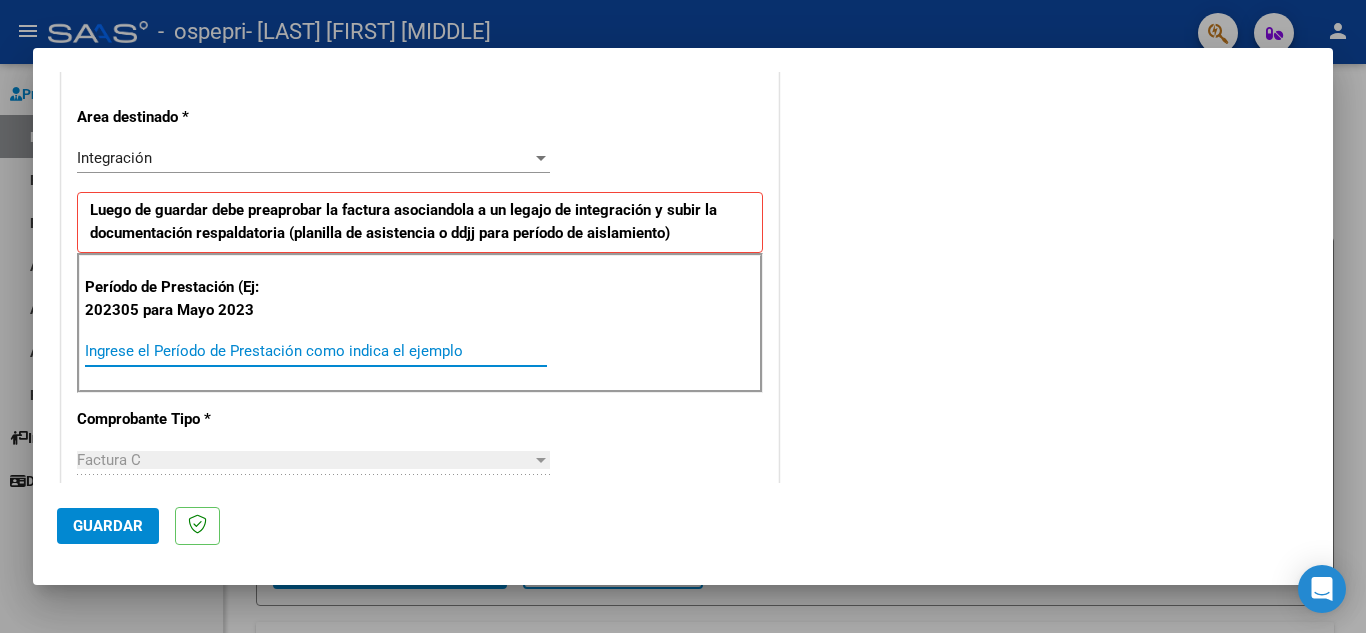 click on "Ingrese el Período de Prestación como indica el ejemplo" at bounding box center [316, 351] 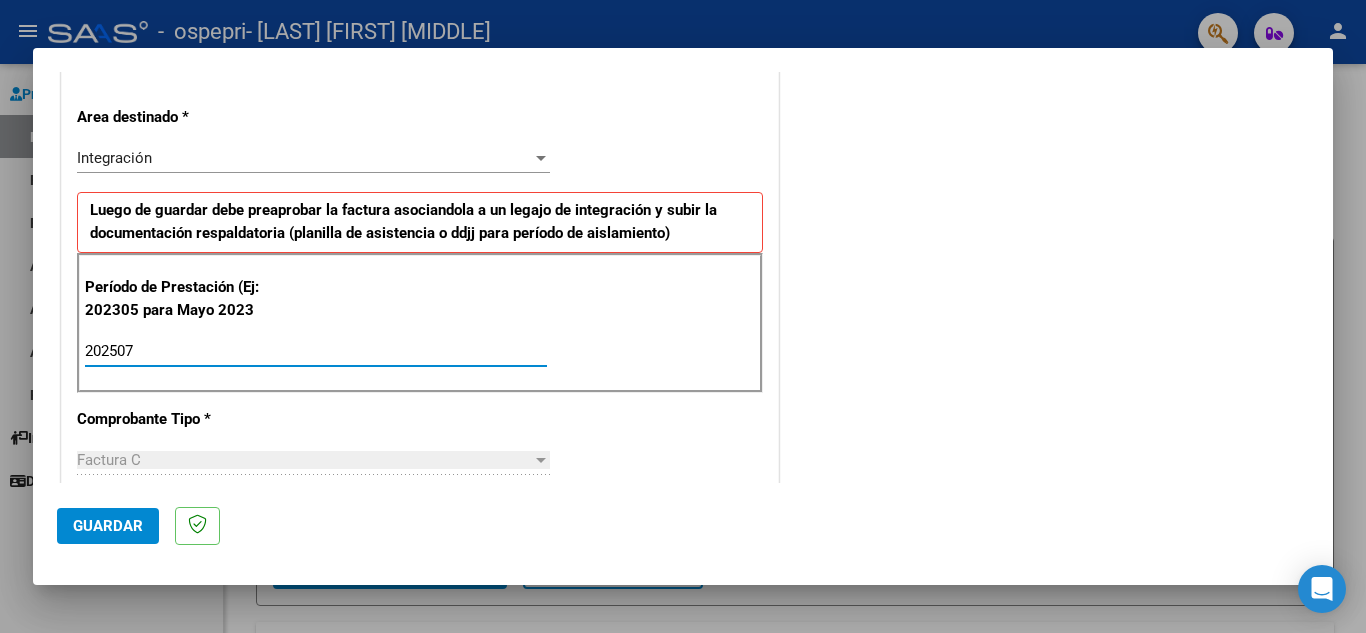 type on "202507" 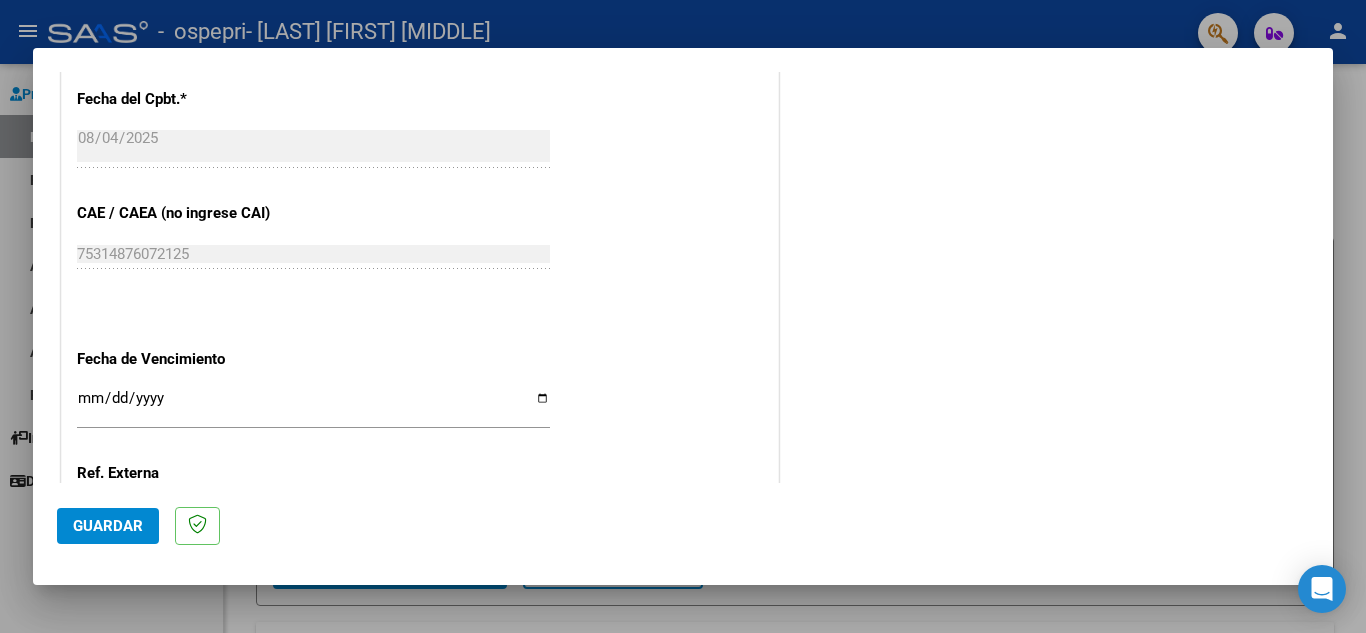 scroll, scrollTop: 1311, scrollLeft: 0, axis: vertical 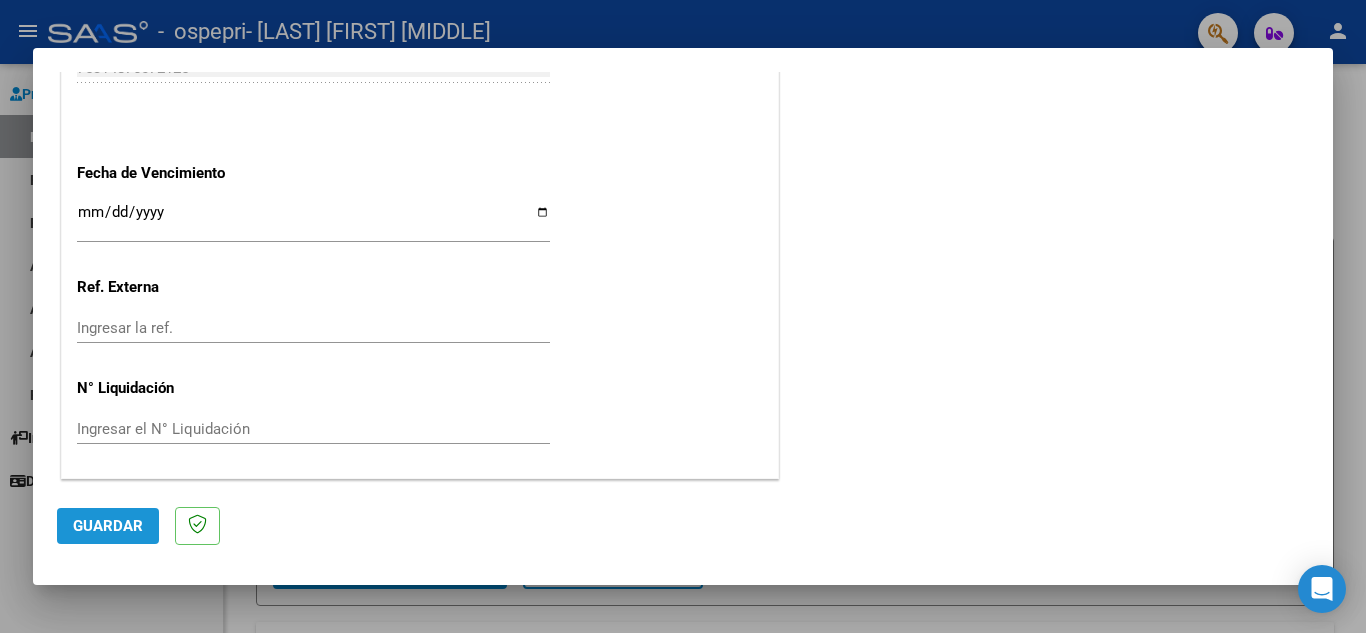 click on "Guardar" 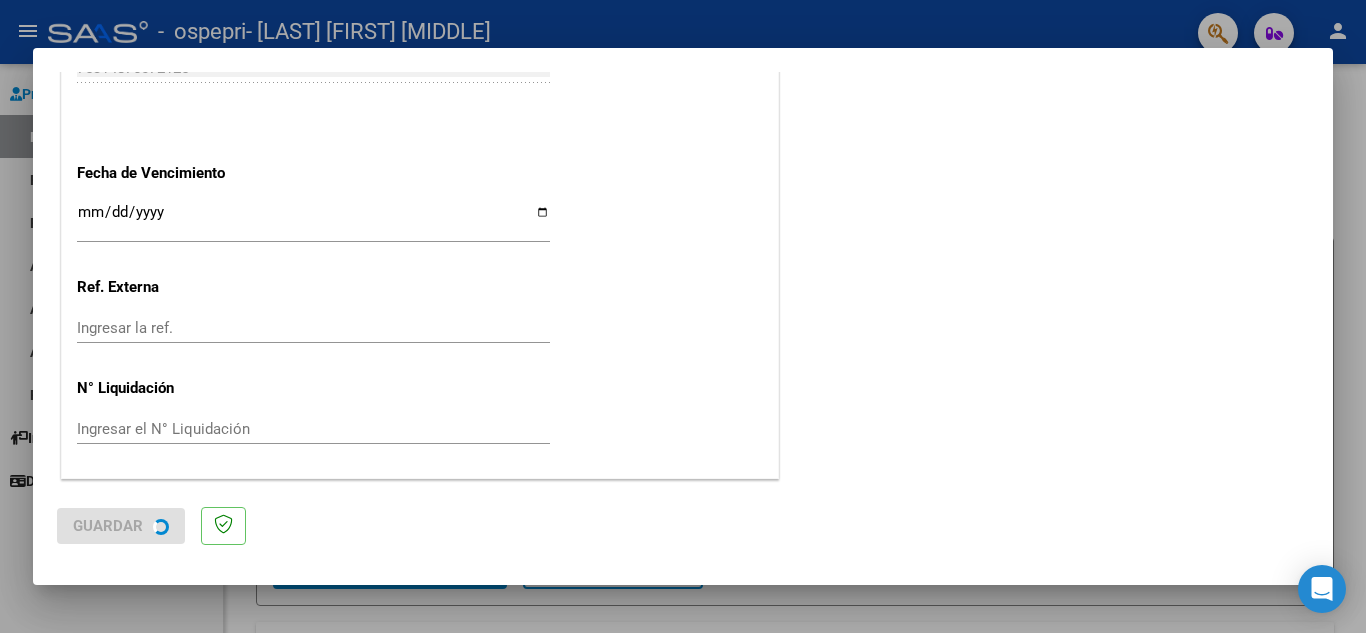 scroll, scrollTop: 0, scrollLeft: 0, axis: both 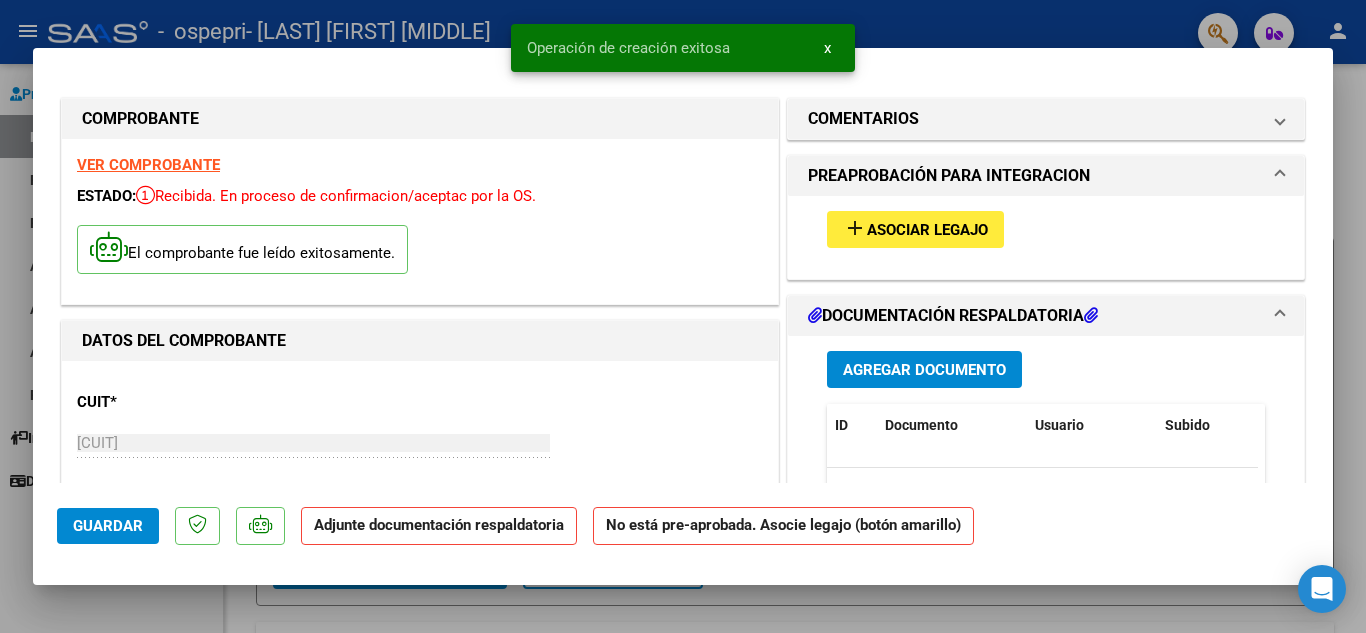 click on "add Asociar Legajo" at bounding box center [915, 229] 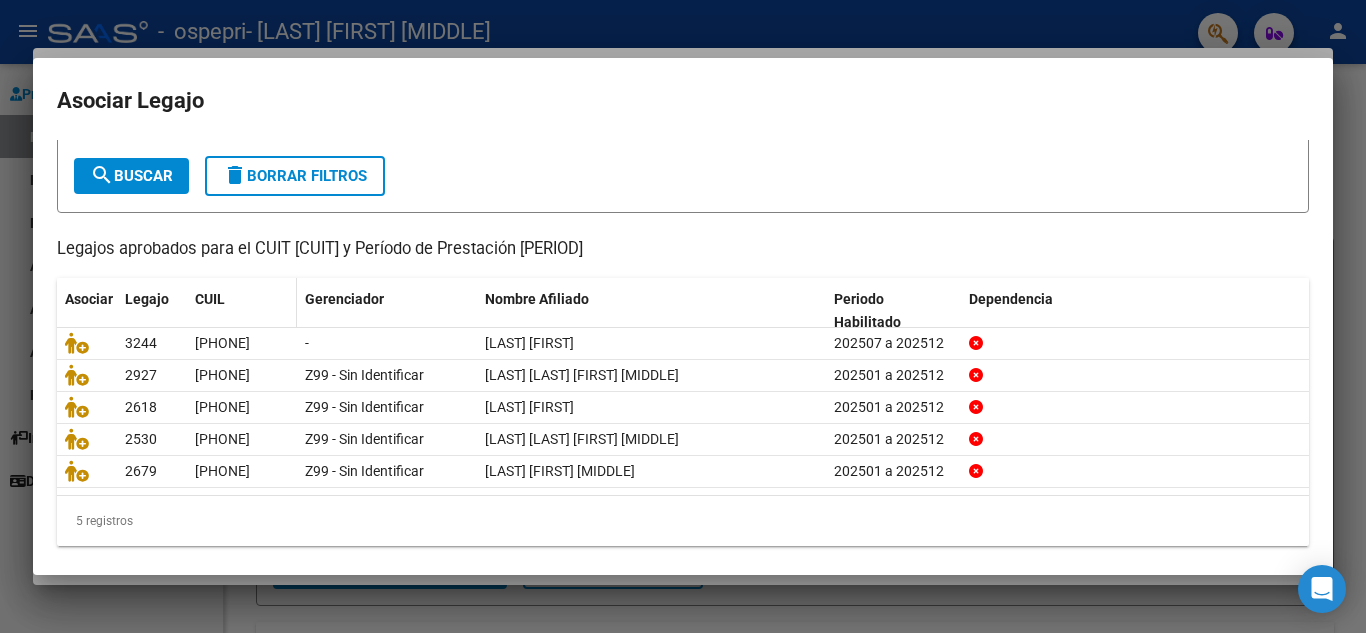 scroll, scrollTop: 100, scrollLeft: 0, axis: vertical 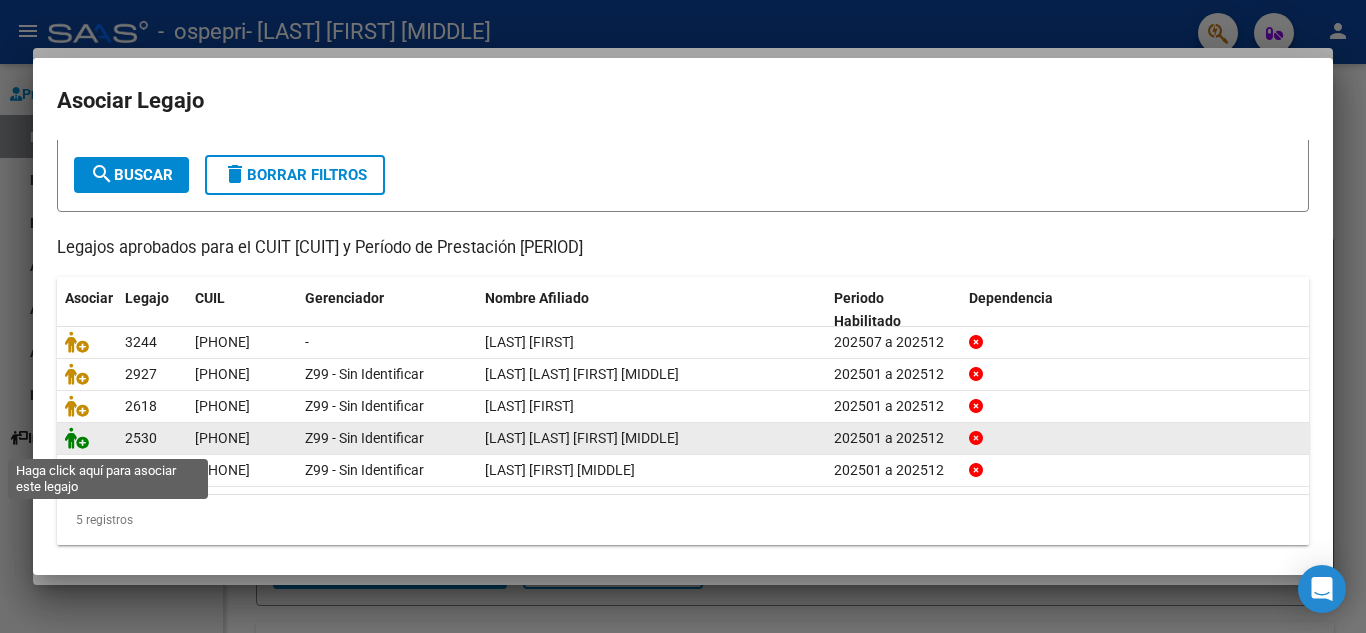 click 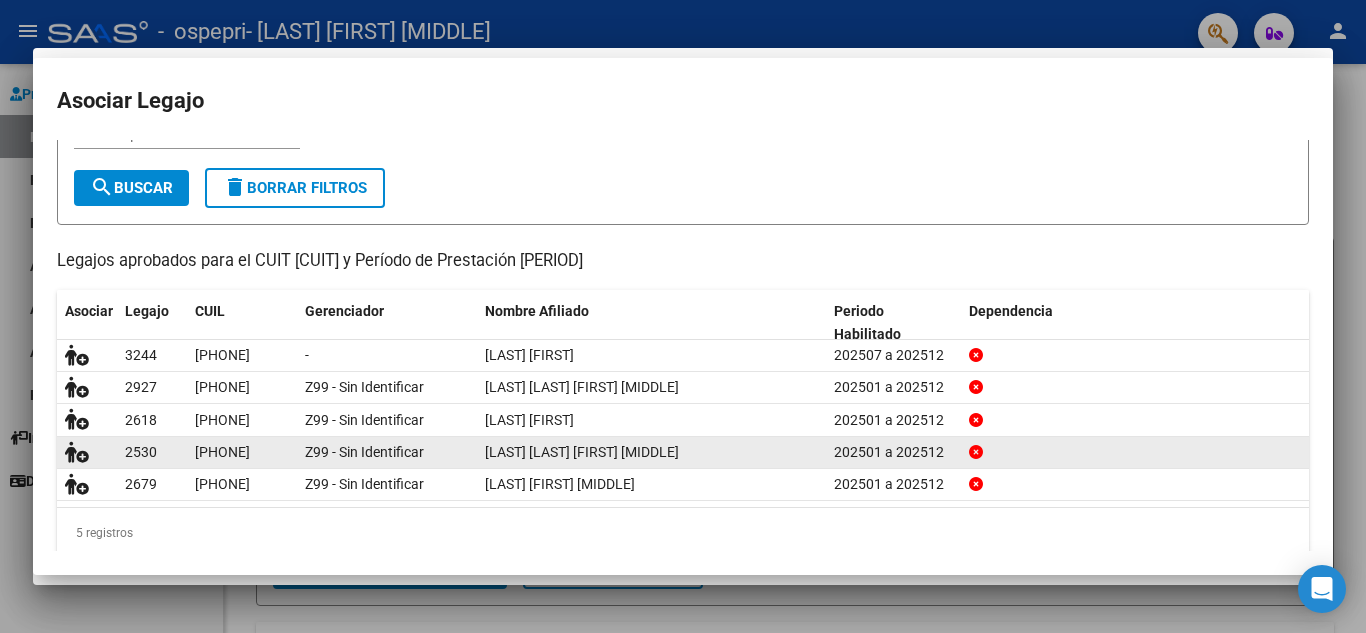 scroll, scrollTop: 113, scrollLeft: 0, axis: vertical 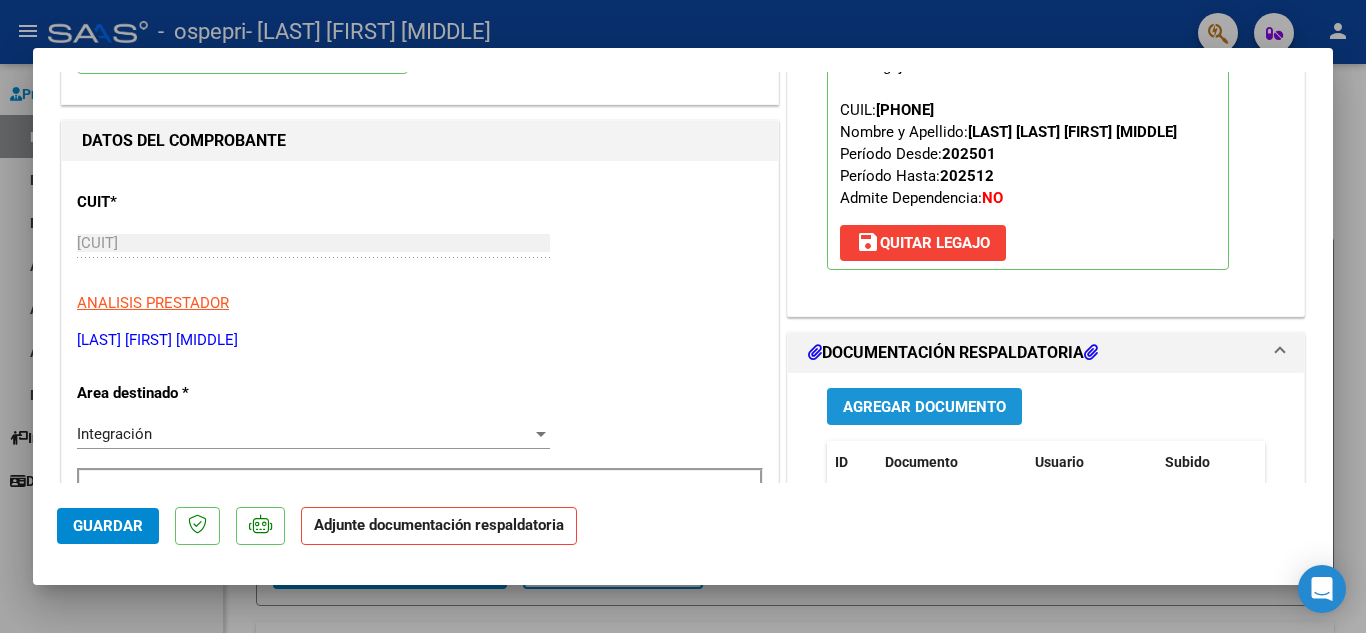 click on "Agregar Documento" at bounding box center (924, 407) 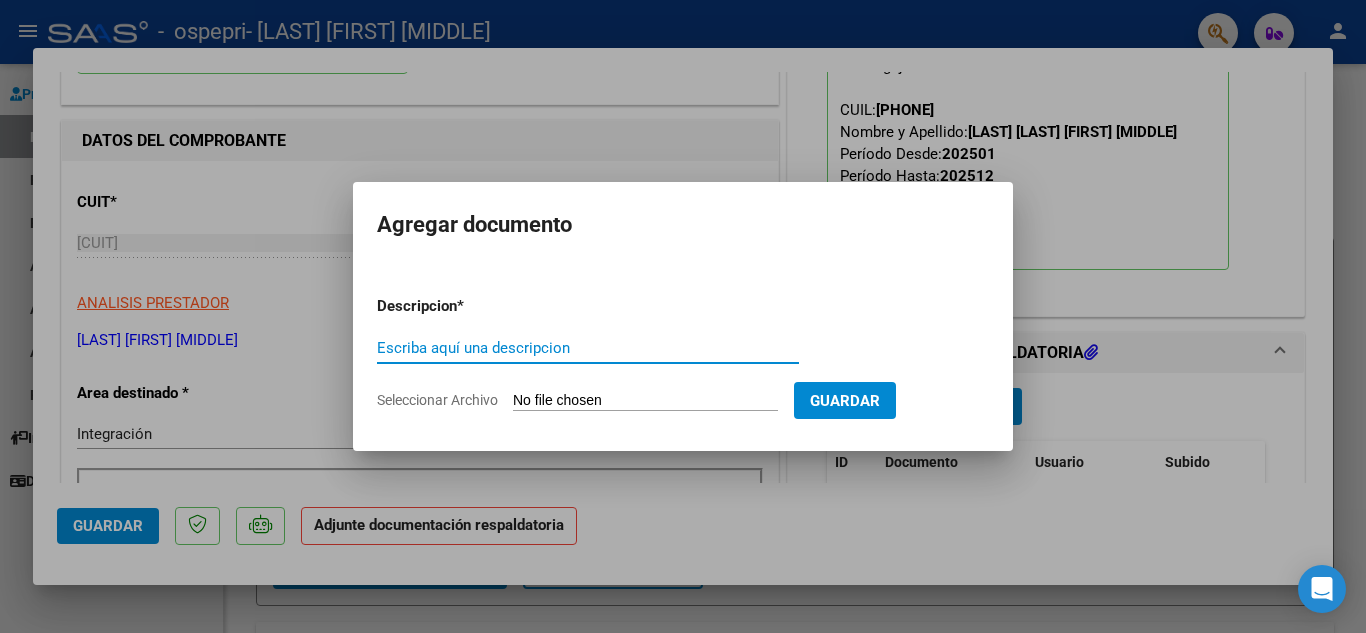 click on "Escriba aquí una descripcion" at bounding box center [588, 348] 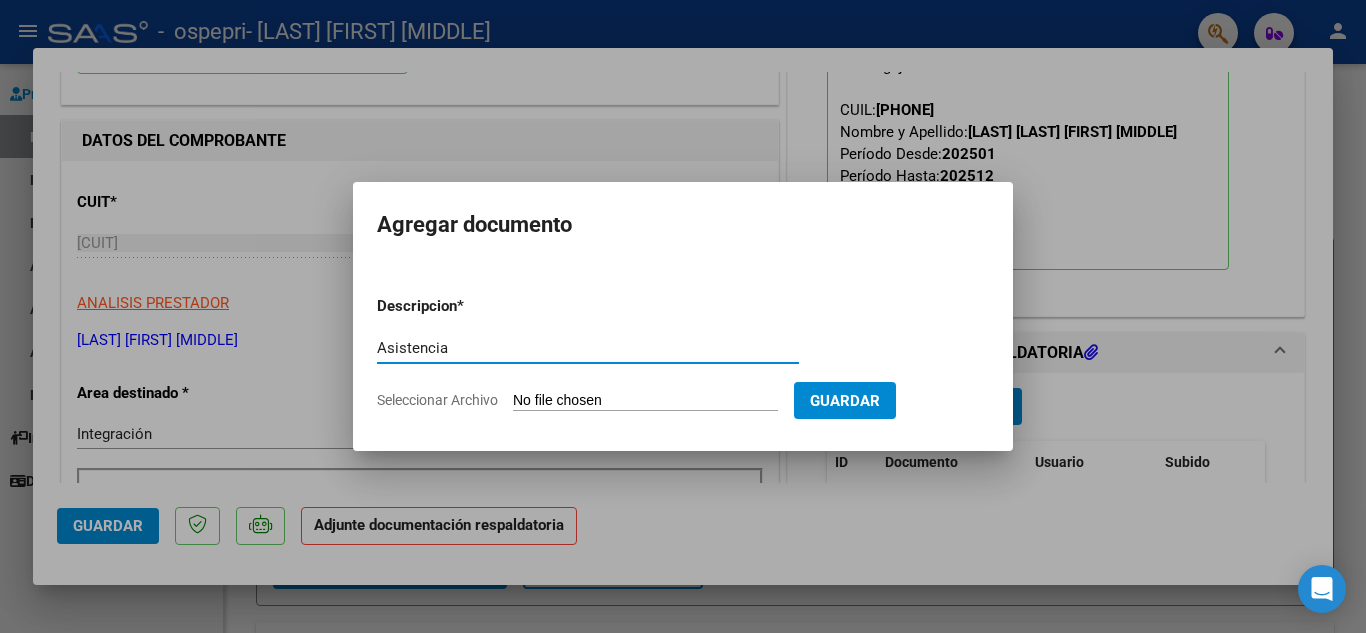 type on "Asistencia" 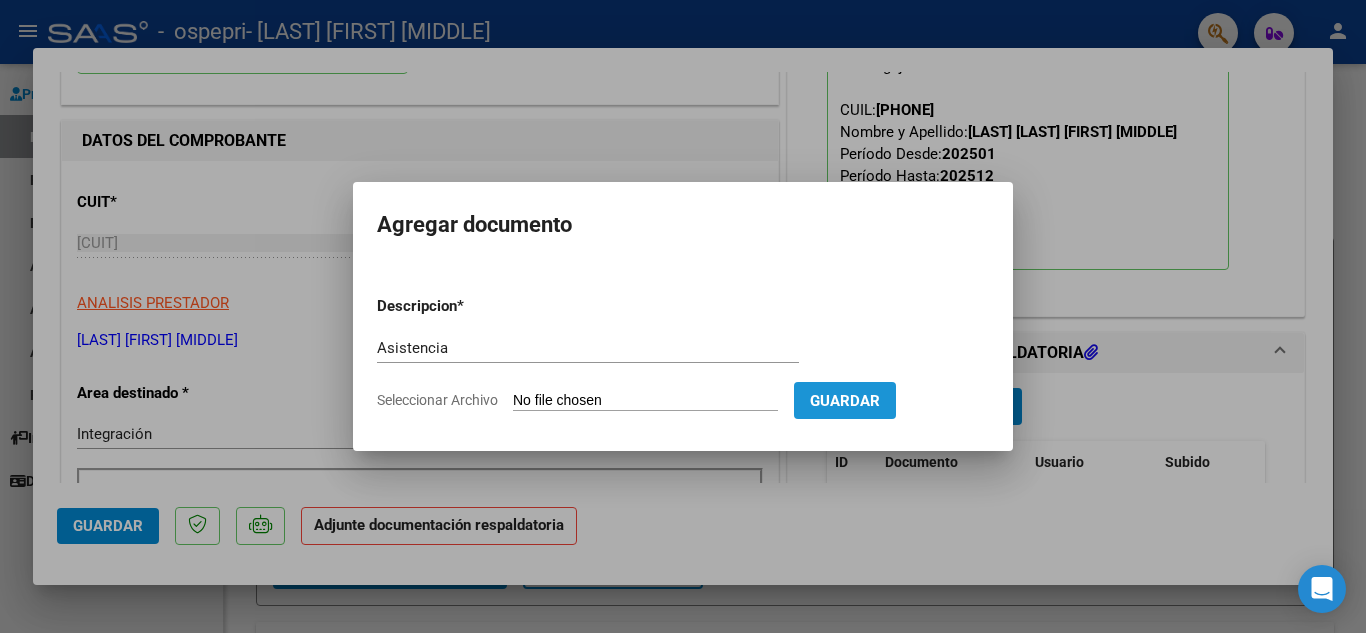 click on "Guardar" at bounding box center (845, 401) 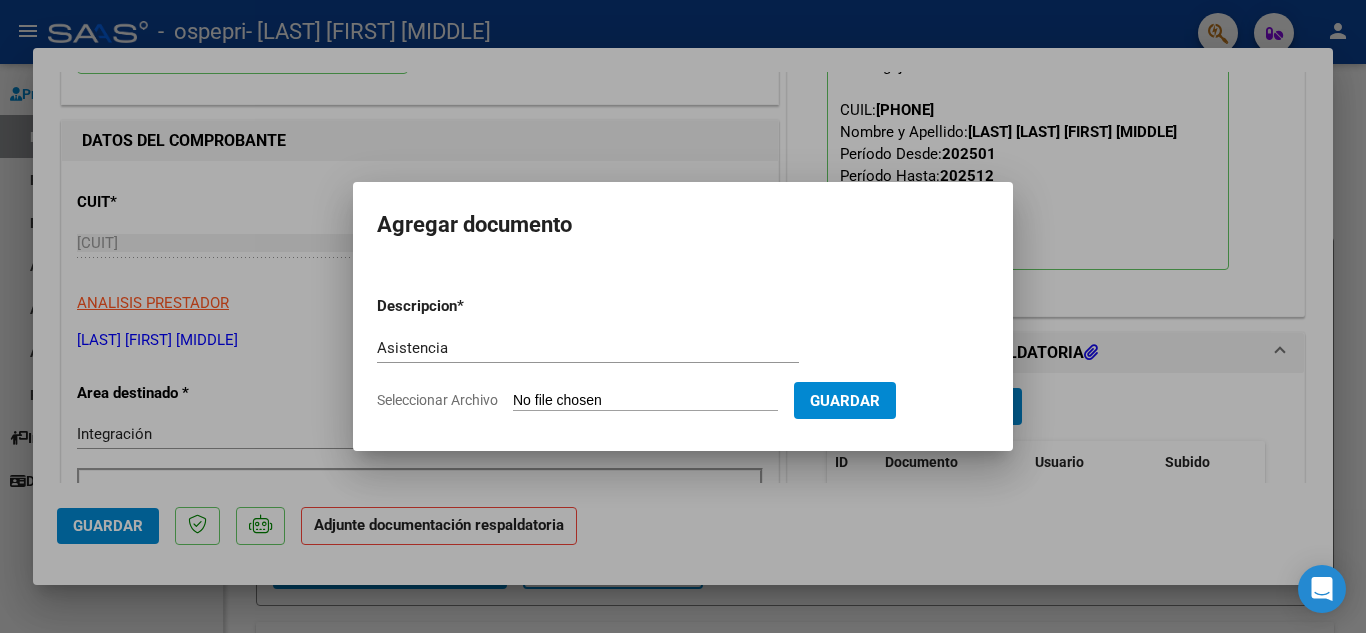 click on "Seleccionar Archivo" at bounding box center (645, 401) 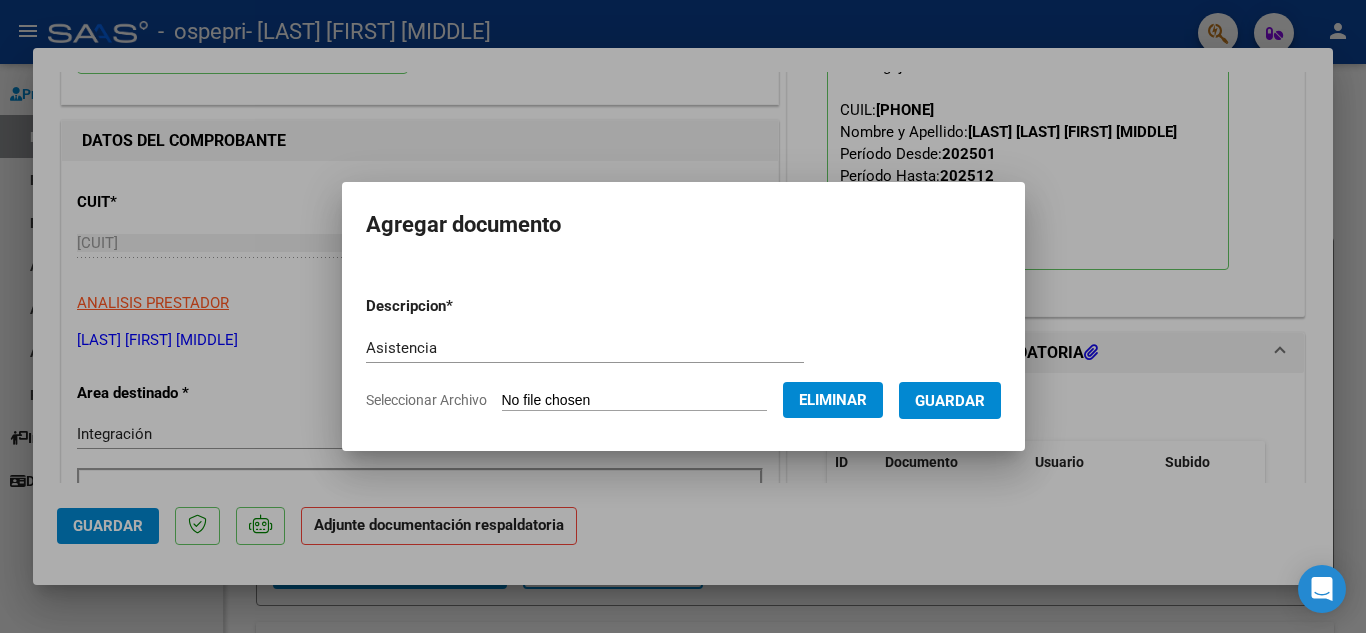 click on "Guardar" at bounding box center [950, 401] 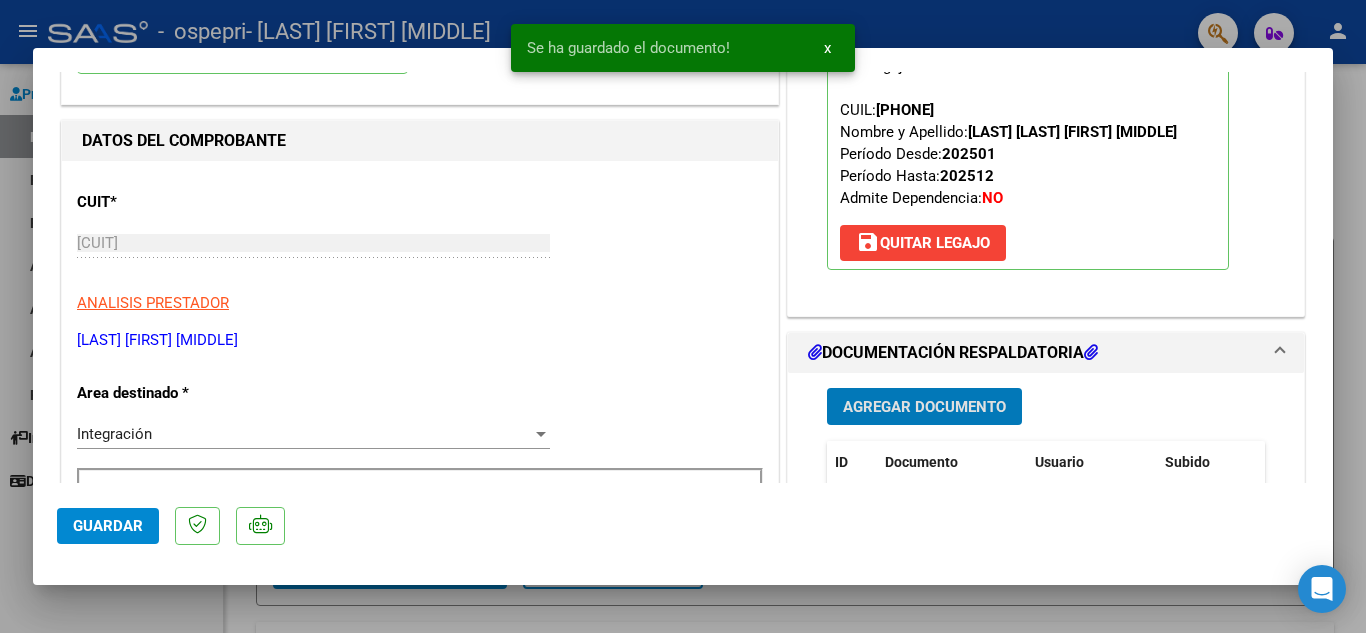 click on "Agregar Documento" at bounding box center [924, 407] 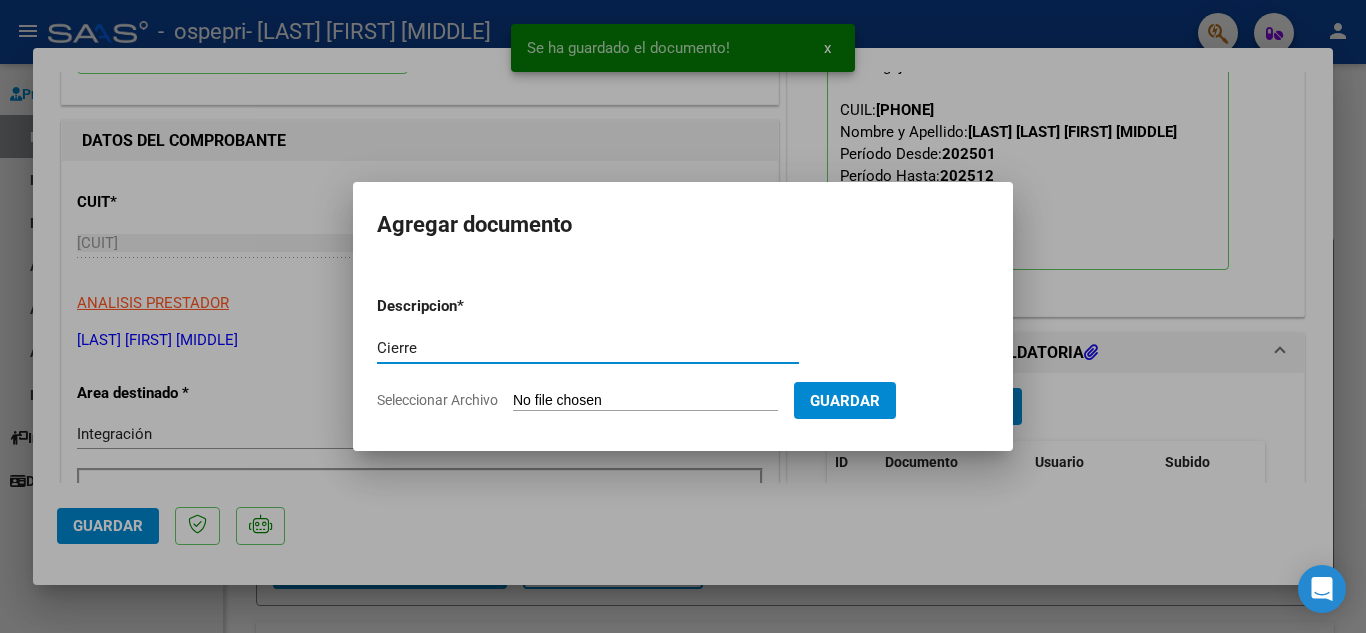 type on "Cierre" 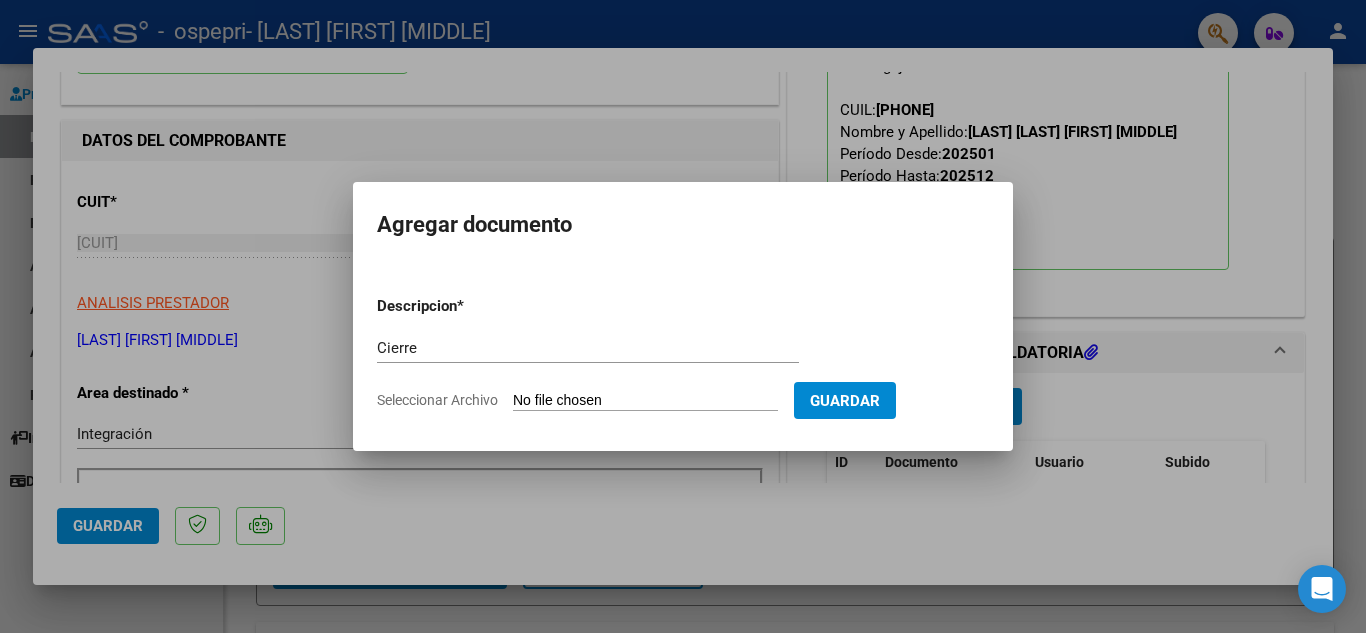 type on "C:\fakepath\[NAME] ([NUMBER]).pdf" 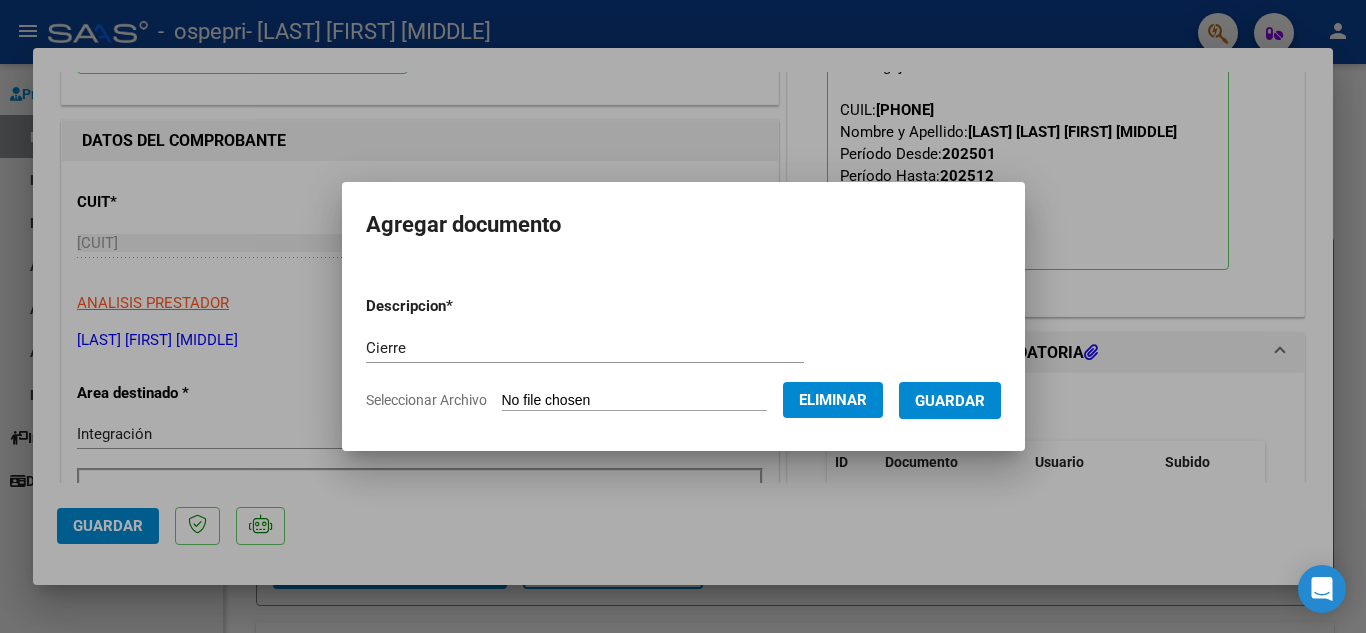 click on "Guardar" at bounding box center [950, 401] 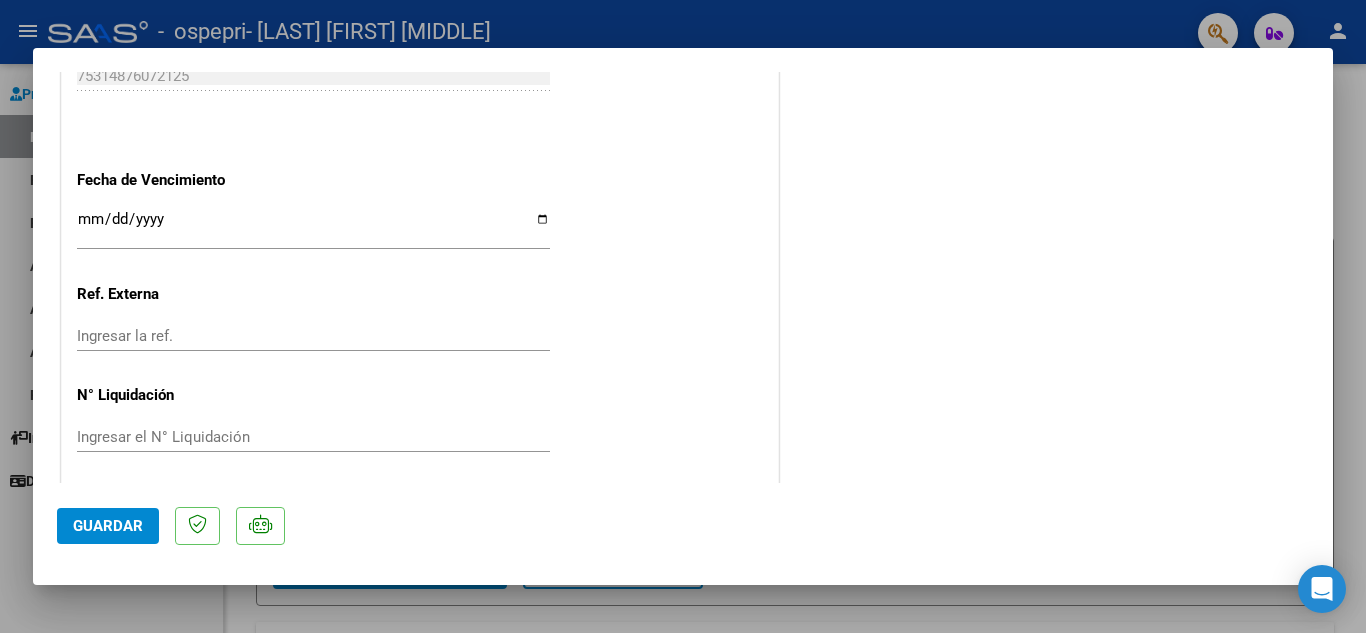 scroll, scrollTop: 1379, scrollLeft: 0, axis: vertical 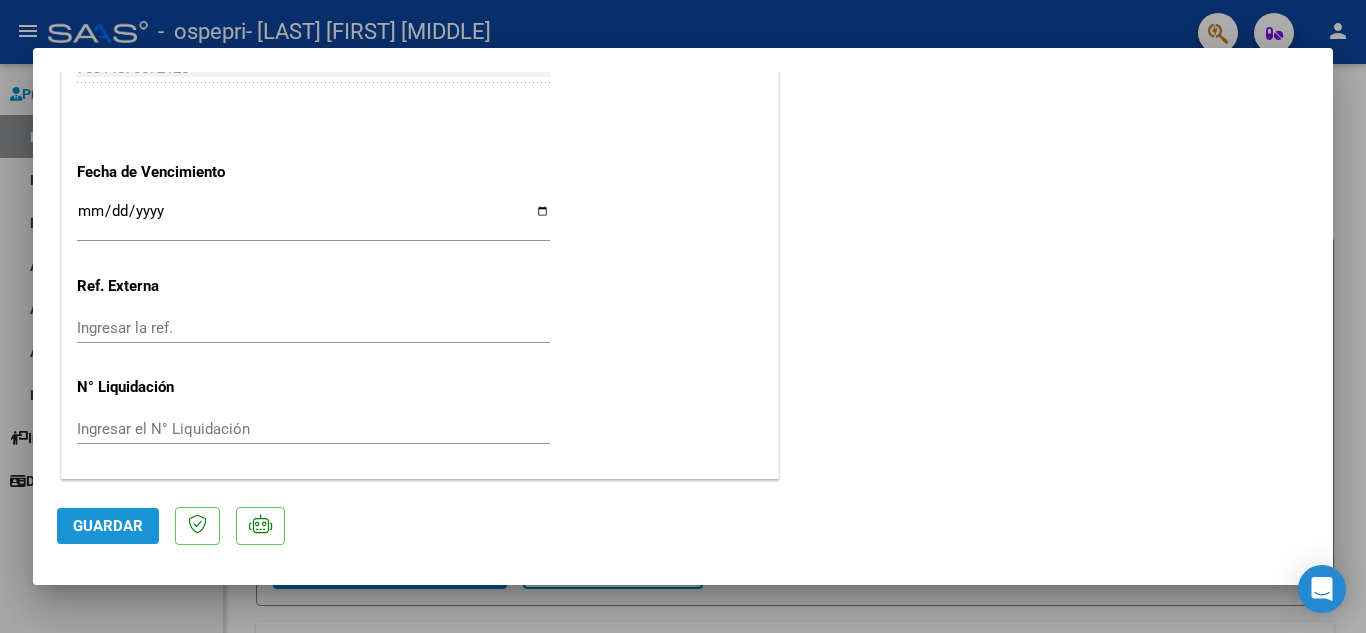 click on "Guardar" 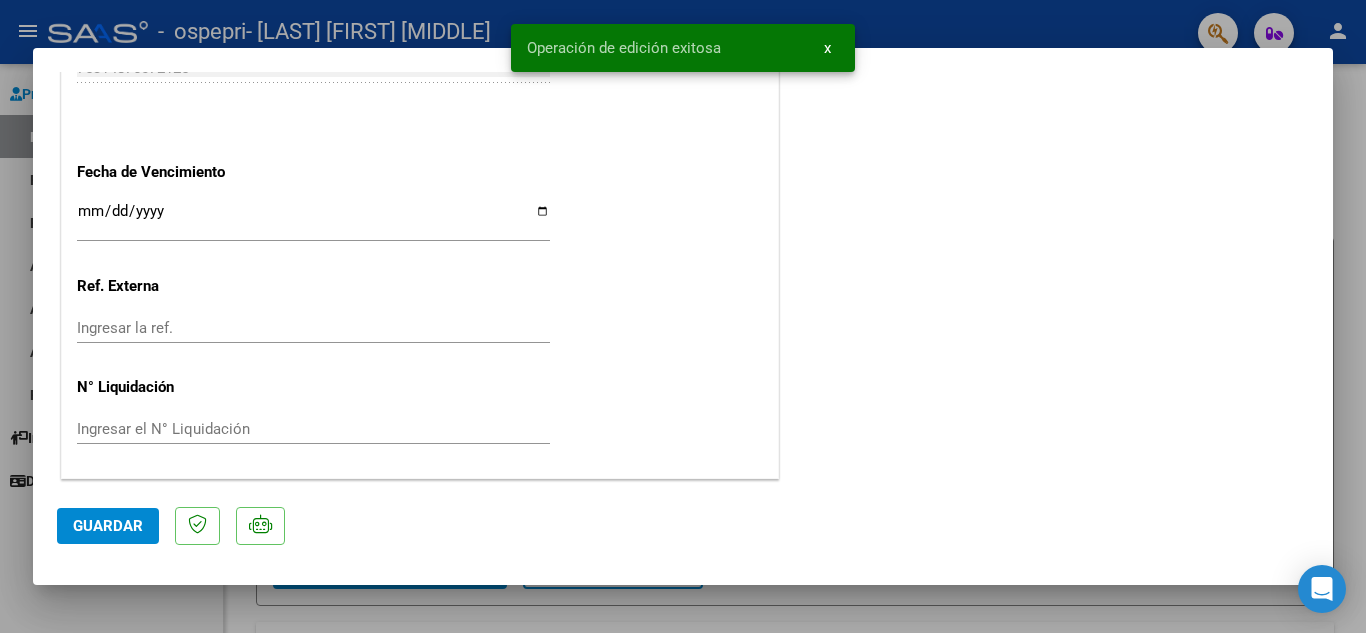 click at bounding box center (683, 316) 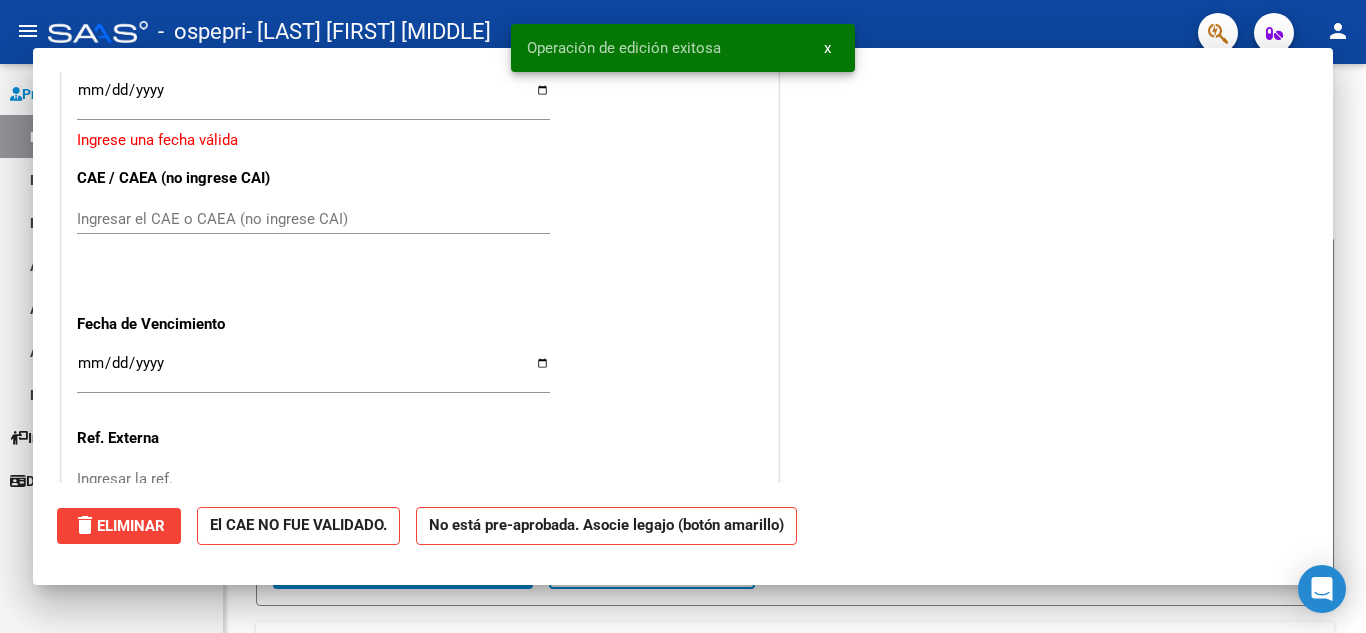 scroll, scrollTop: 1531, scrollLeft: 0, axis: vertical 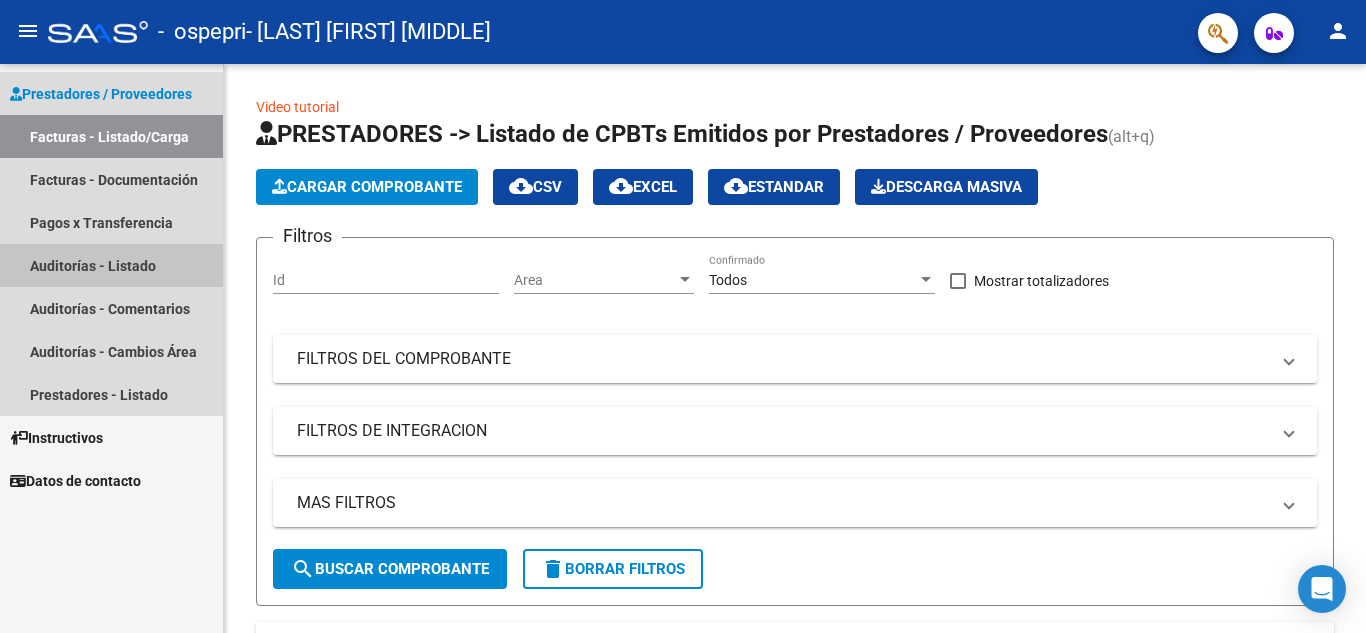 click on "Auditorías - Listado" at bounding box center [111, 265] 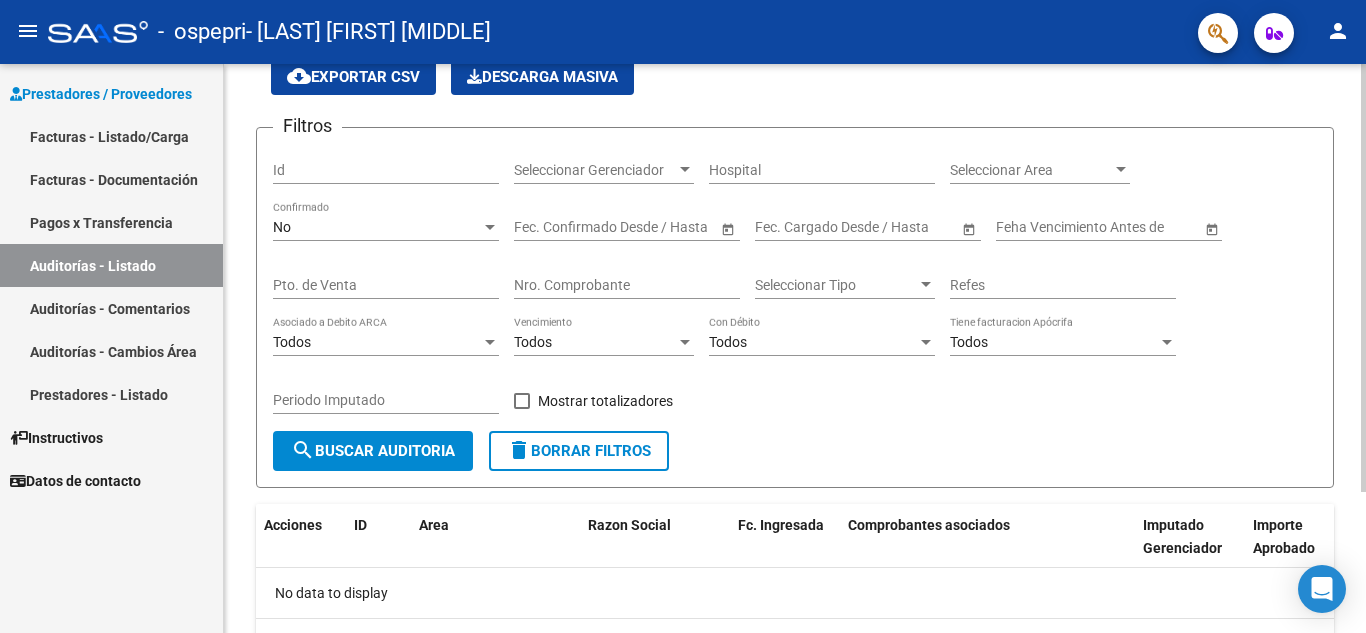 scroll, scrollTop: 188, scrollLeft: 0, axis: vertical 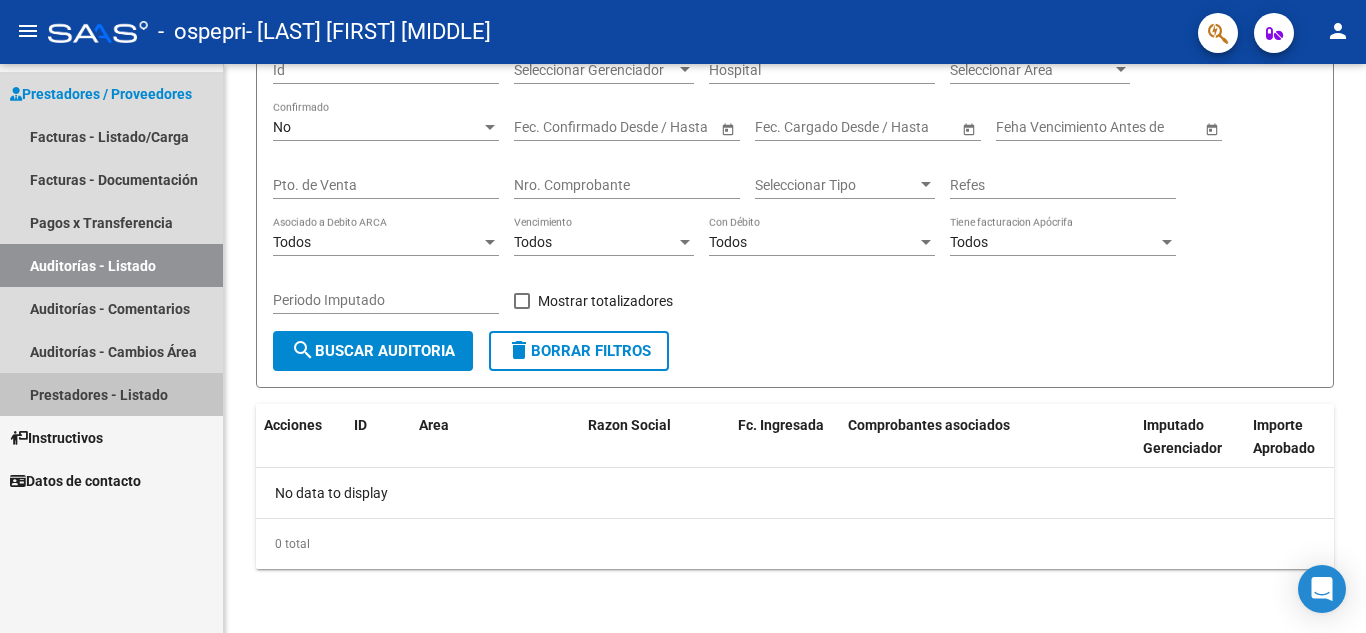 click on "Prestadores - Listado" at bounding box center (111, 394) 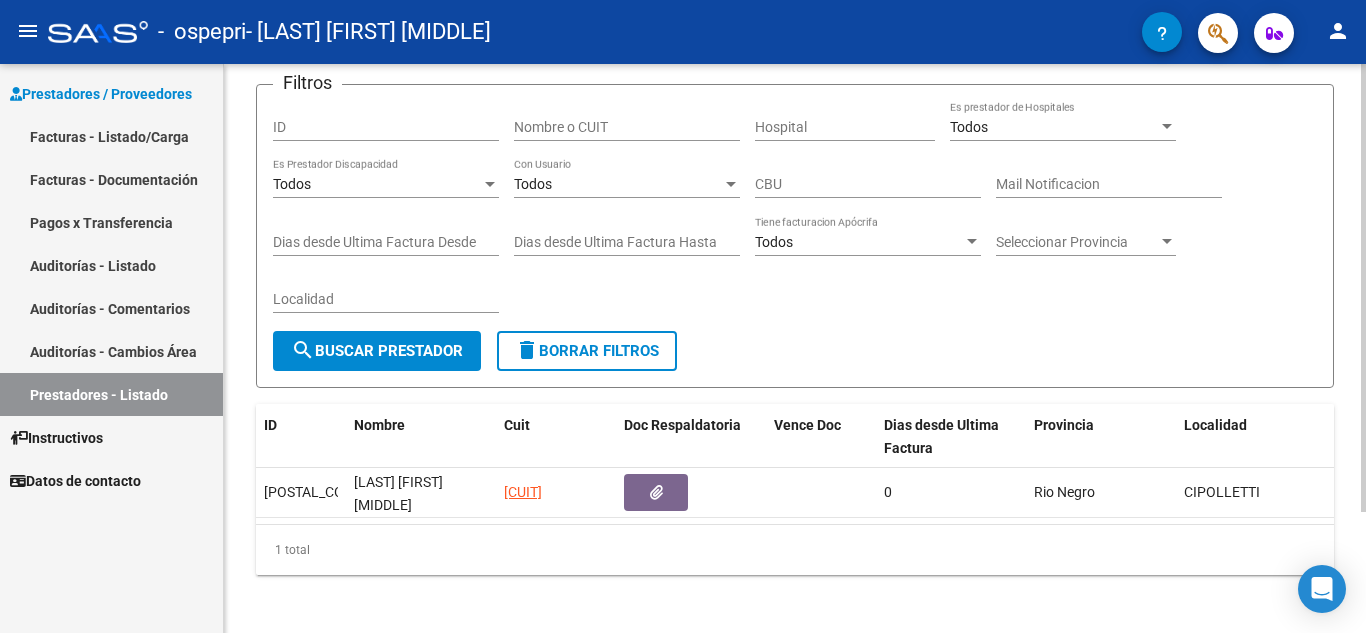 scroll, scrollTop: 153, scrollLeft: 0, axis: vertical 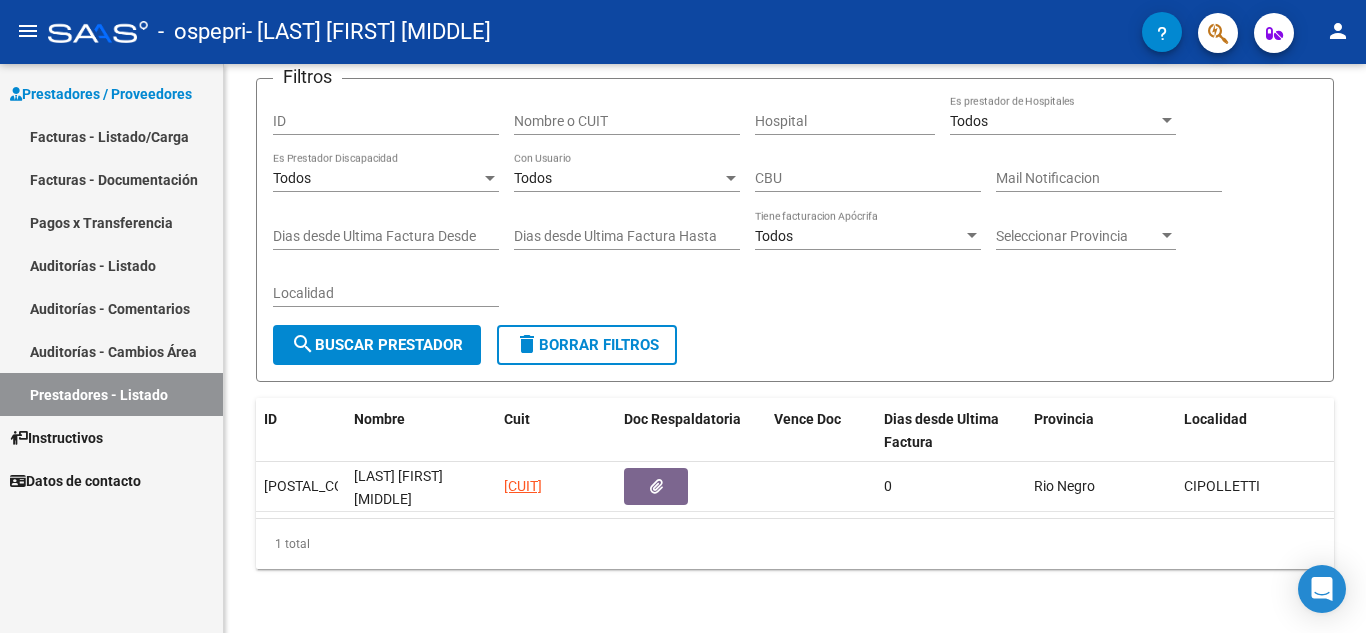 click on "Facturas - Listado/Carga" at bounding box center (111, 136) 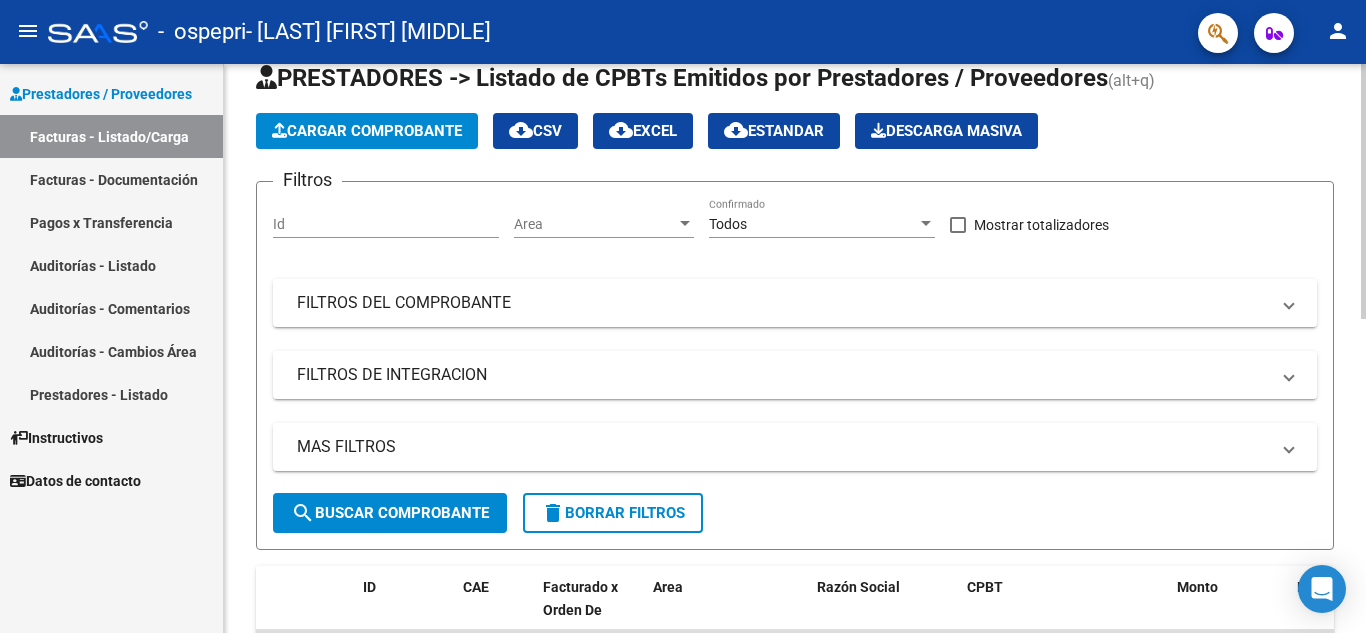 scroll, scrollTop: 0, scrollLeft: 0, axis: both 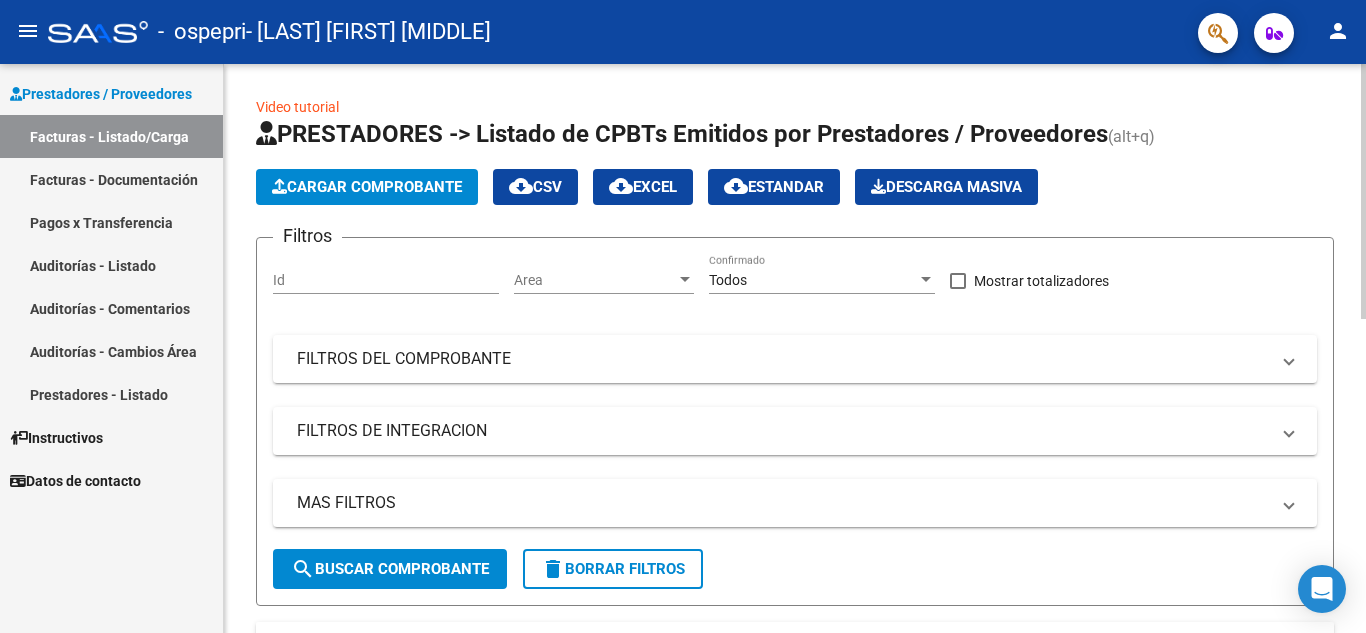 click on "Cargar Comprobante" 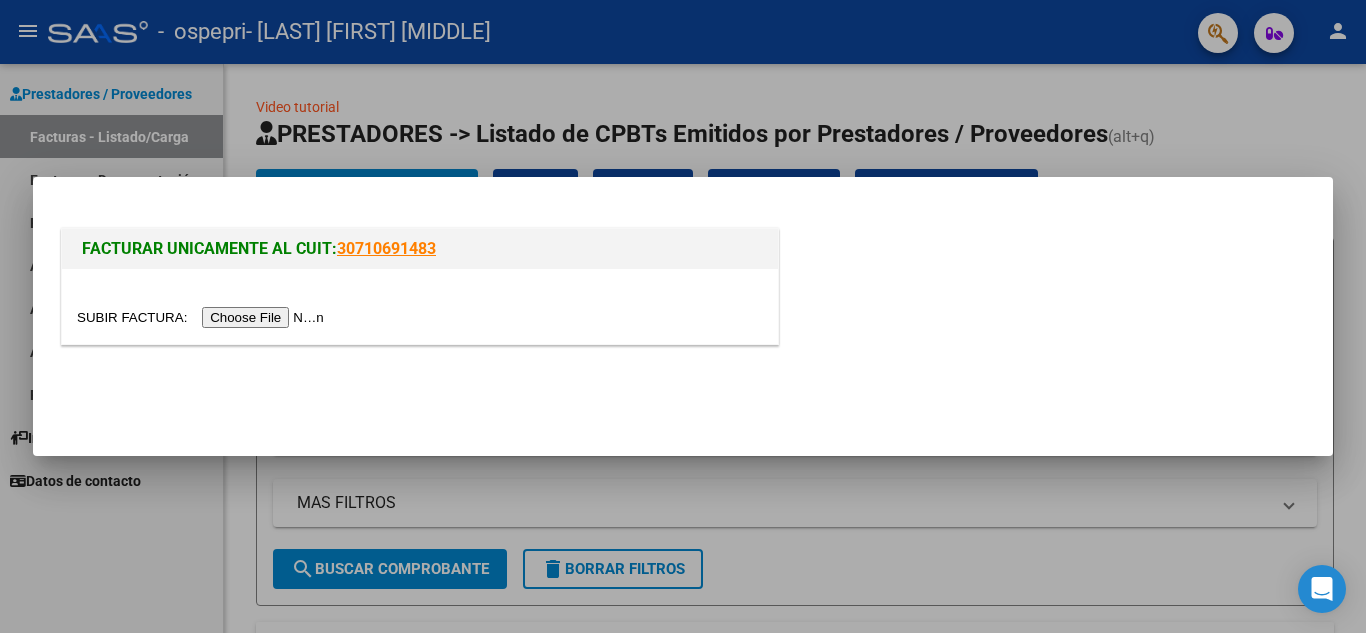 click at bounding box center [203, 317] 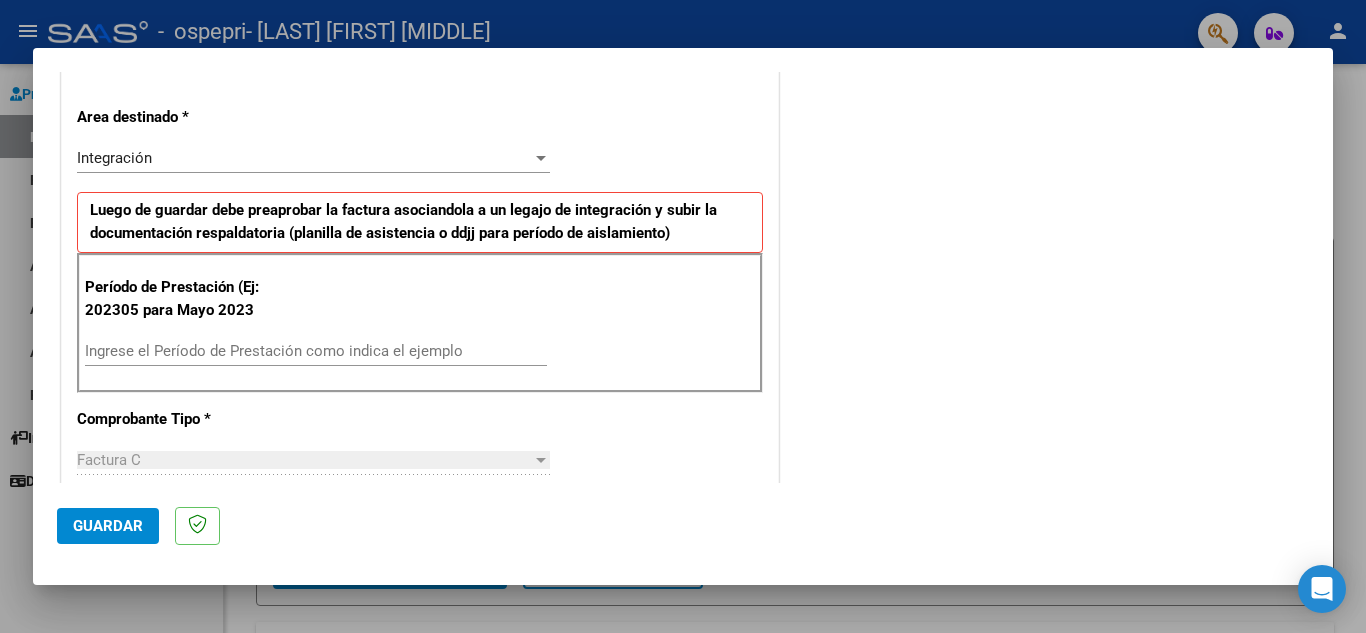 scroll, scrollTop: 500, scrollLeft: 0, axis: vertical 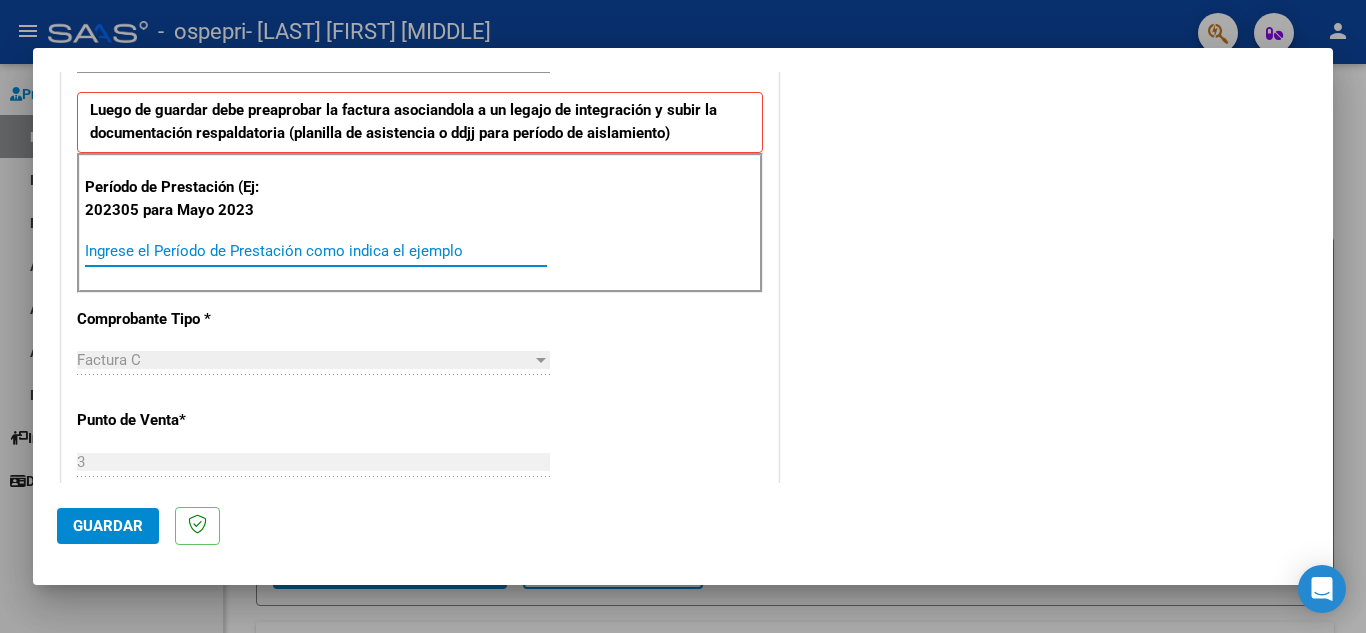 click on "Ingrese el Período de Prestación como indica el ejemplo" at bounding box center (316, 251) 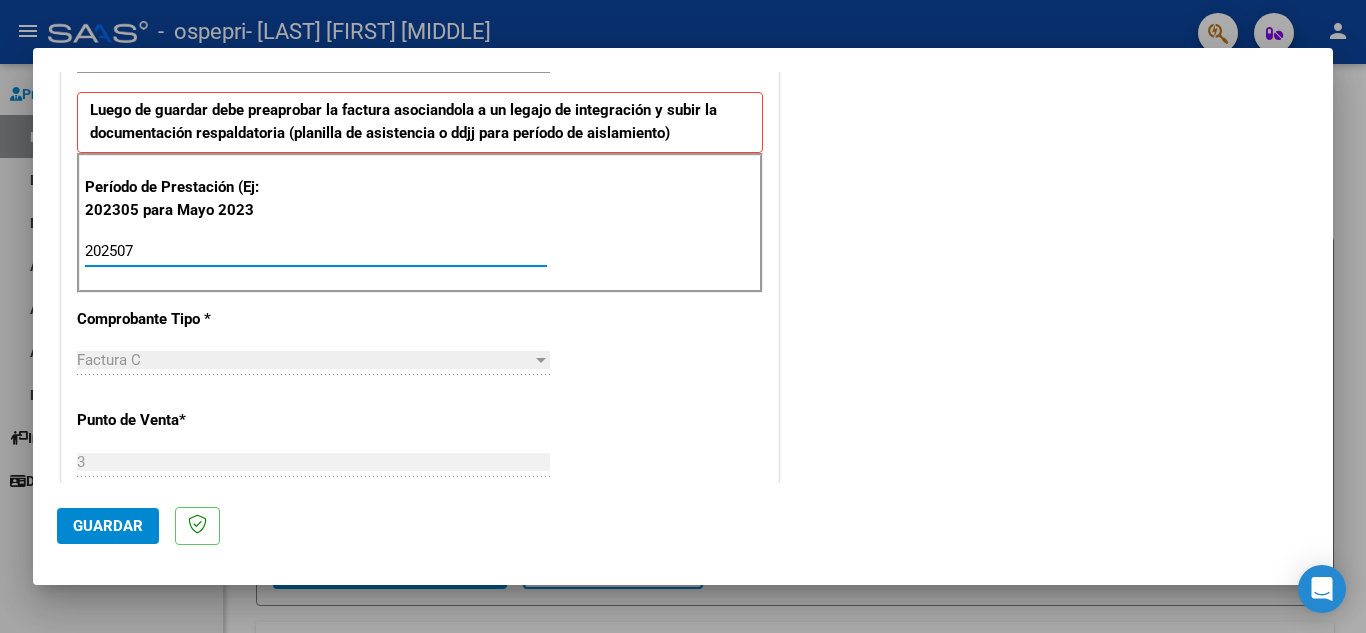 type on "202507" 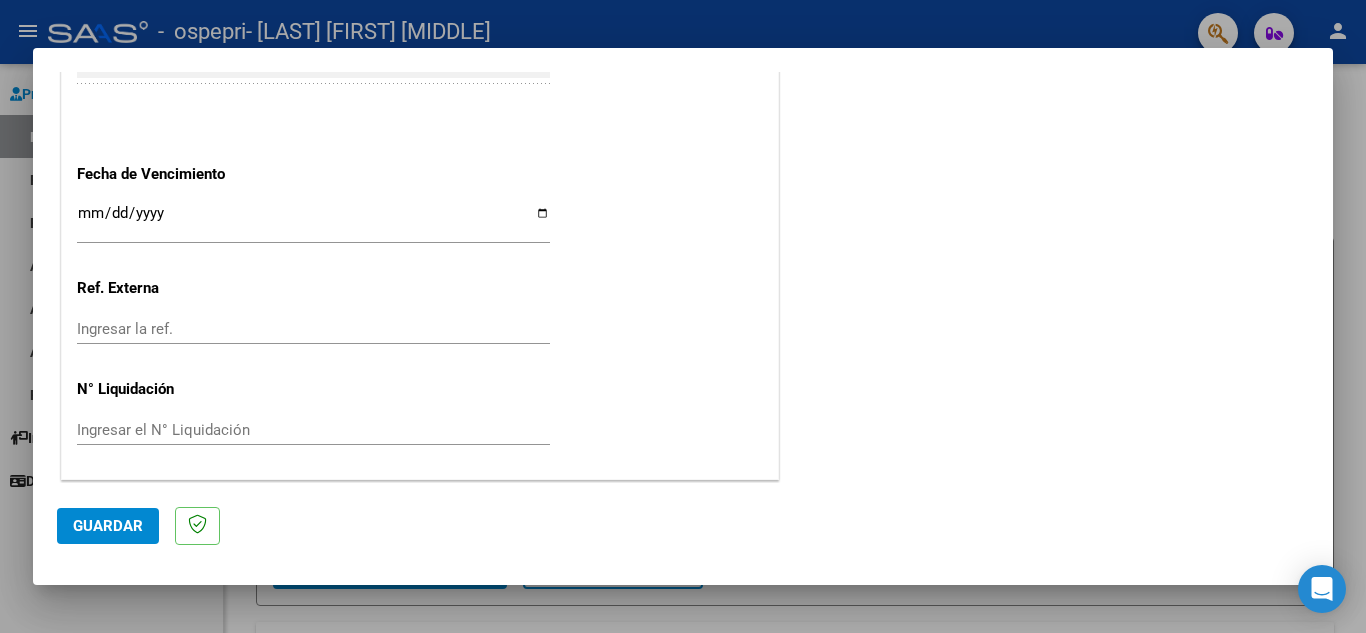 scroll, scrollTop: 1311, scrollLeft: 0, axis: vertical 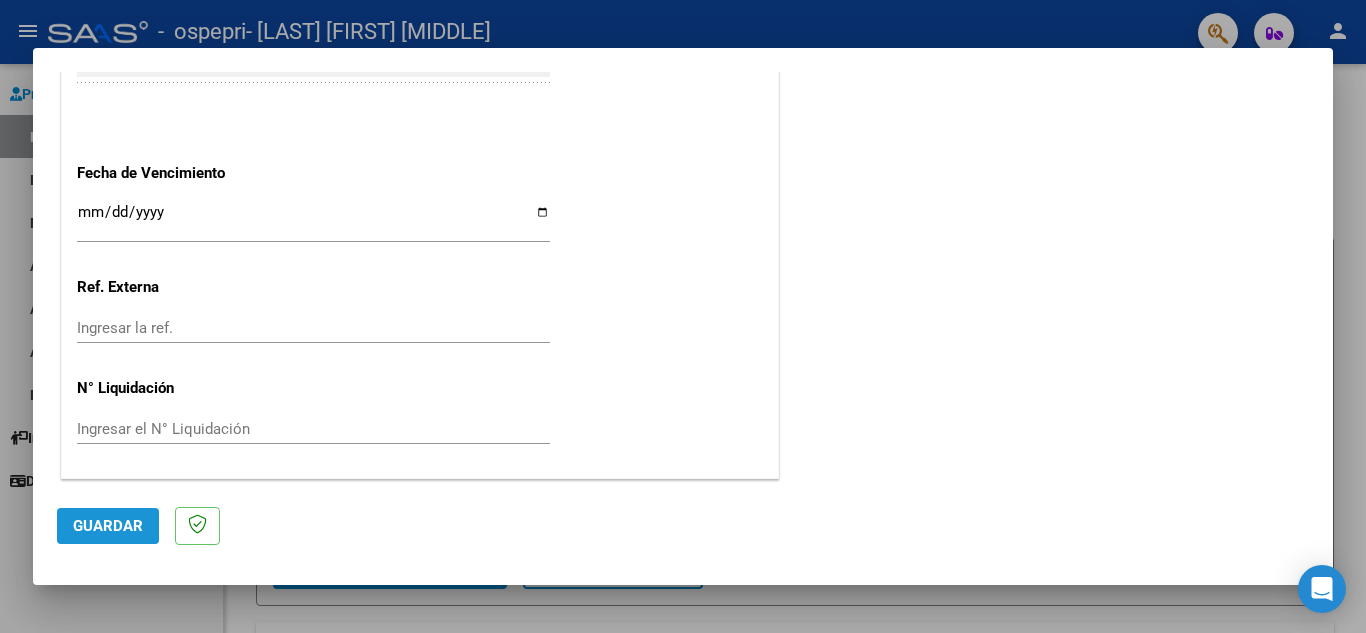 click on "Guardar" 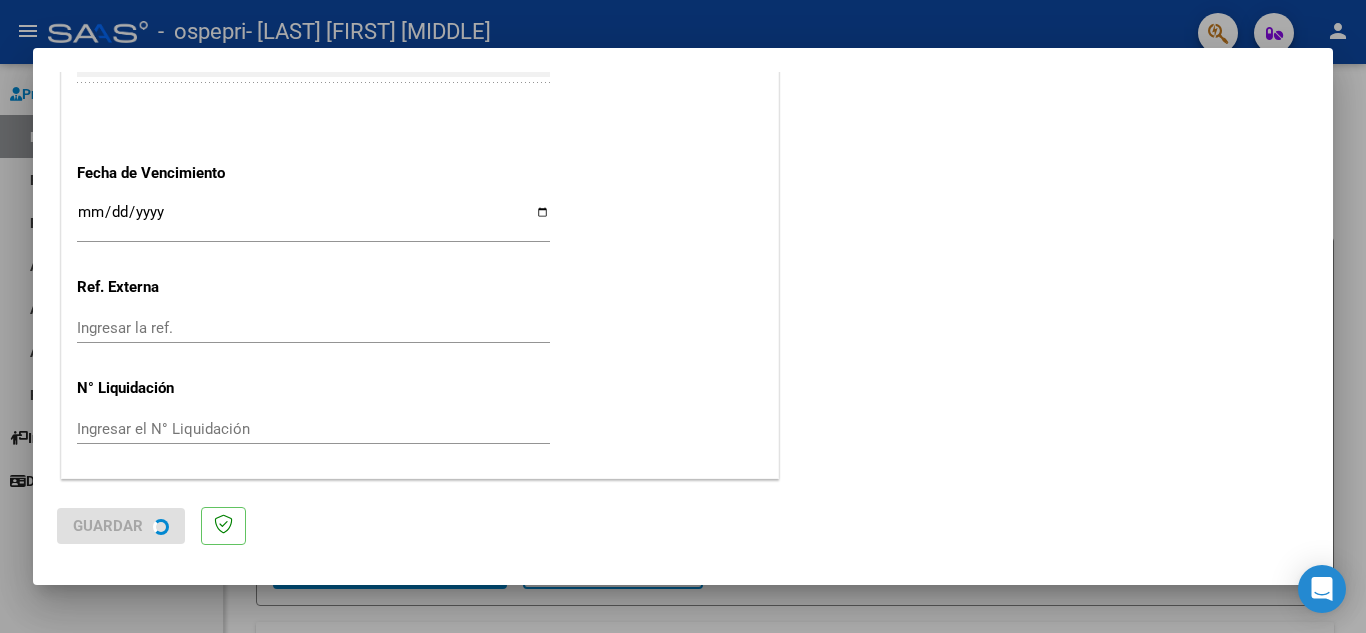 scroll, scrollTop: 0, scrollLeft: 0, axis: both 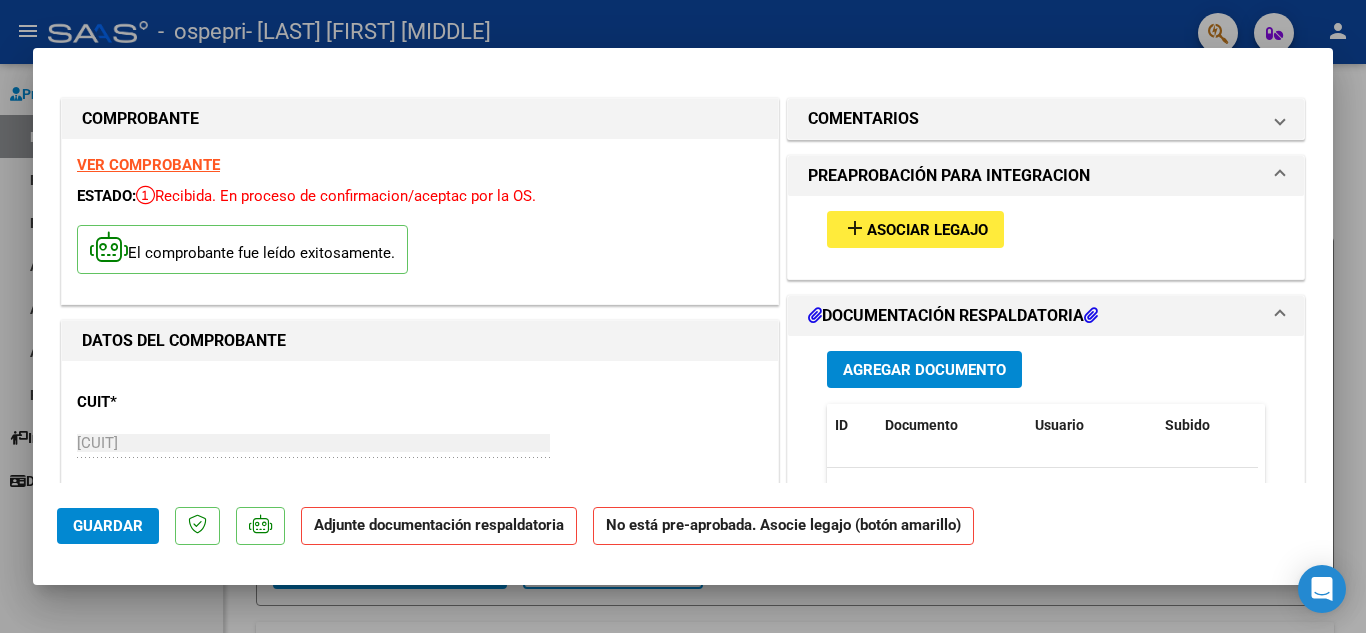 click on "Asociar Legajo" at bounding box center [927, 230] 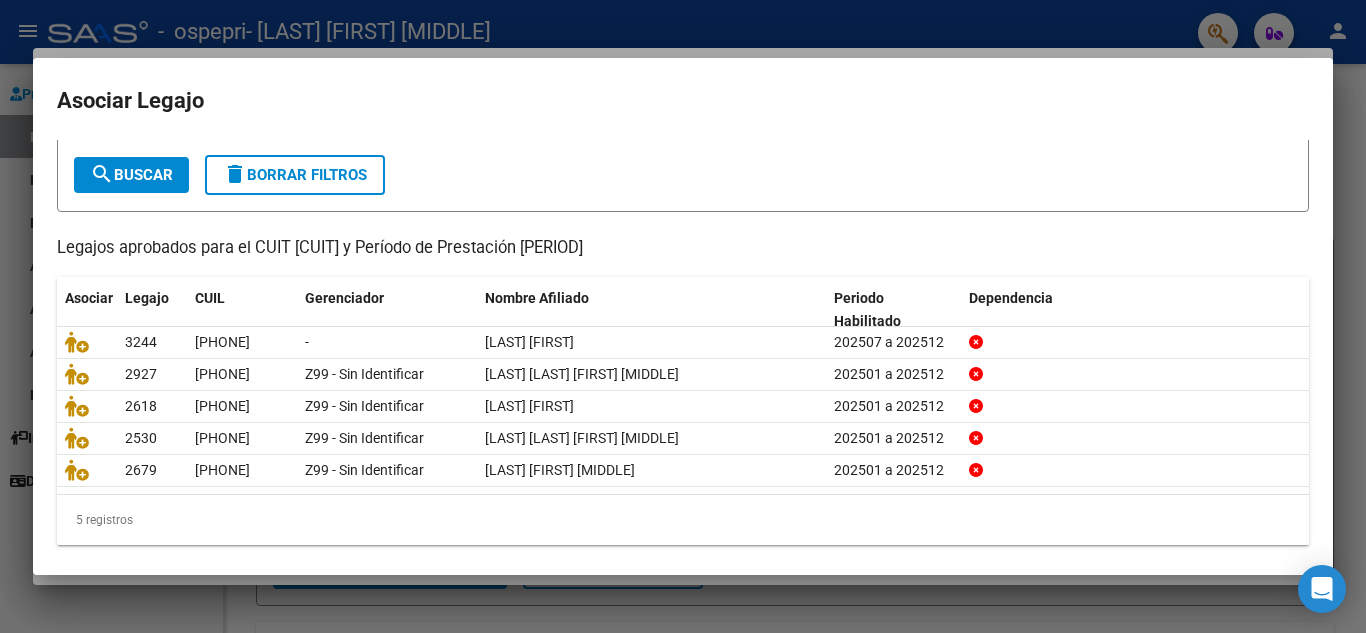 scroll, scrollTop: 115, scrollLeft: 0, axis: vertical 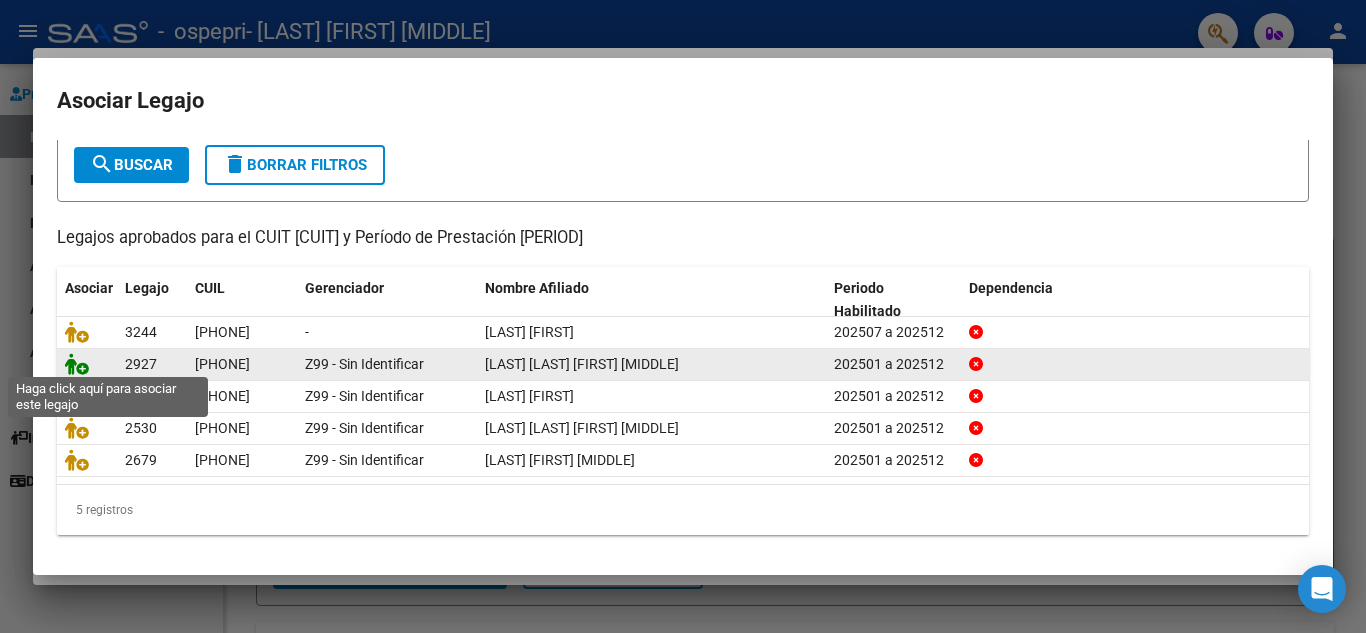 click 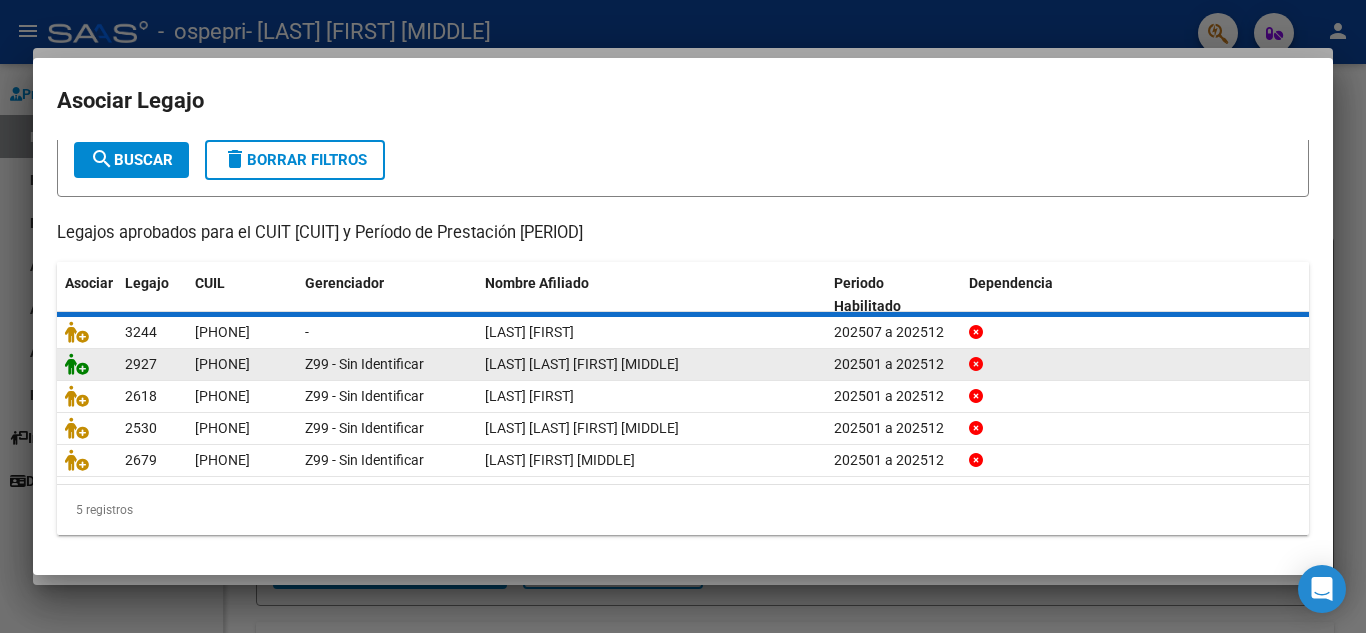 scroll, scrollTop: 128, scrollLeft: 0, axis: vertical 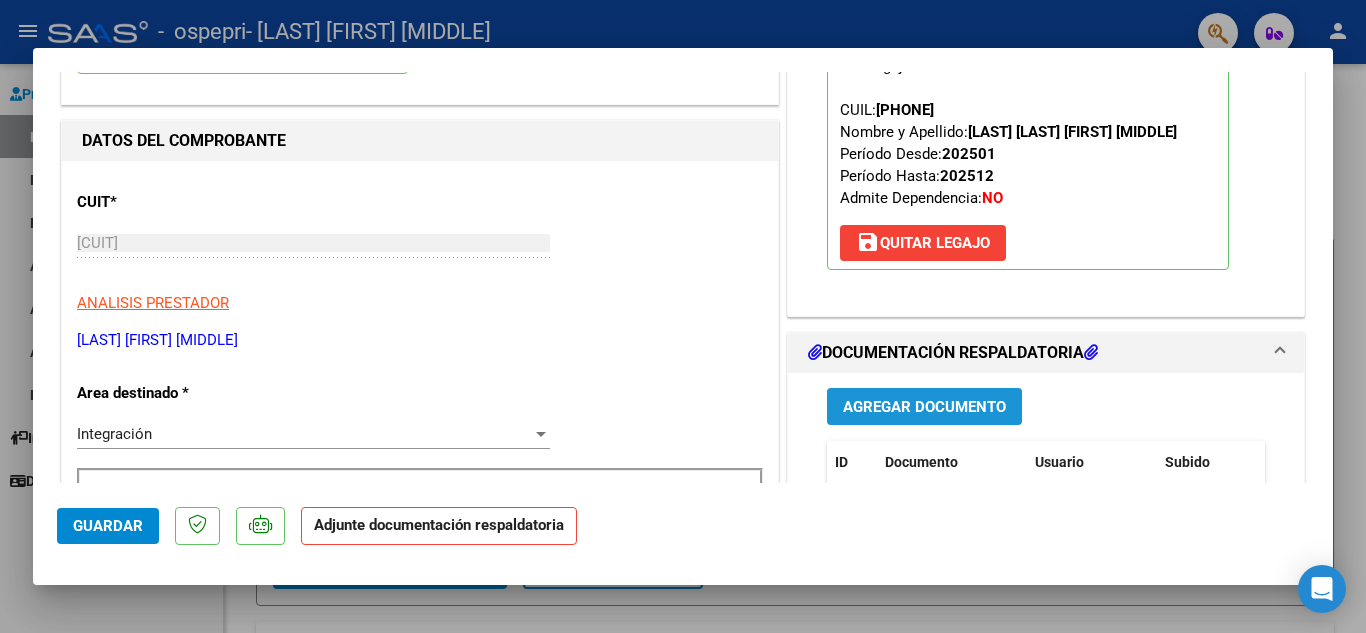 click on "Agregar Documento" at bounding box center (924, 407) 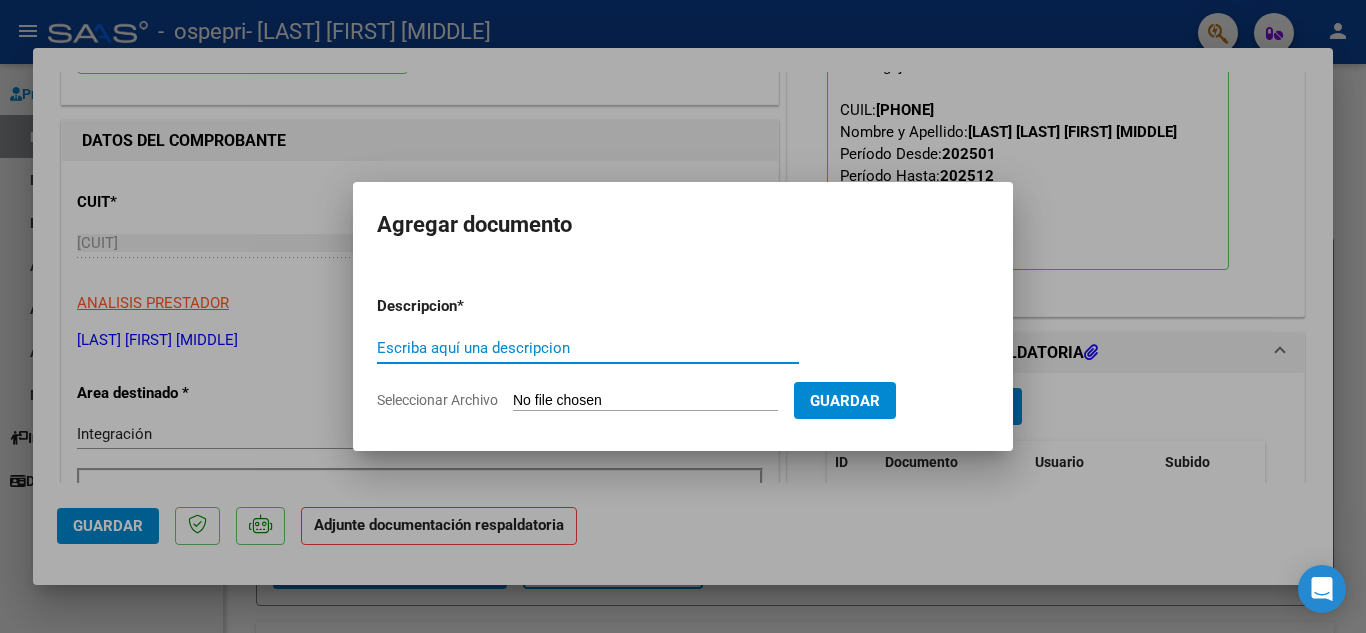 click on "Escriba aquí una descripcion" at bounding box center (588, 348) 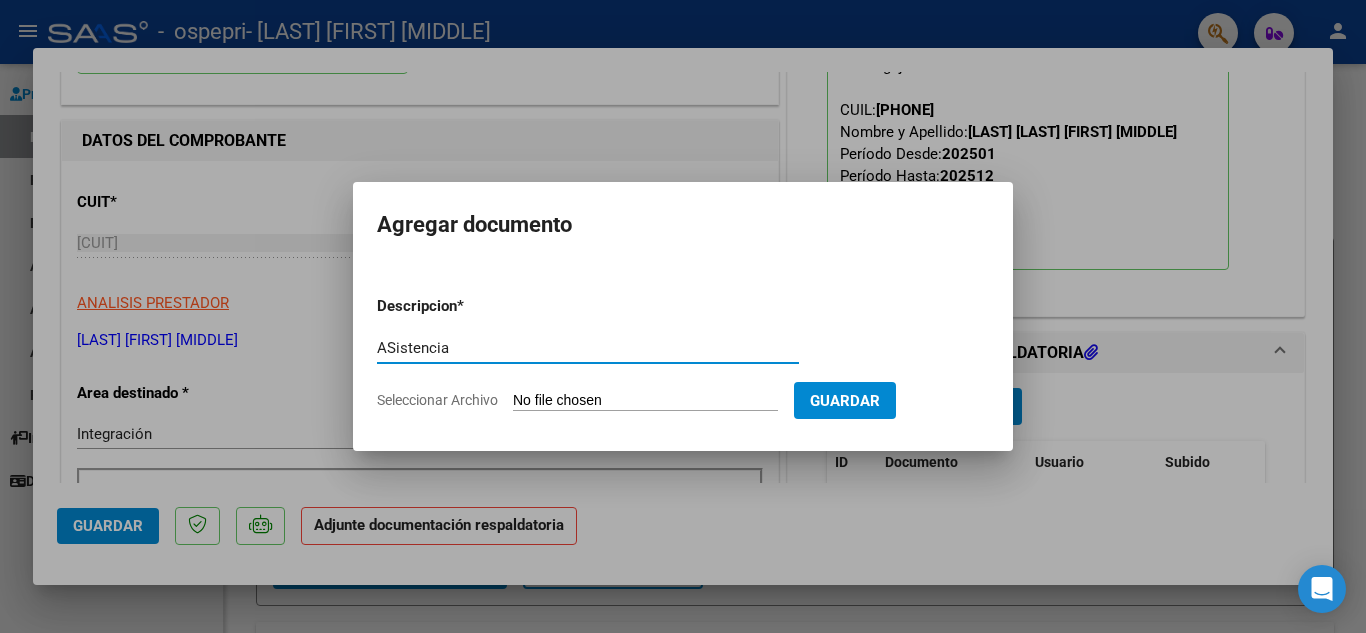 type on "ASistencia" 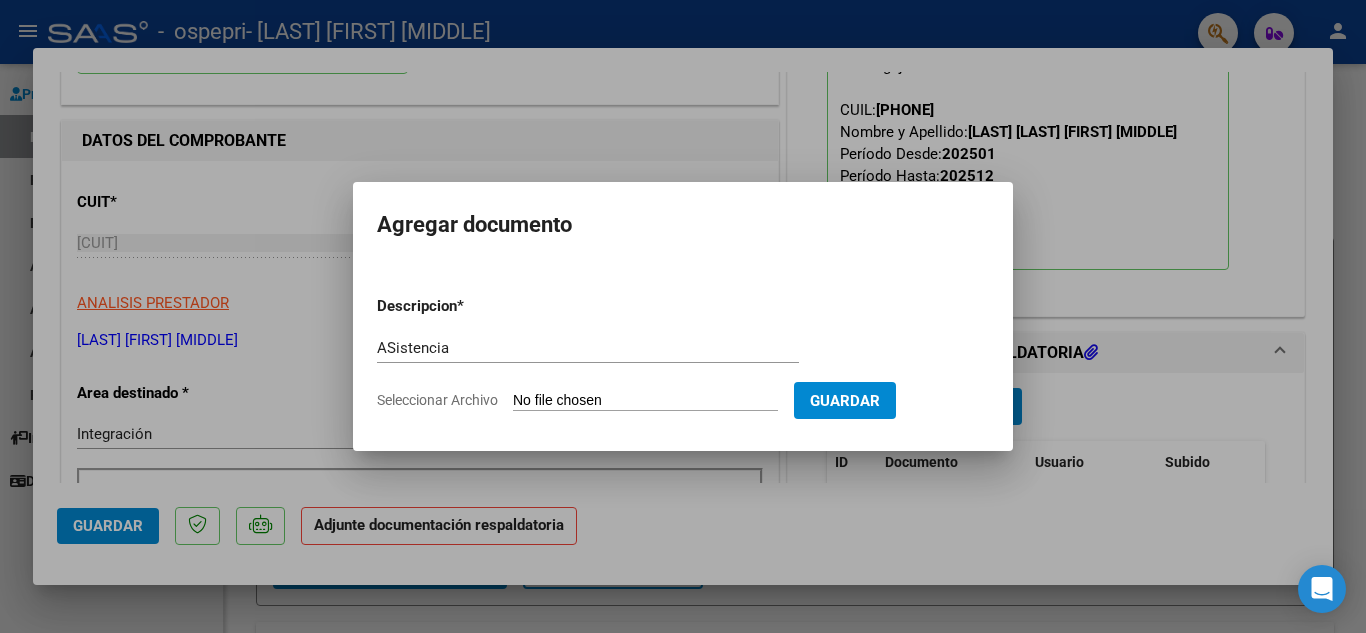 type on "C:\fakepath\[NAME] [DATE].pdf" 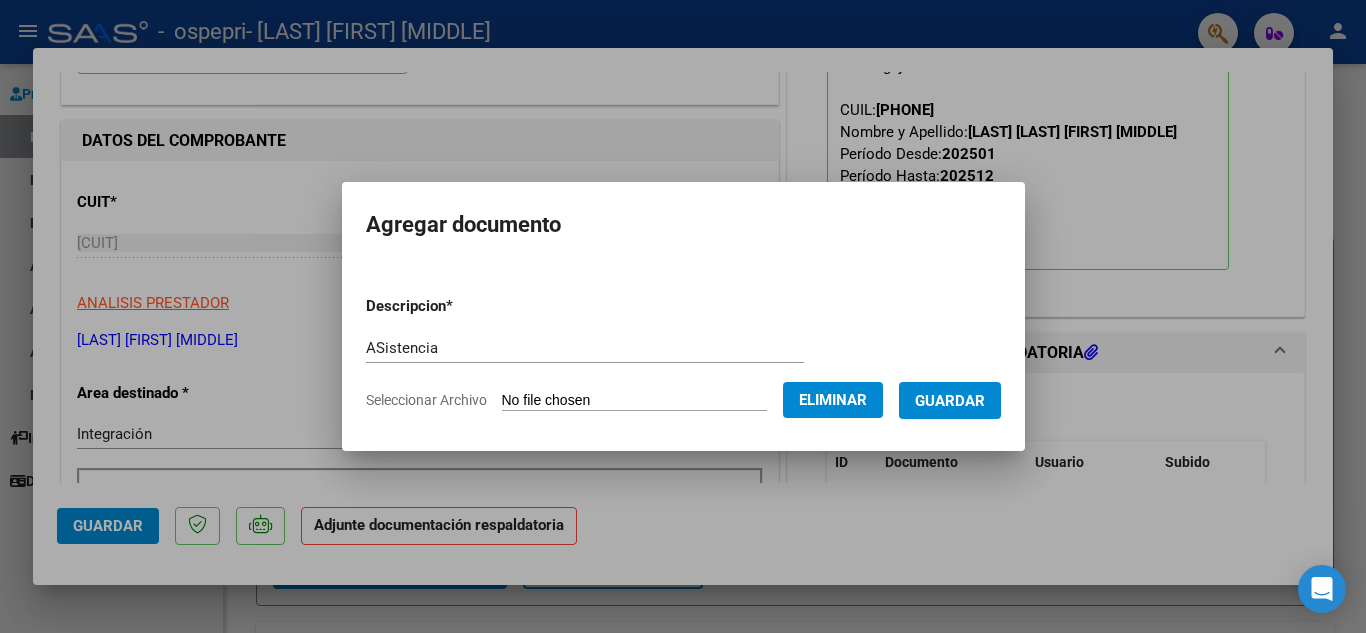 click on "Guardar" at bounding box center (950, 401) 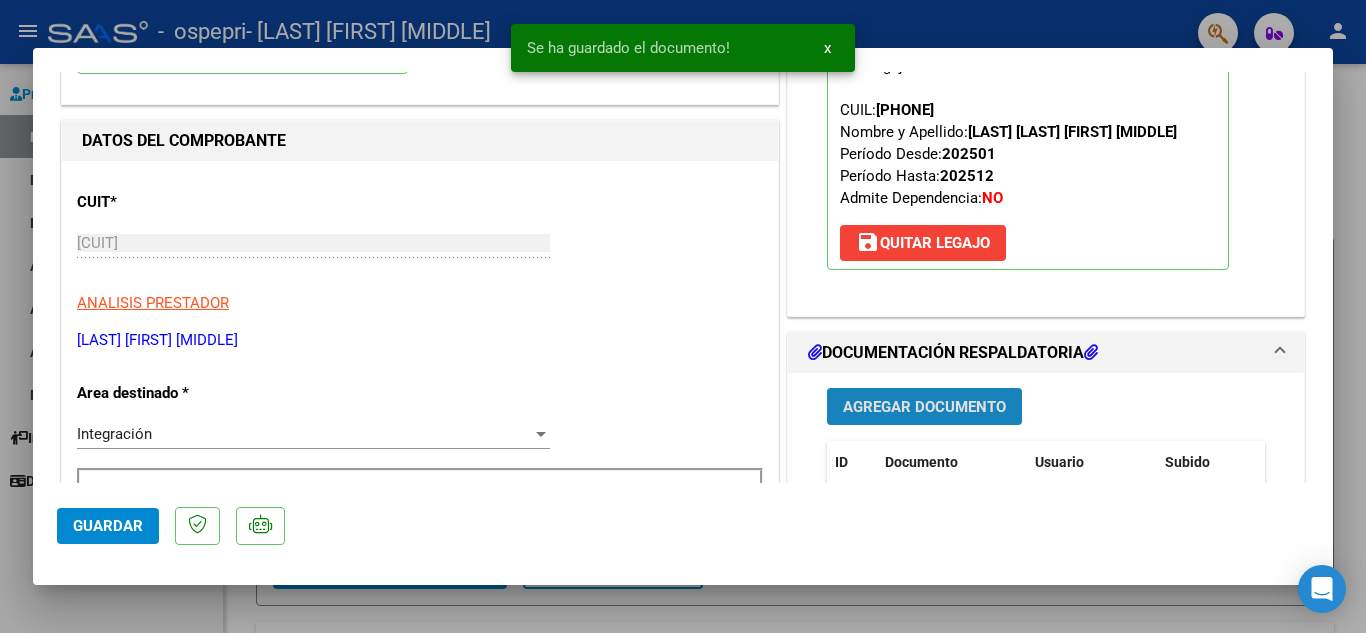 click on "Agregar Documento" at bounding box center (924, 407) 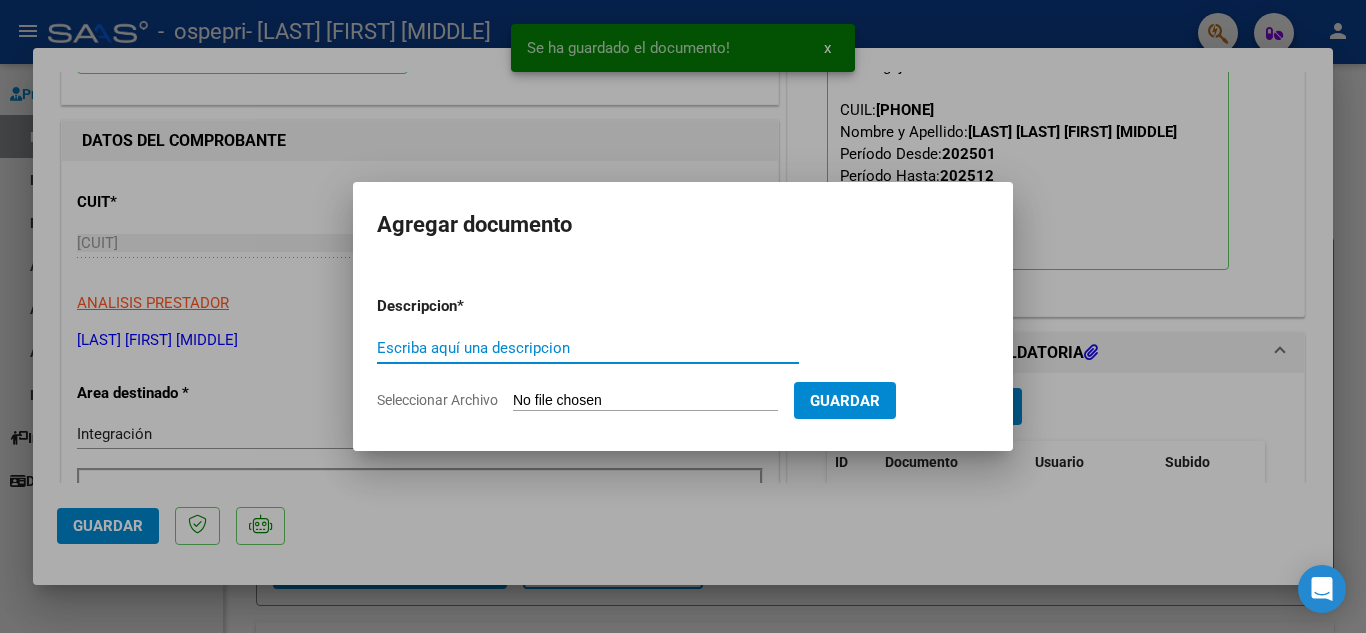 click on "Escriba aquí una descripcion" at bounding box center (588, 348) 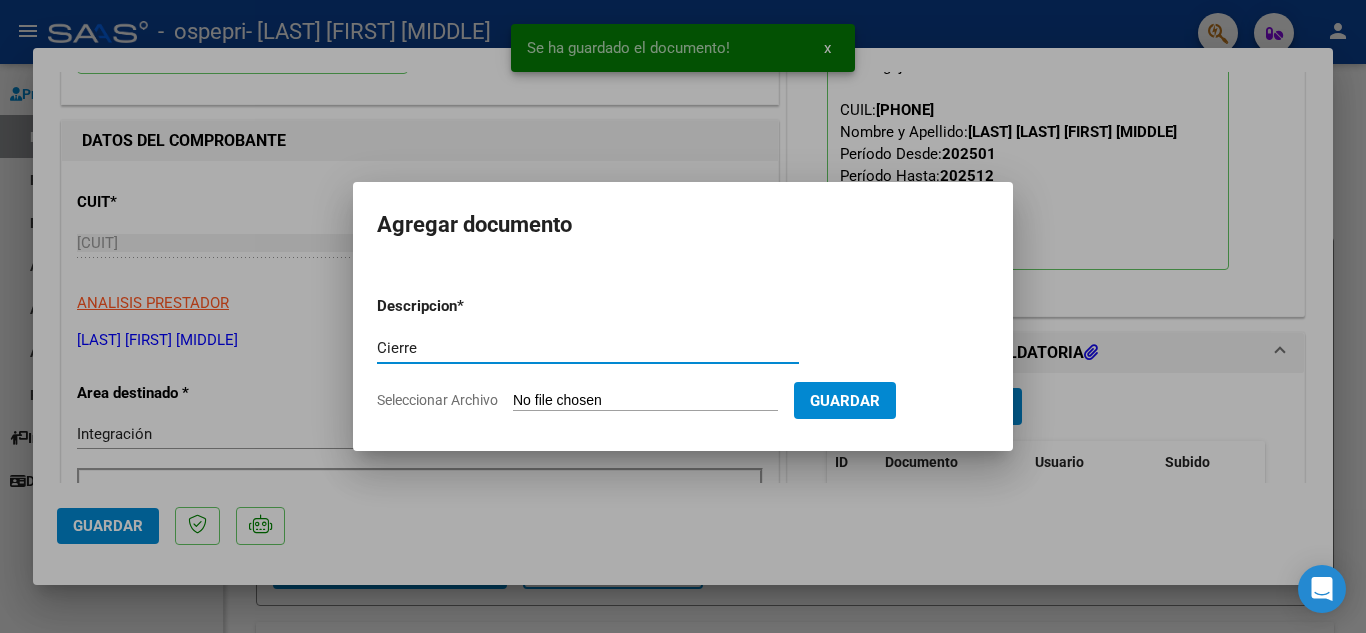 type on "Cierre" 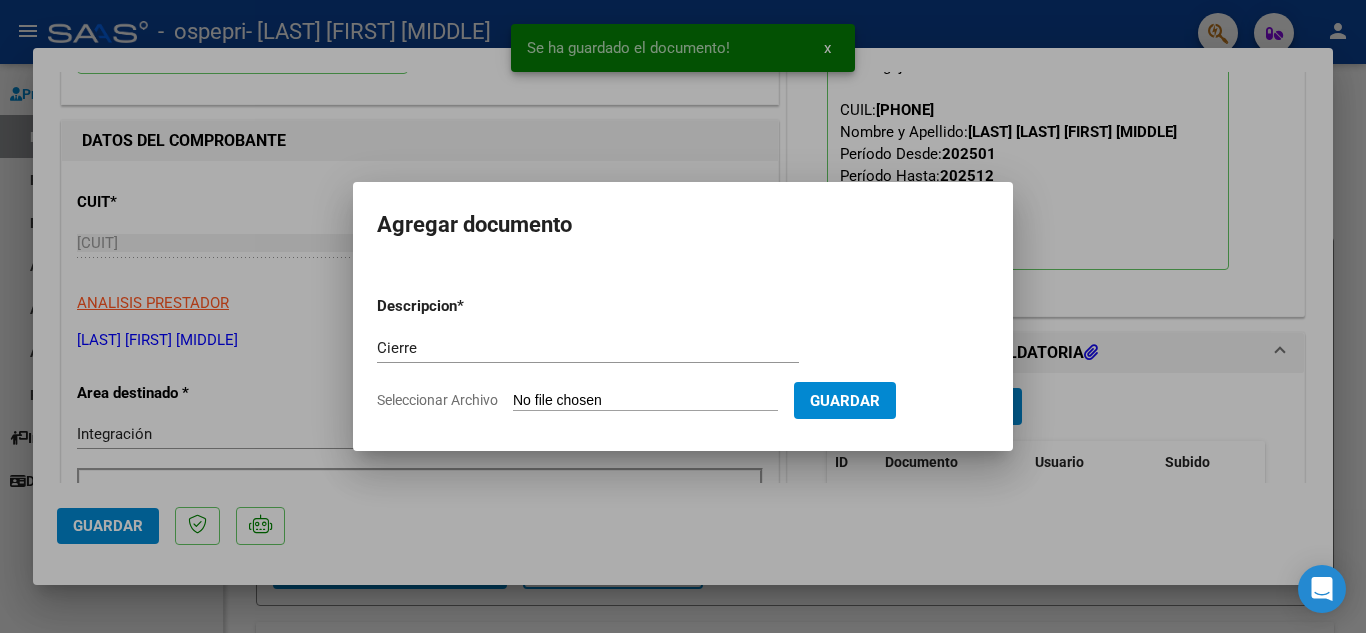 click on "Seleccionar Archivo" at bounding box center (645, 401) 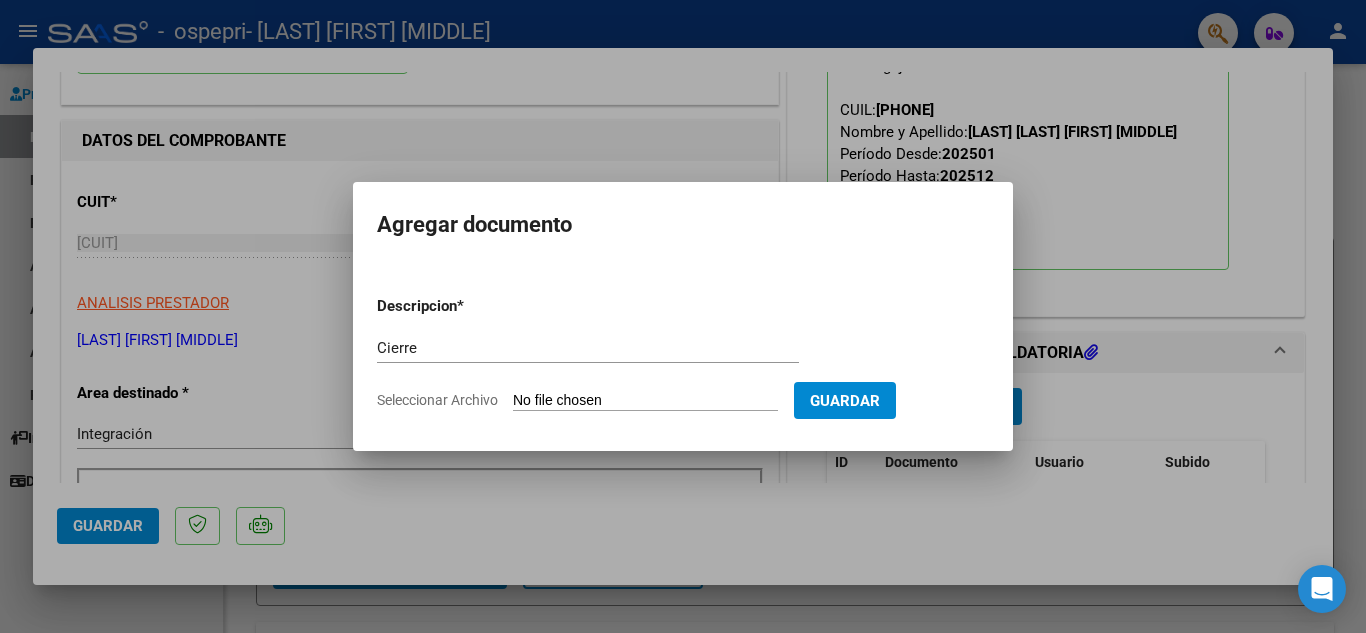 type on "C:\fakepath\[NAME] ([NUMBER]).pdf" 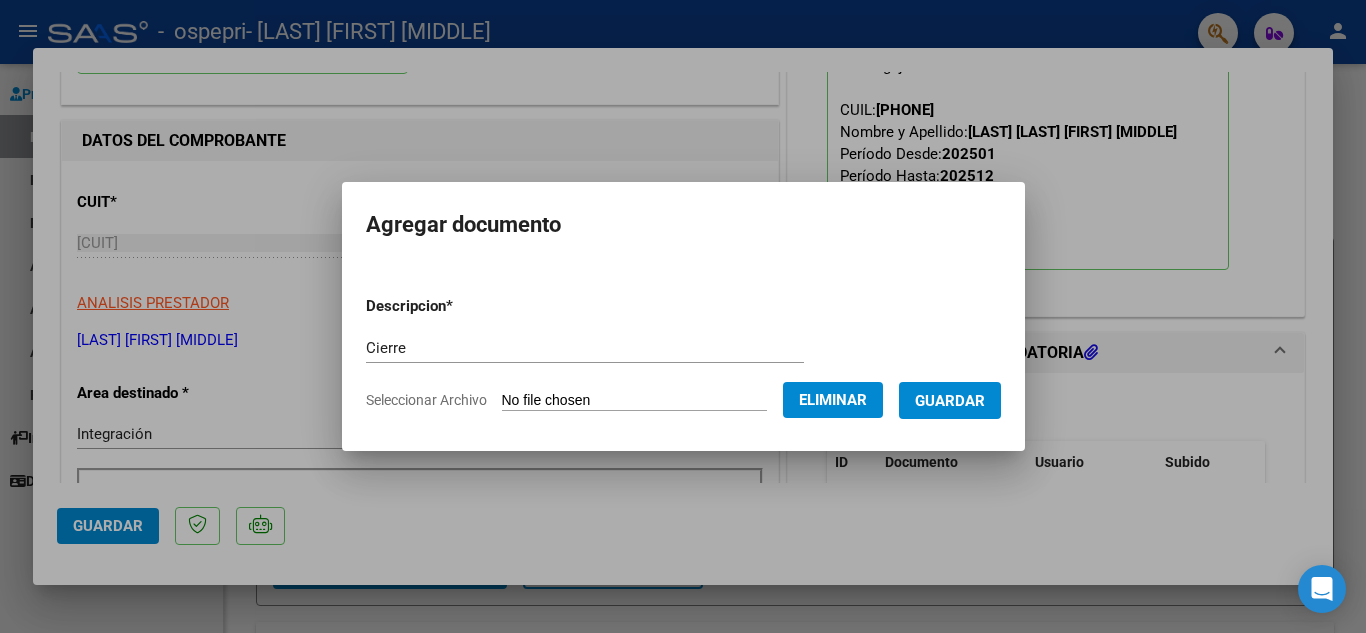 click on "Guardar" at bounding box center [950, 401] 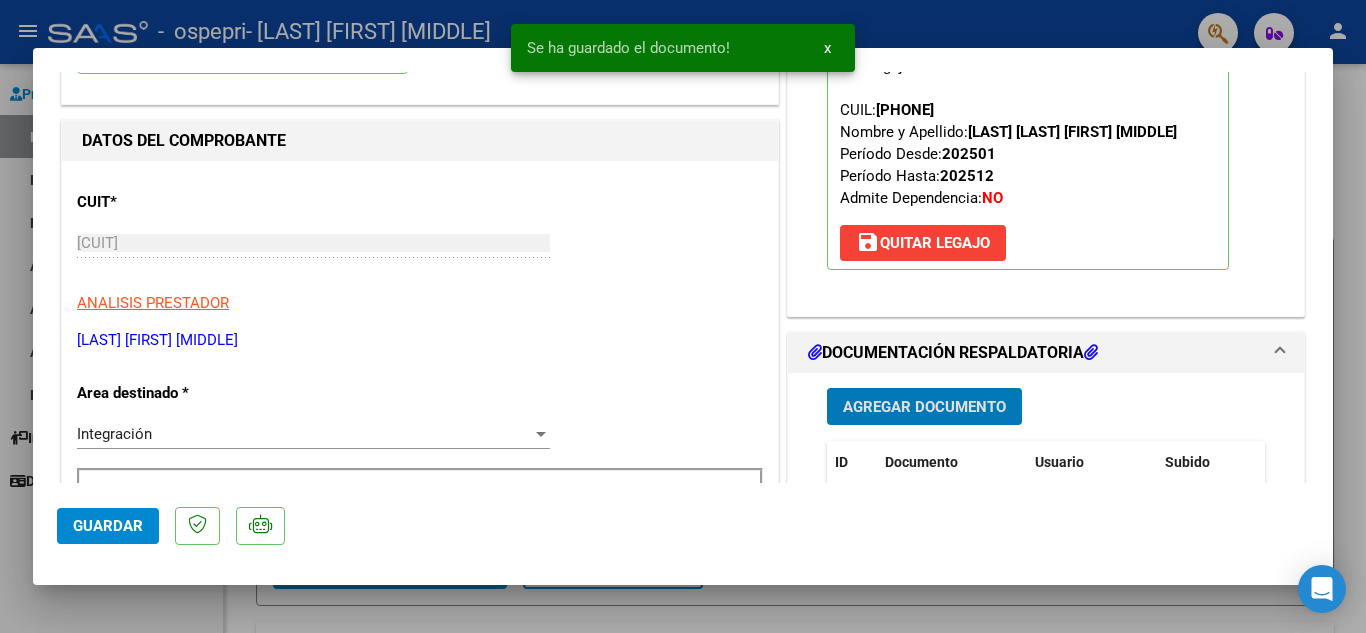 scroll, scrollTop: 700, scrollLeft: 0, axis: vertical 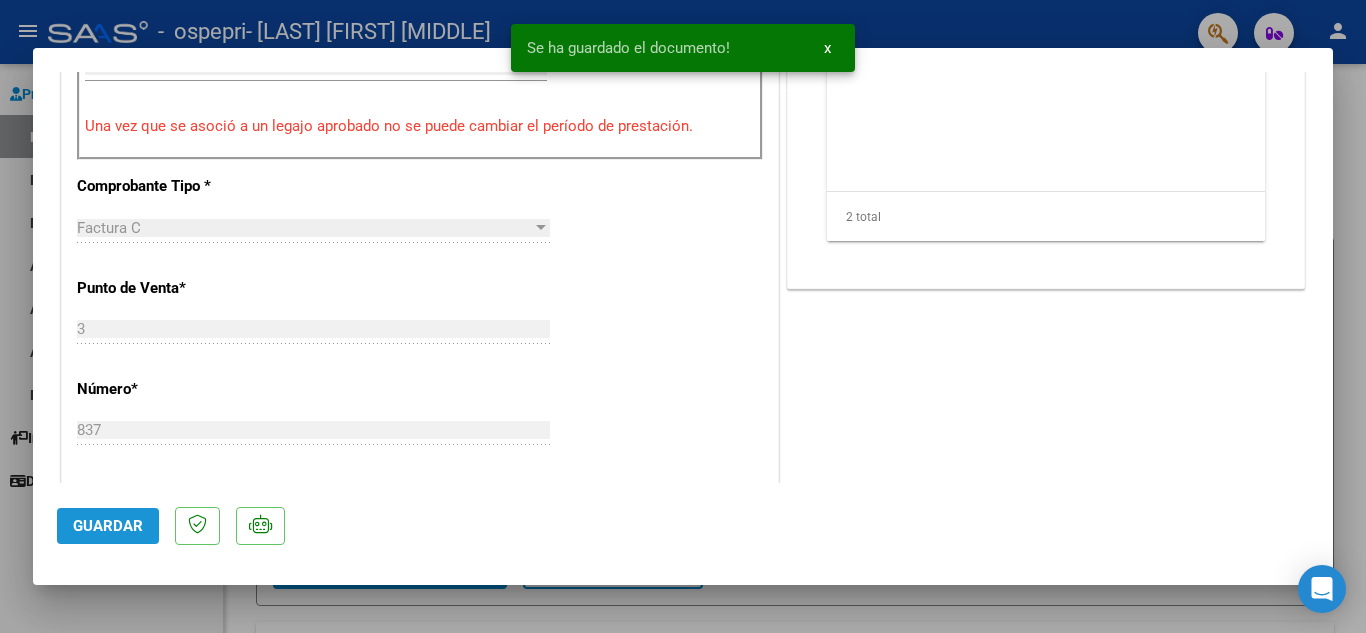 click on "Guardar" 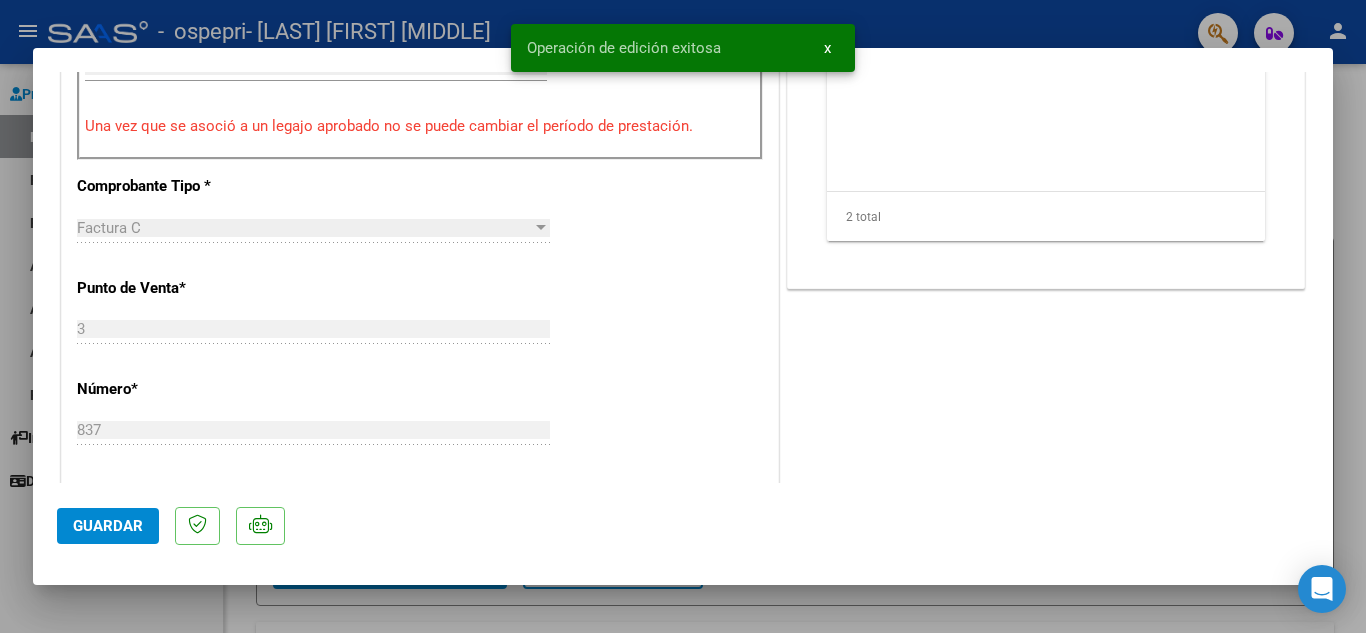 click at bounding box center (683, 316) 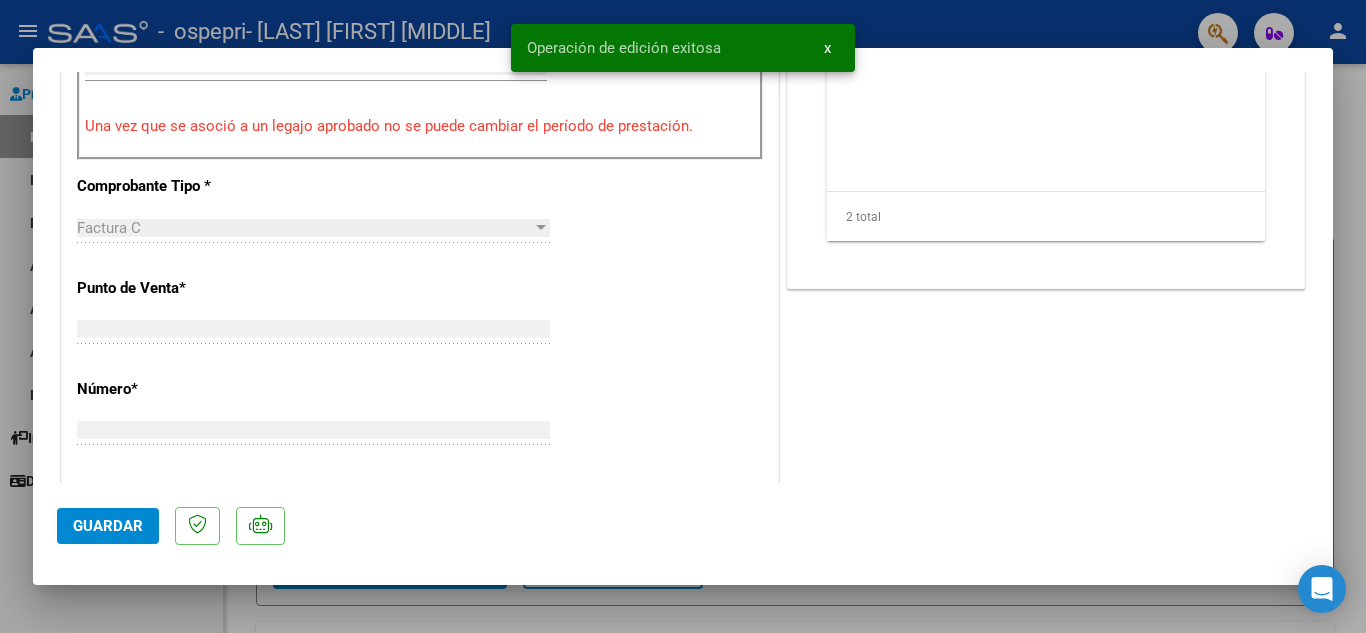 scroll, scrollTop: 659, scrollLeft: 0, axis: vertical 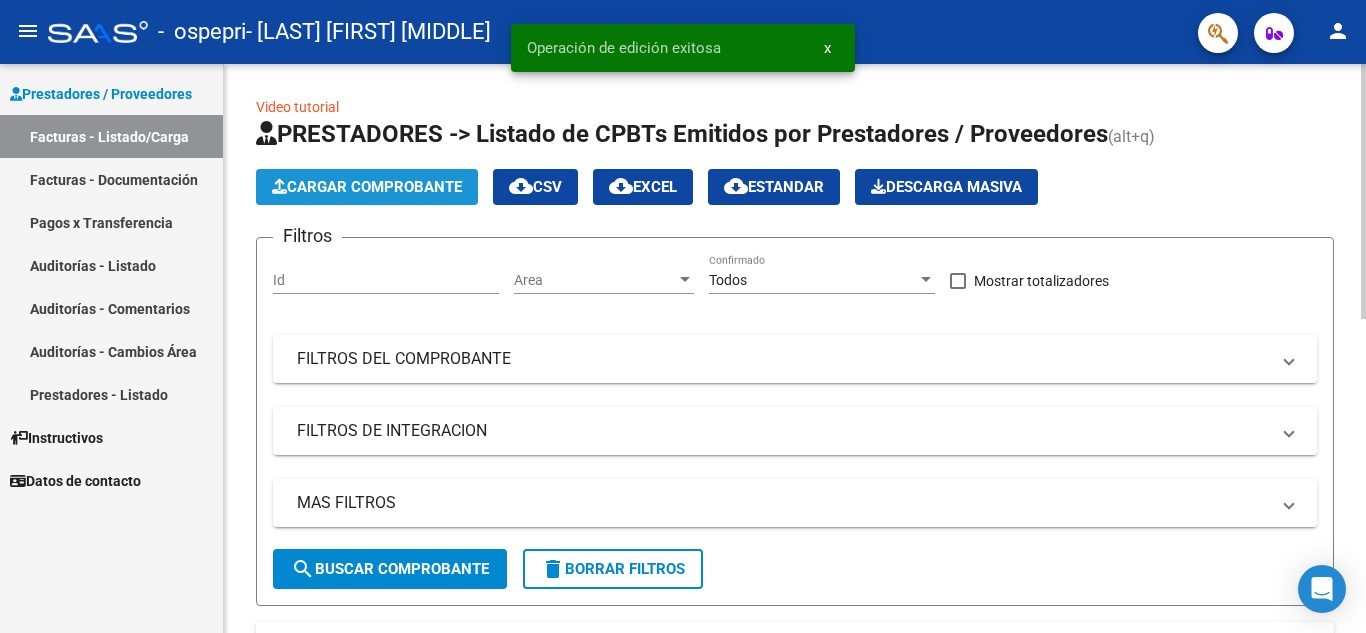 click on "Cargar Comprobante" 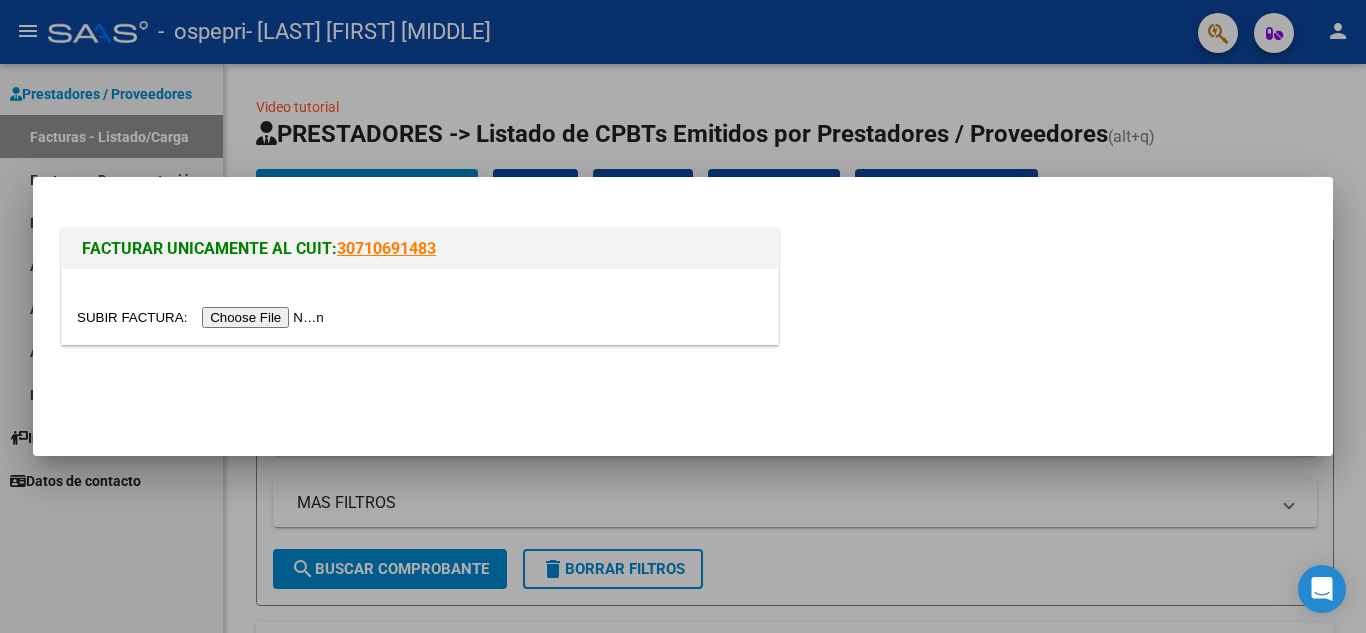 click at bounding box center (203, 317) 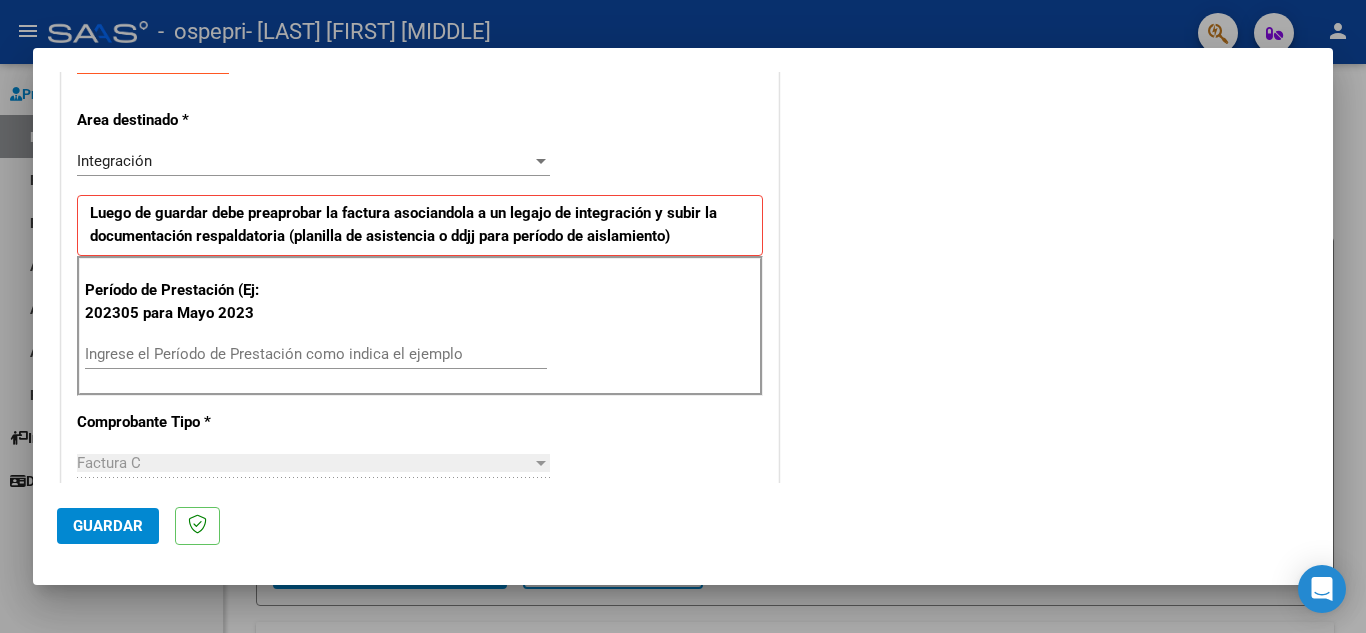 scroll, scrollTop: 500, scrollLeft: 0, axis: vertical 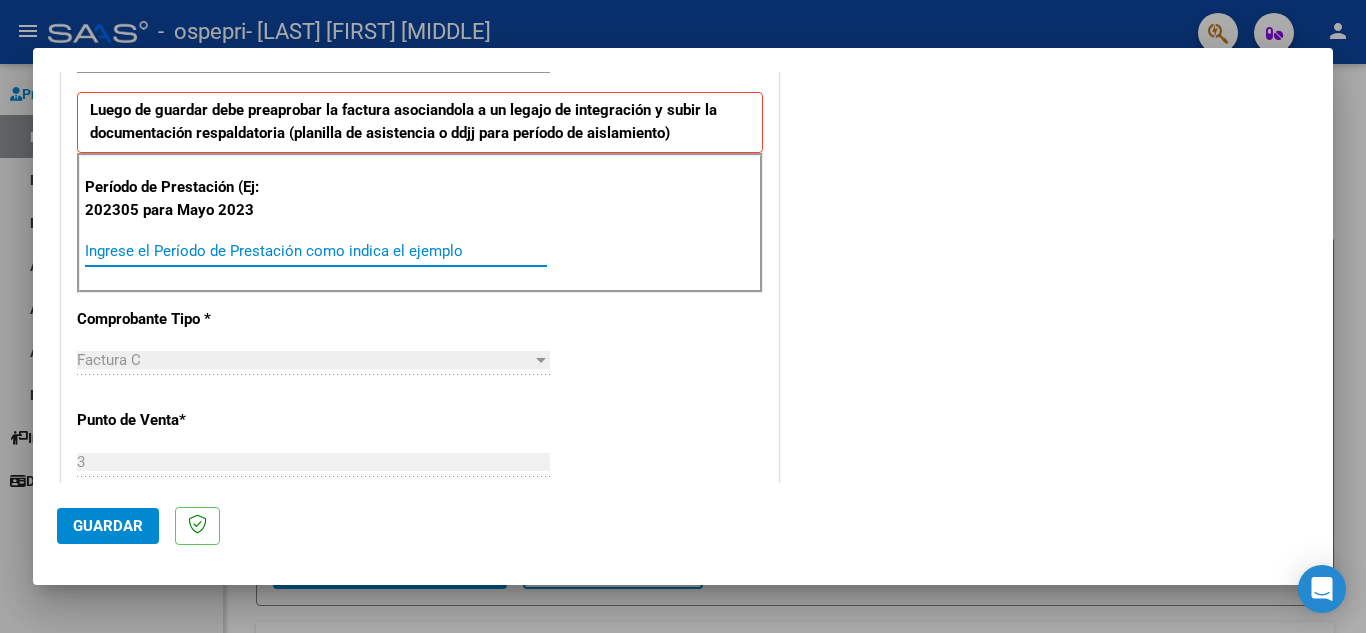 click on "Ingrese el Período de Prestación como indica el ejemplo" at bounding box center (316, 251) 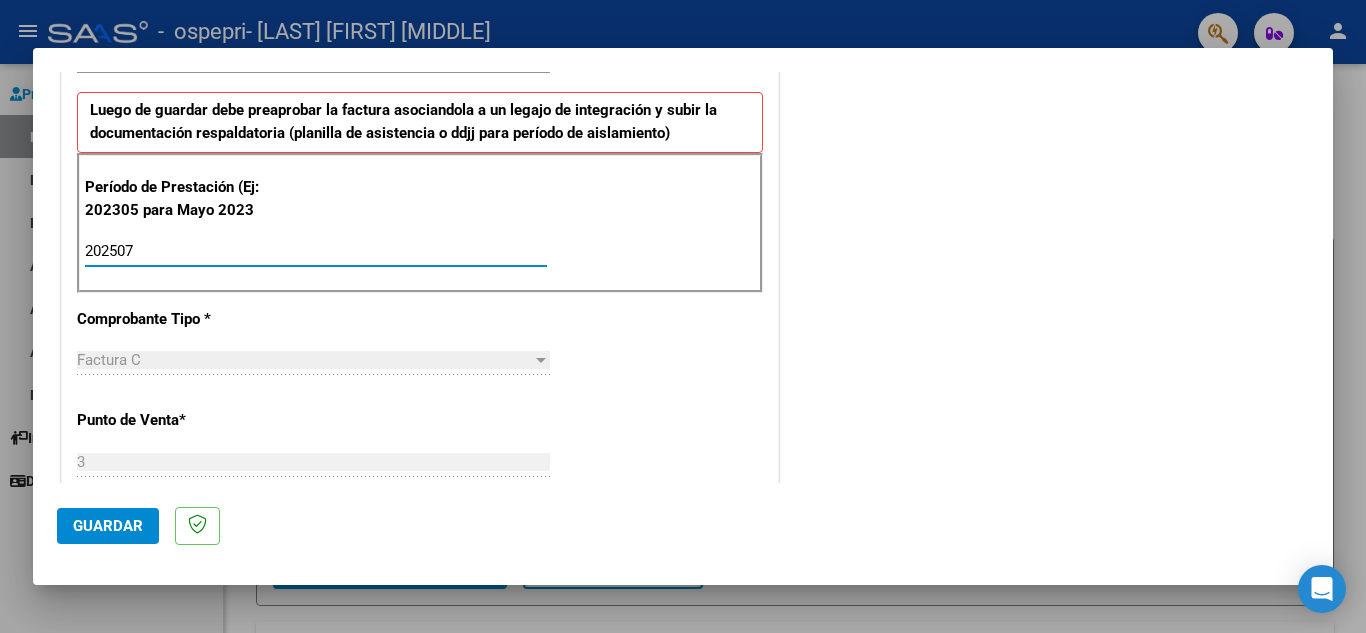 type on "202507" 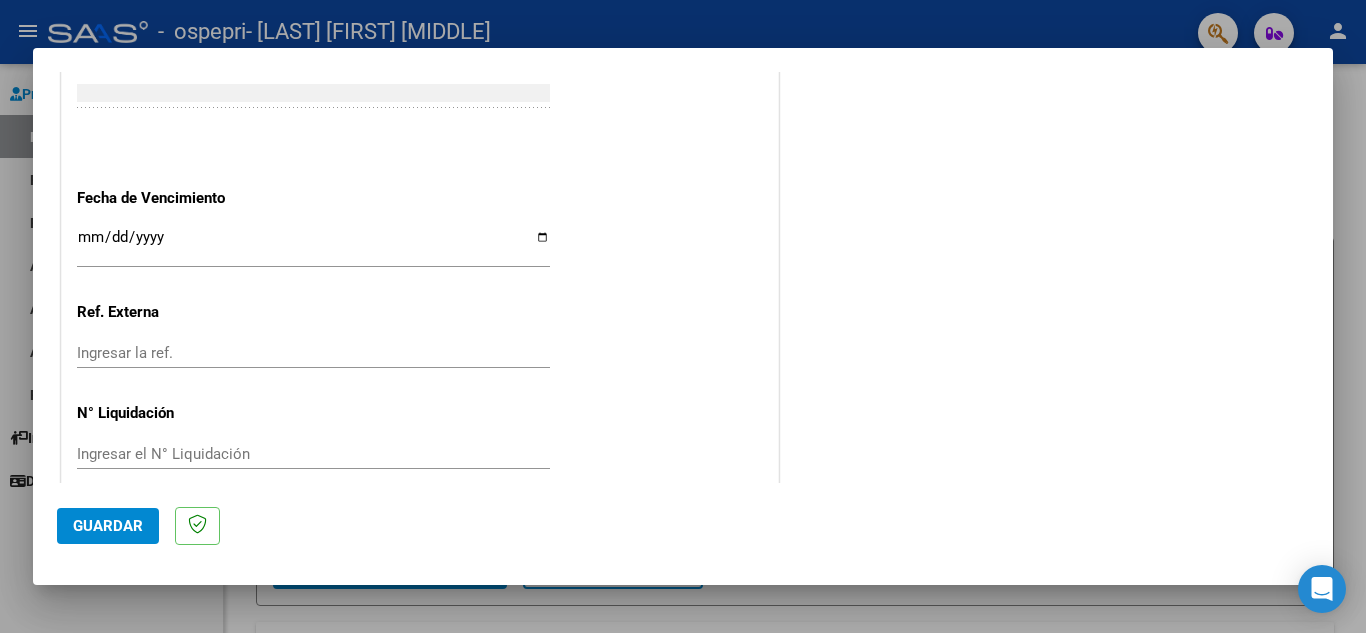 scroll, scrollTop: 1300, scrollLeft: 0, axis: vertical 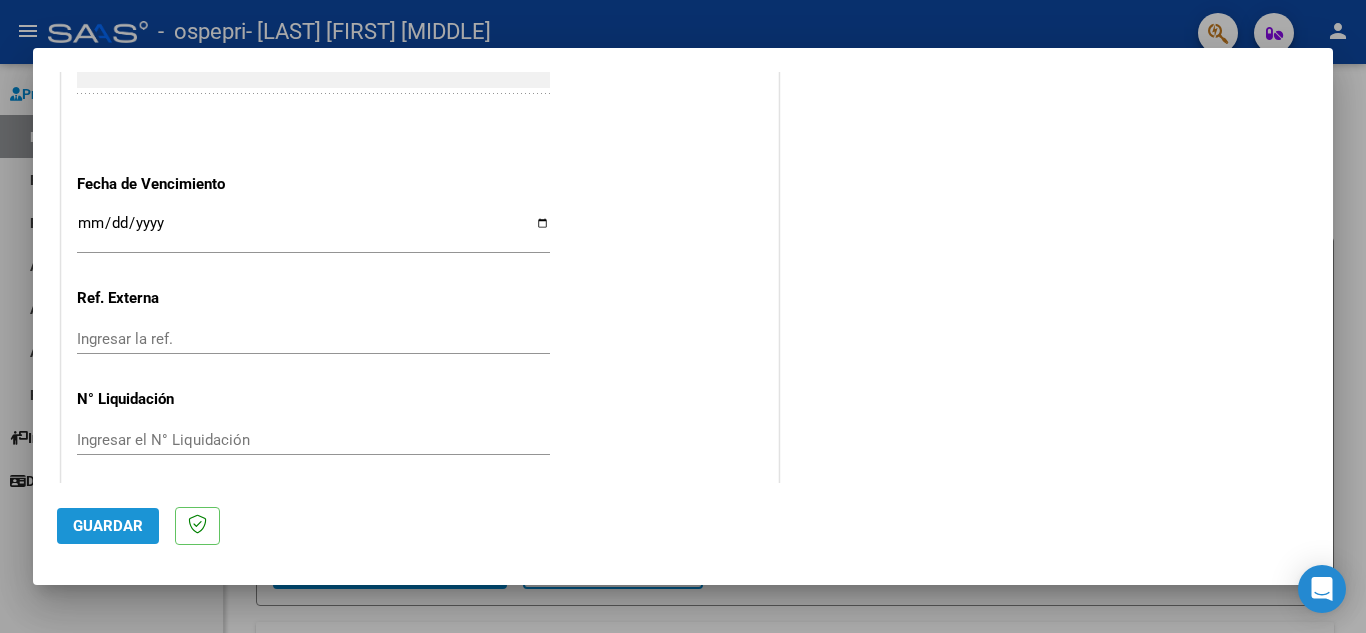 click on "Guardar" 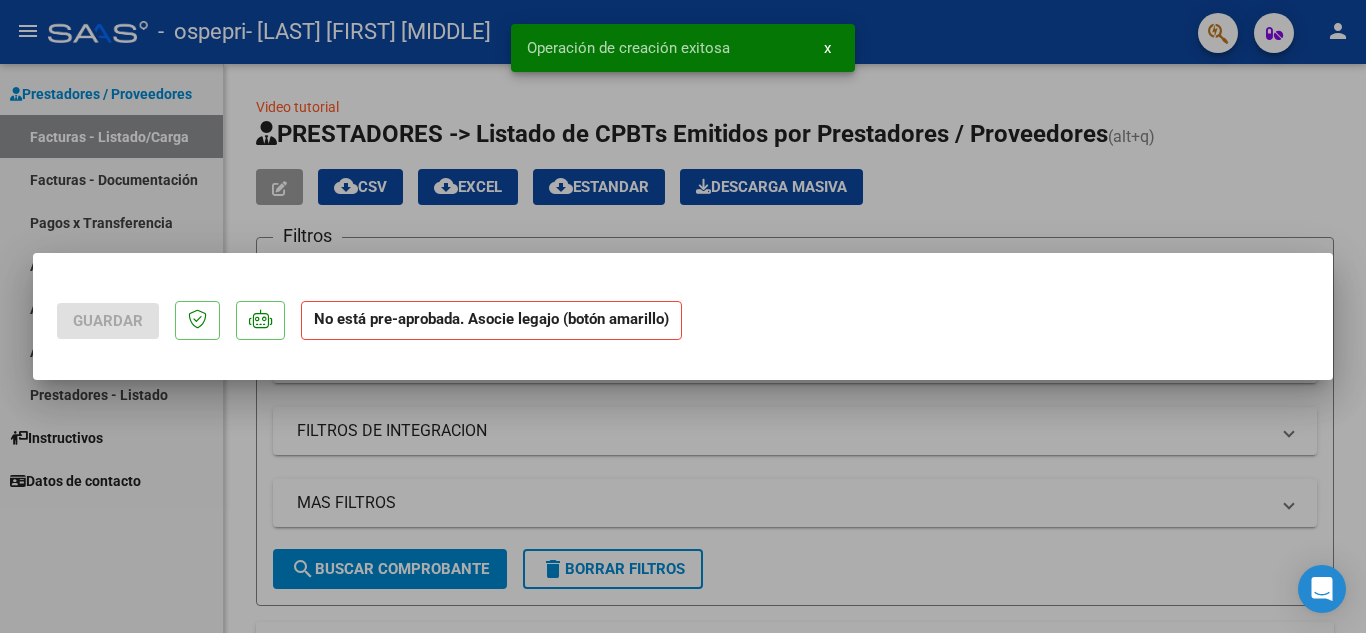 scroll, scrollTop: 0, scrollLeft: 0, axis: both 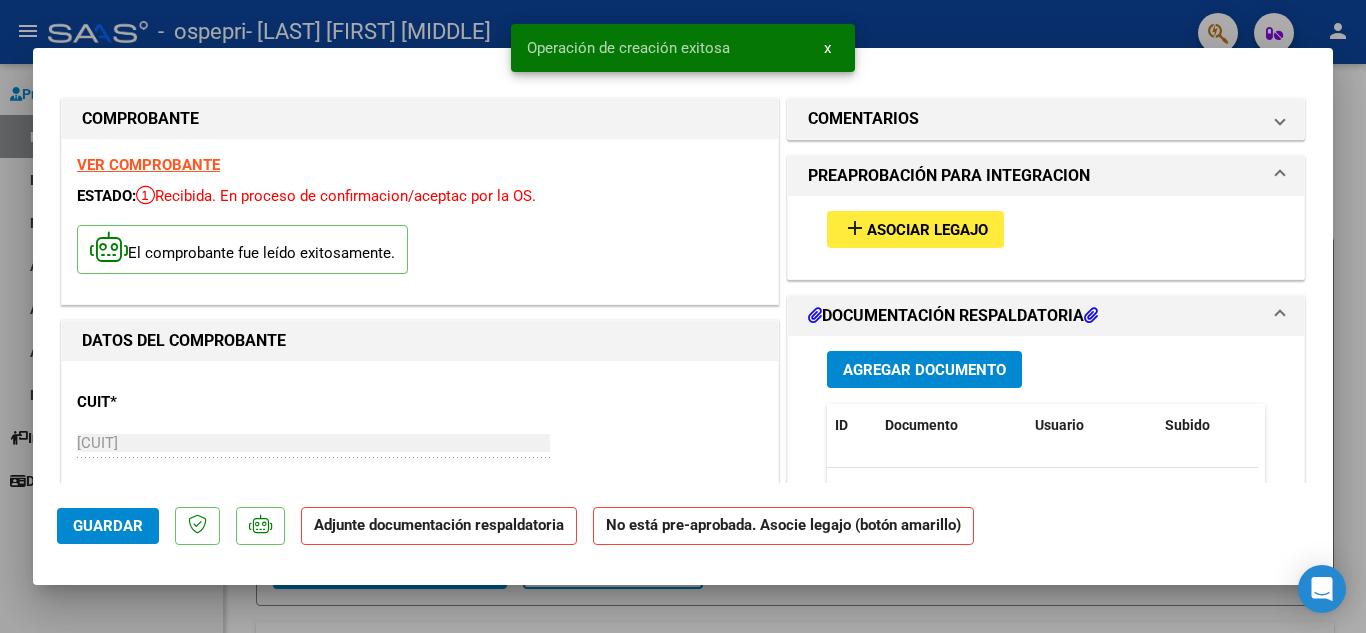 click on "Asociar Legajo" at bounding box center (927, 230) 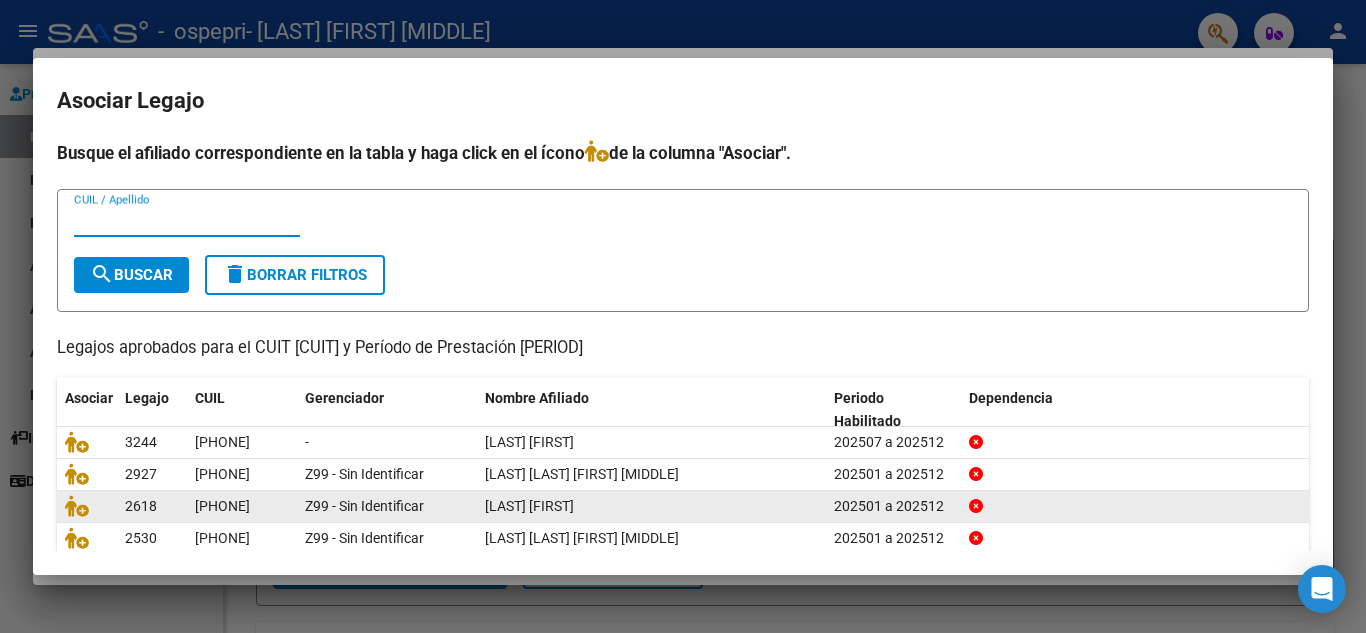 scroll, scrollTop: 100, scrollLeft: 0, axis: vertical 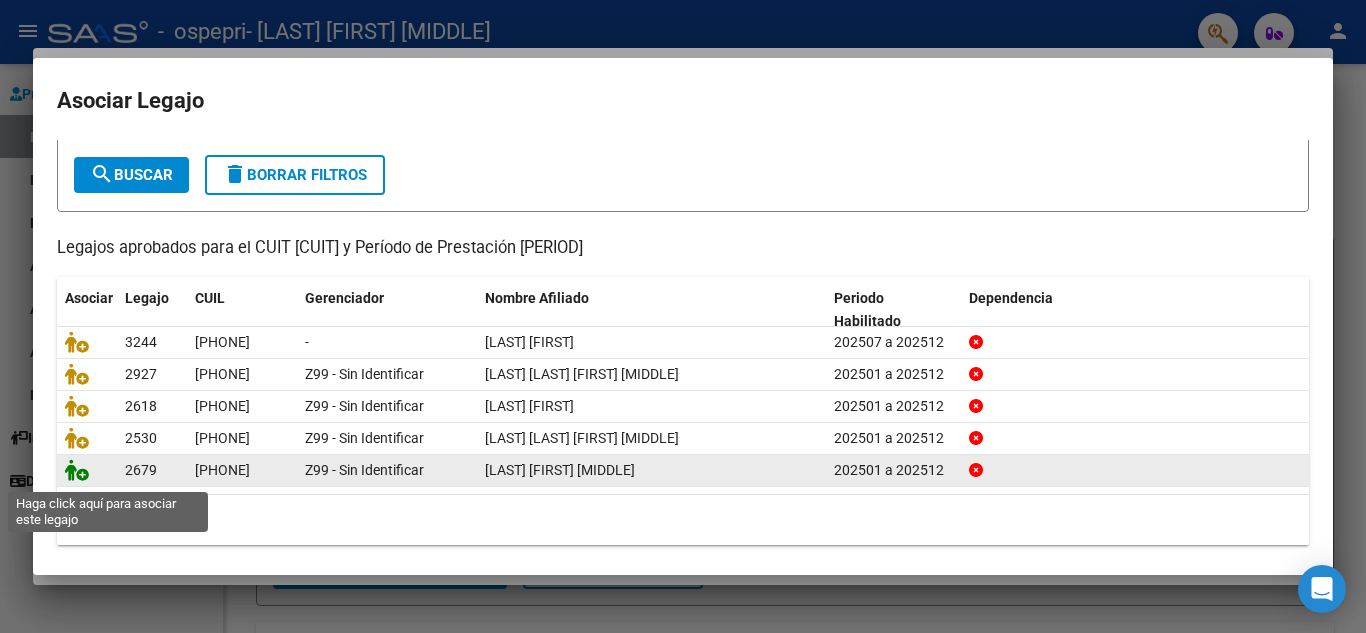 click 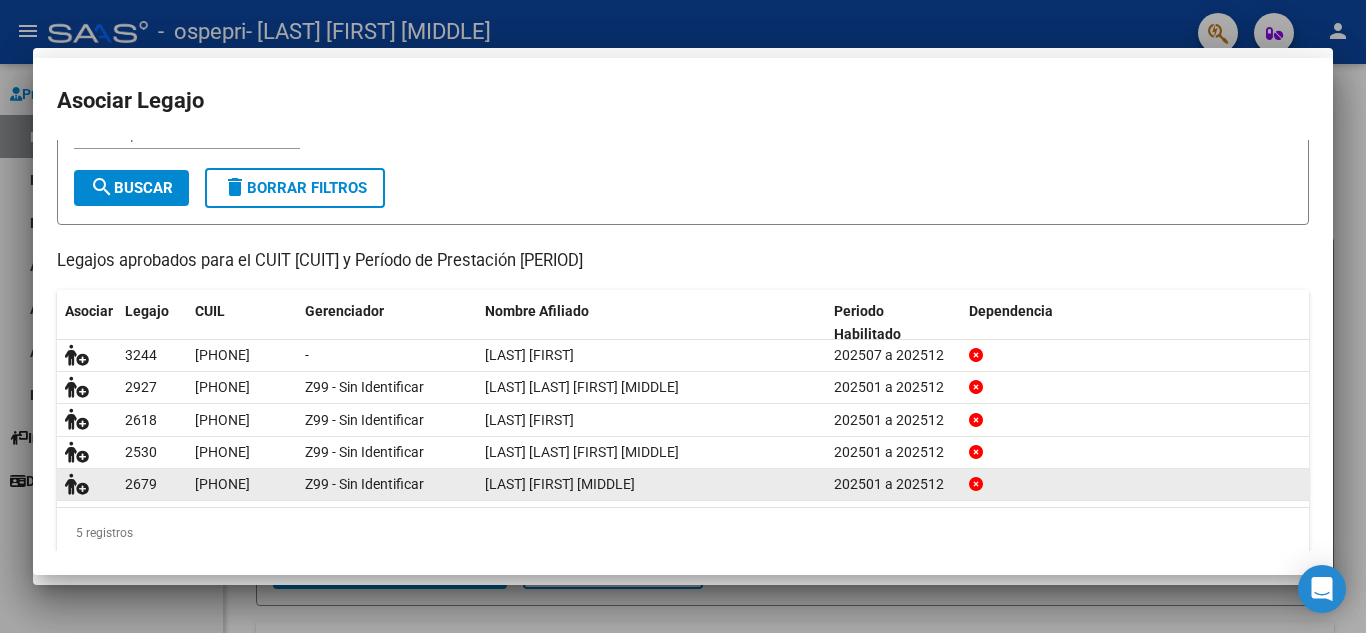 scroll, scrollTop: 113, scrollLeft: 0, axis: vertical 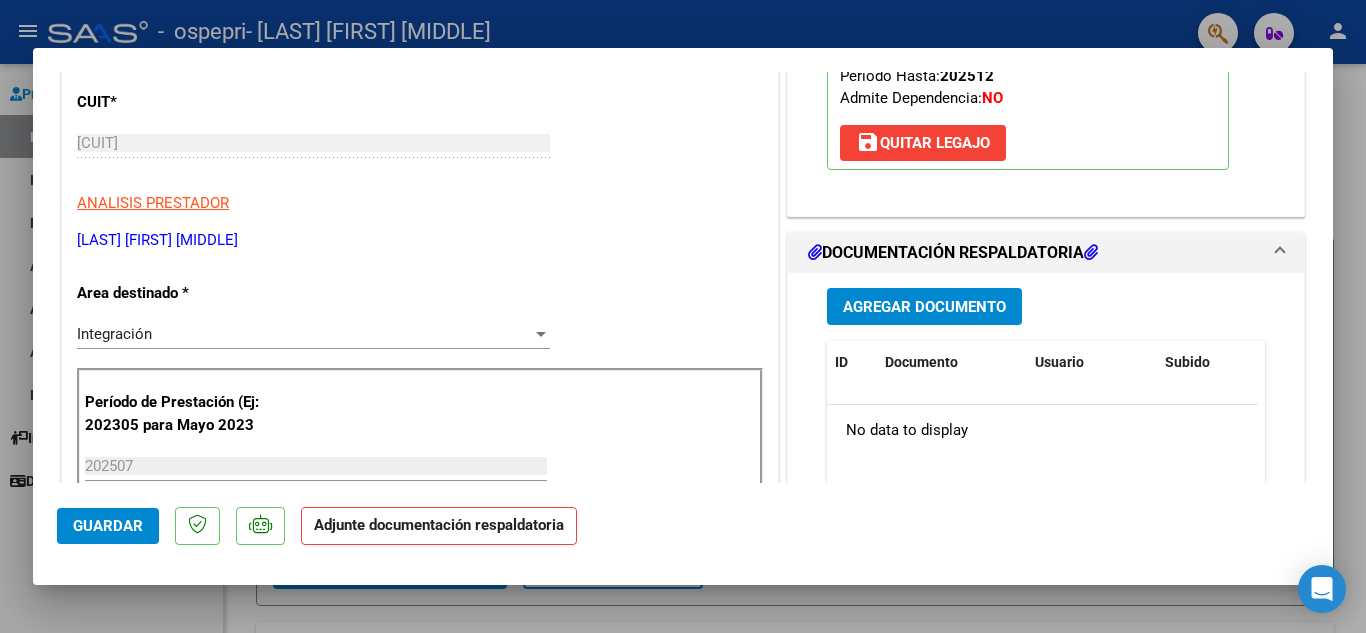 click on "Agregar Documento" at bounding box center [924, 307] 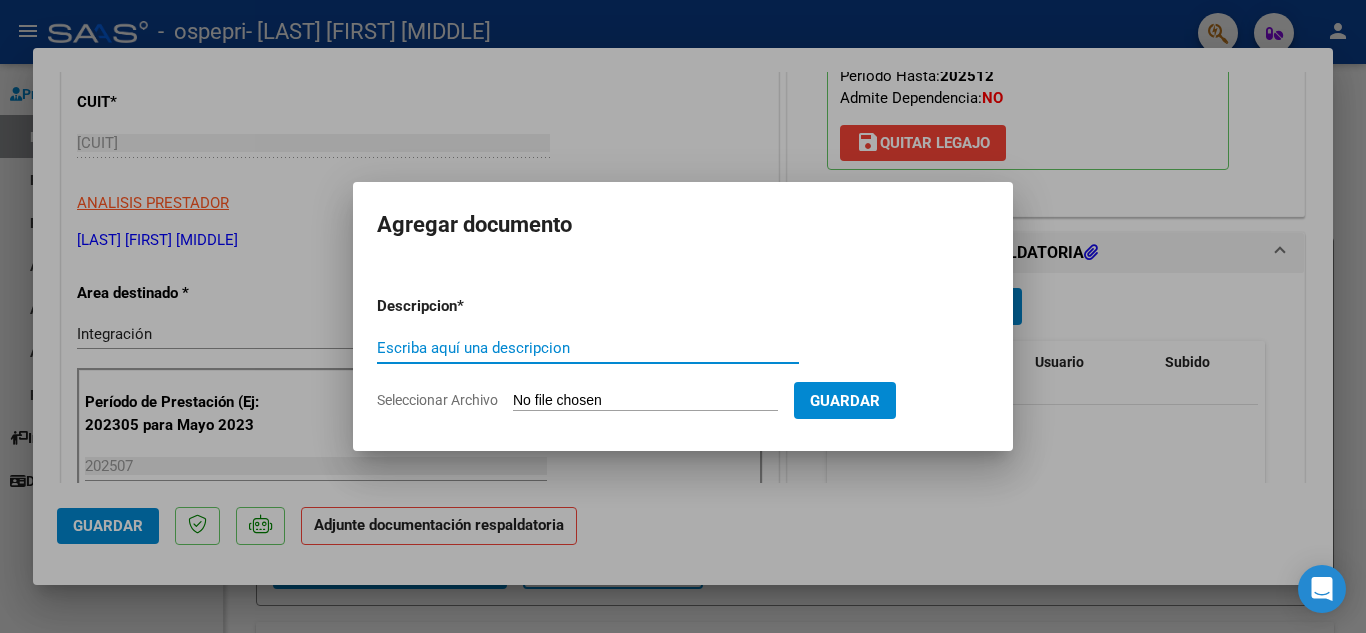 click on "Escriba aquí una descripcion" at bounding box center (588, 348) 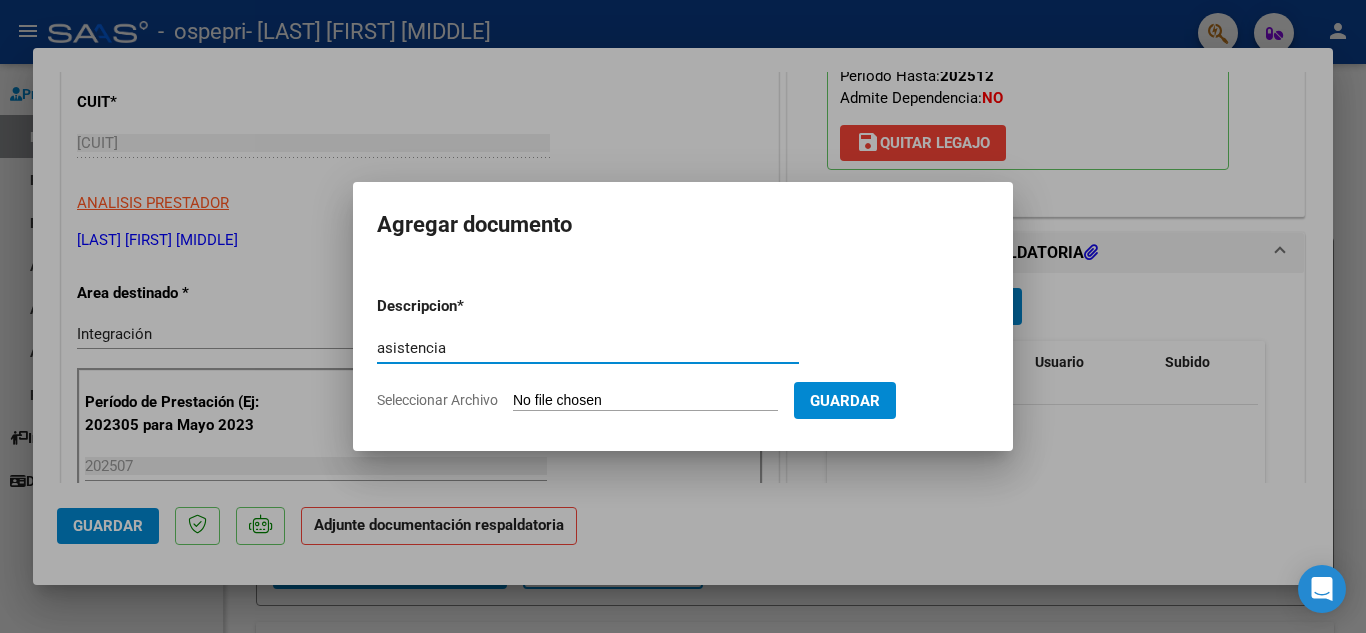 type on "asistencia" 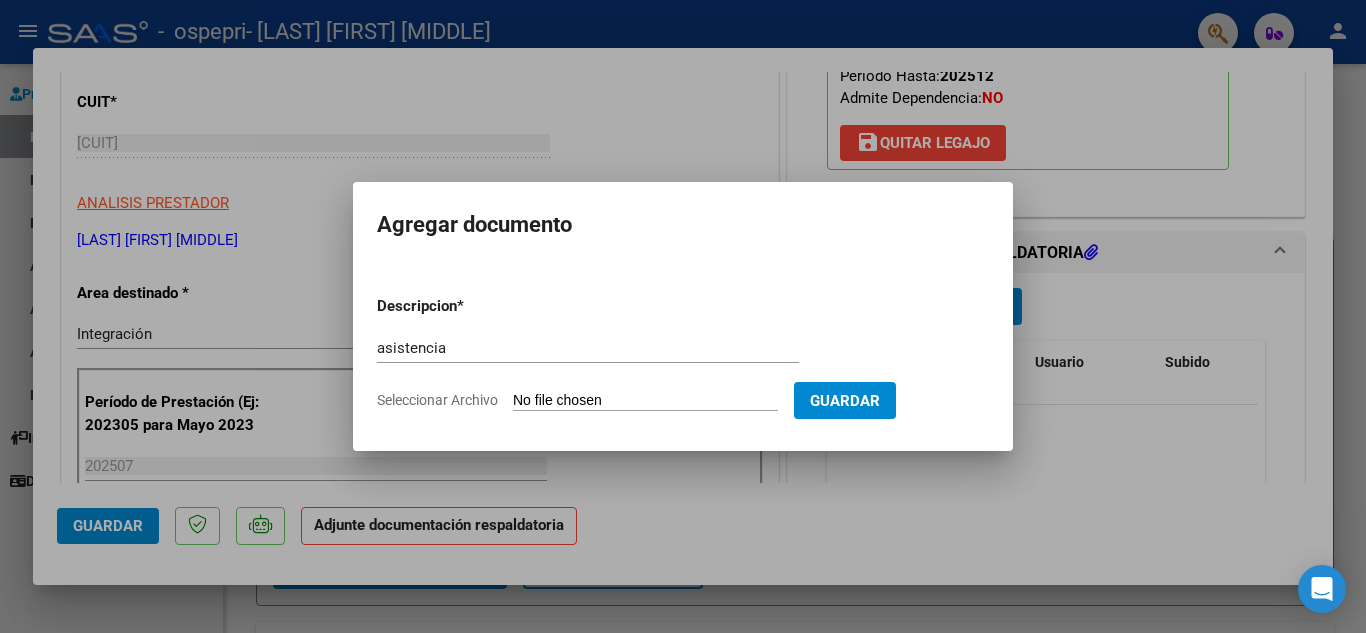 type on "C:\fakepath\[NAME] [DATE].pdf" 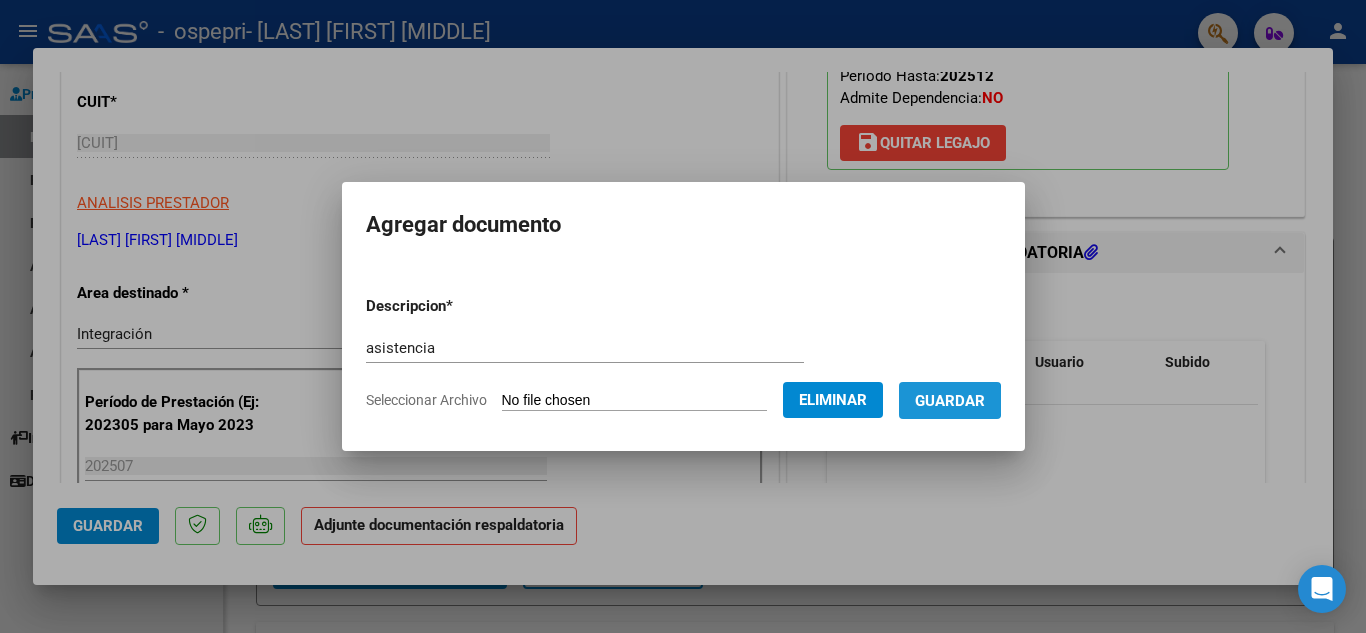 click on "Guardar" at bounding box center [950, 401] 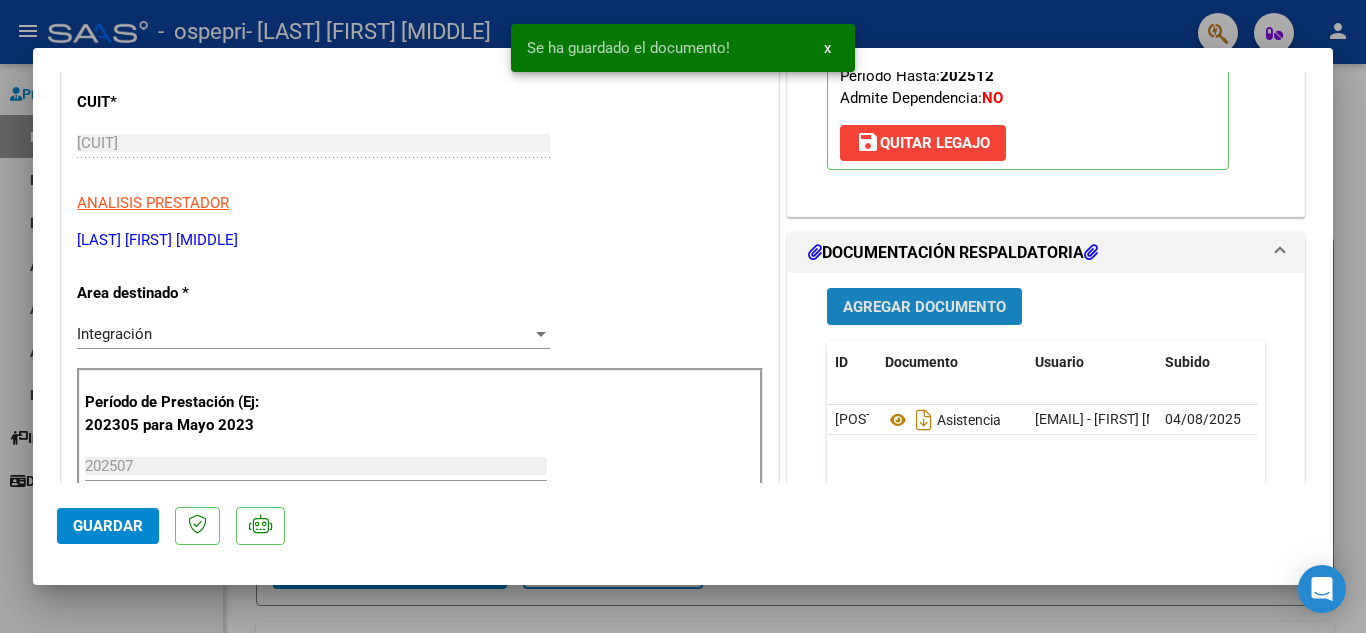 click on "Agregar Documento" at bounding box center [924, 306] 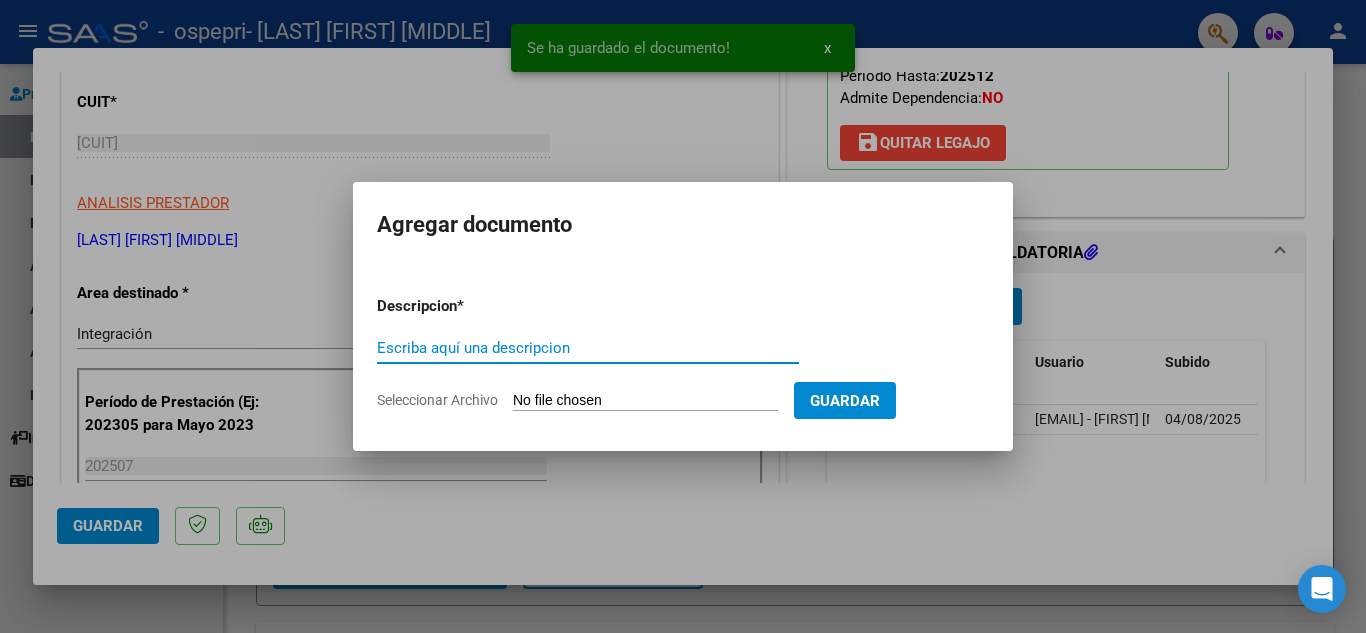 click on "Escriba aquí una descripcion" at bounding box center [588, 348] 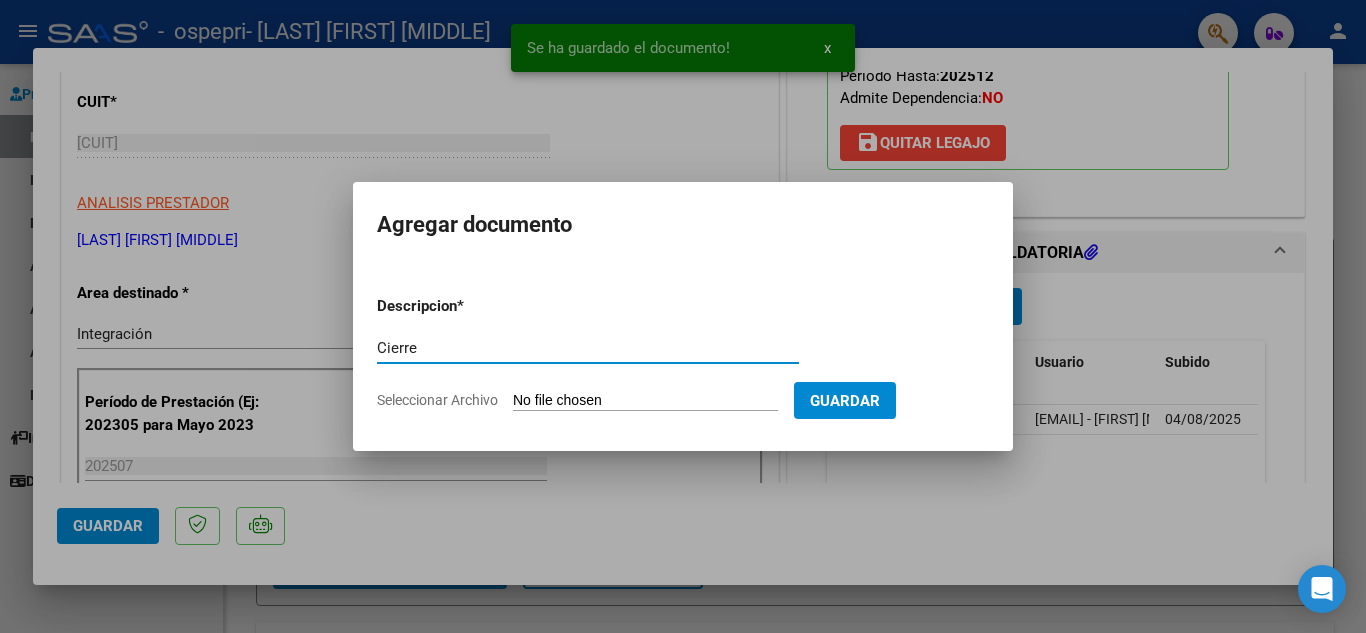 type on "Cierre" 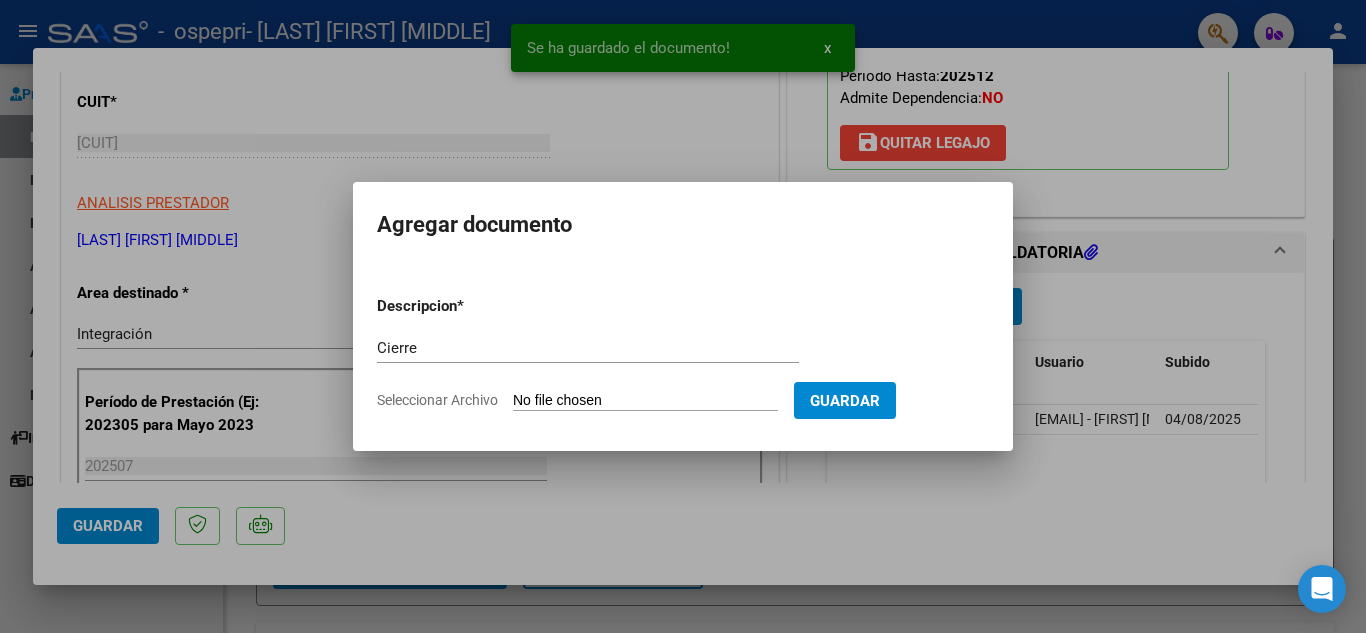 click on "Seleccionar Archivo" at bounding box center (645, 401) 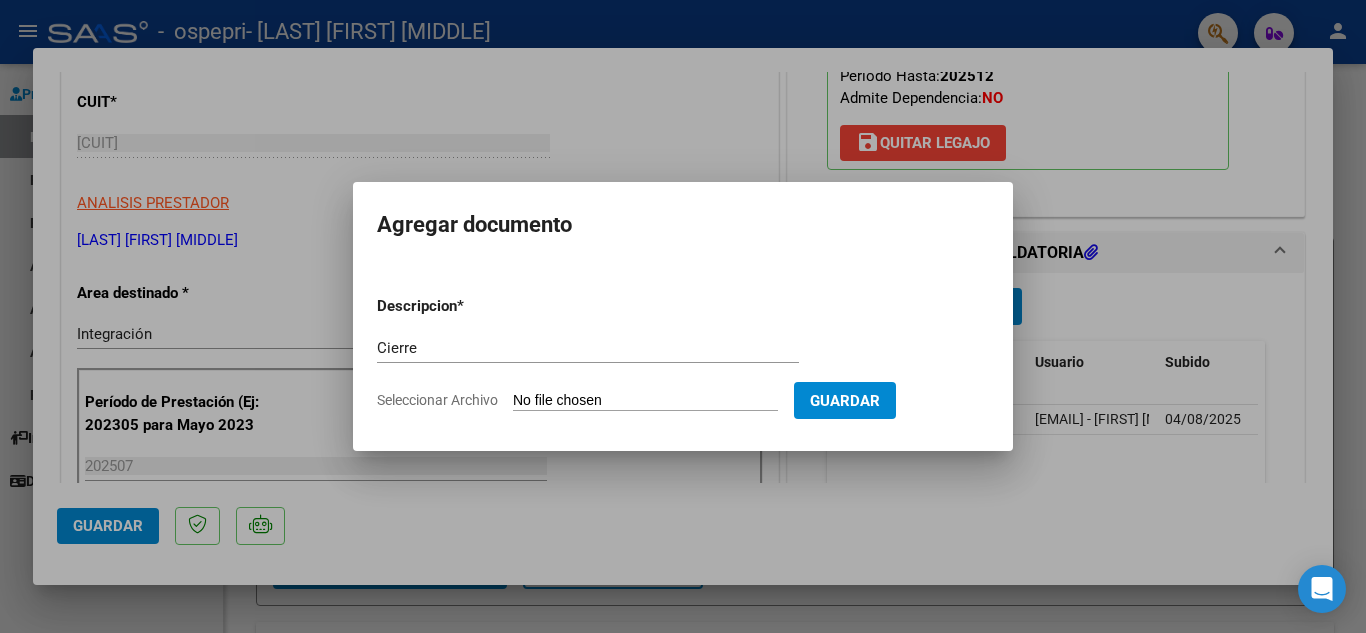 type on "C:\fakepath\[NAME] ([NUMBER]).pdf" 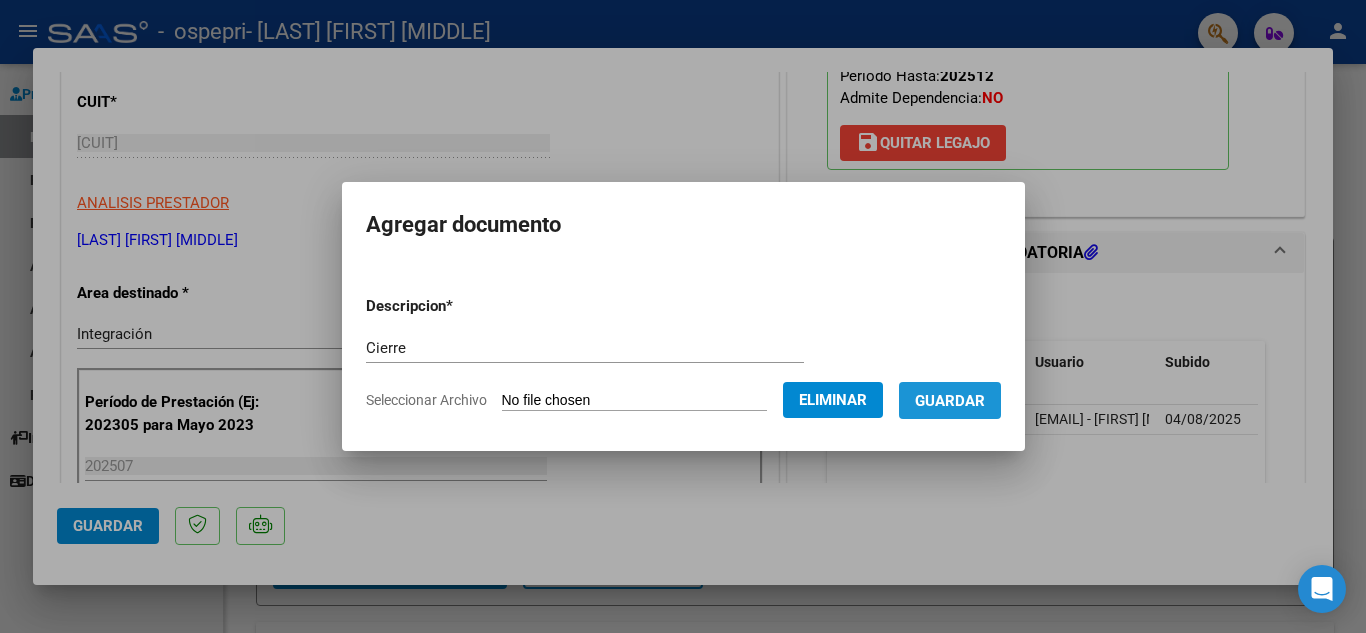 click on "Guardar" at bounding box center [950, 401] 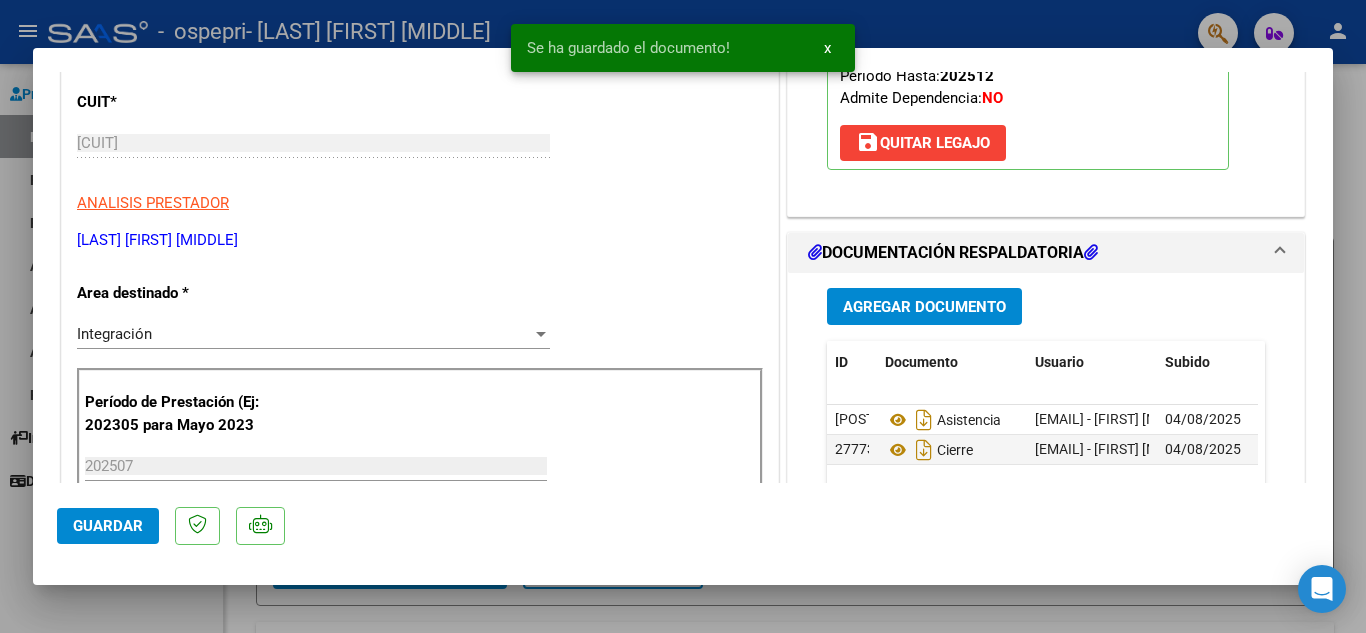 click at bounding box center [683, 316] 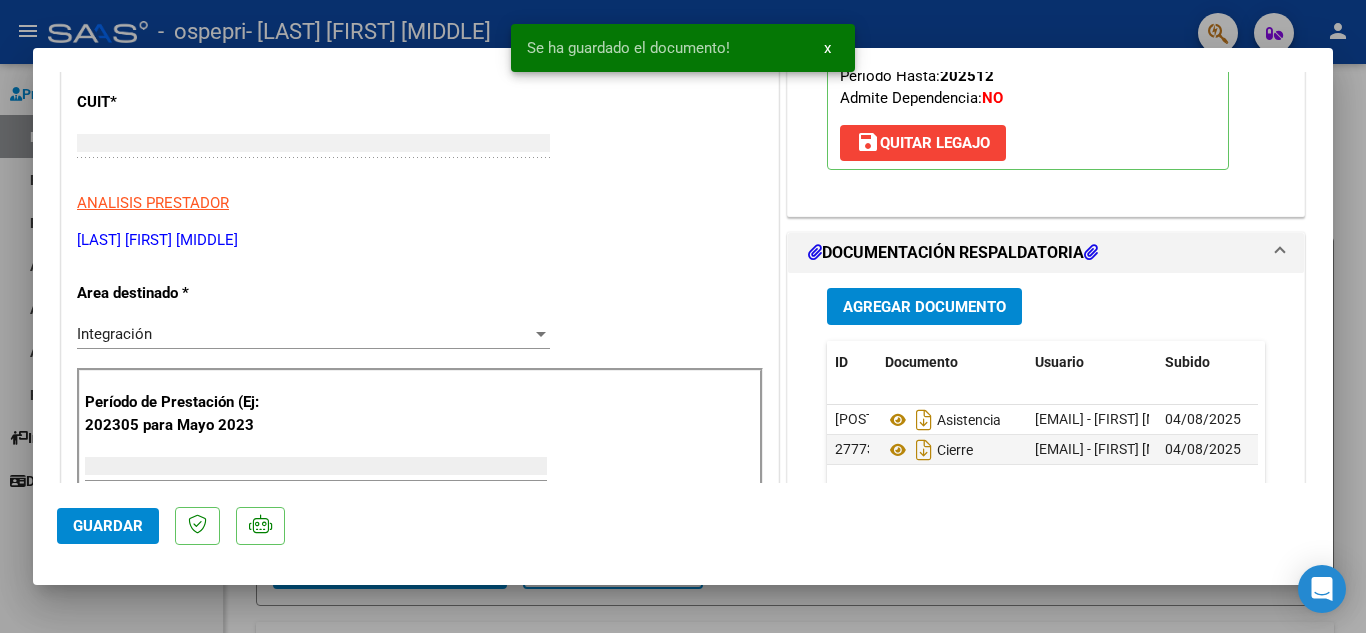 scroll, scrollTop: 239, scrollLeft: 0, axis: vertical 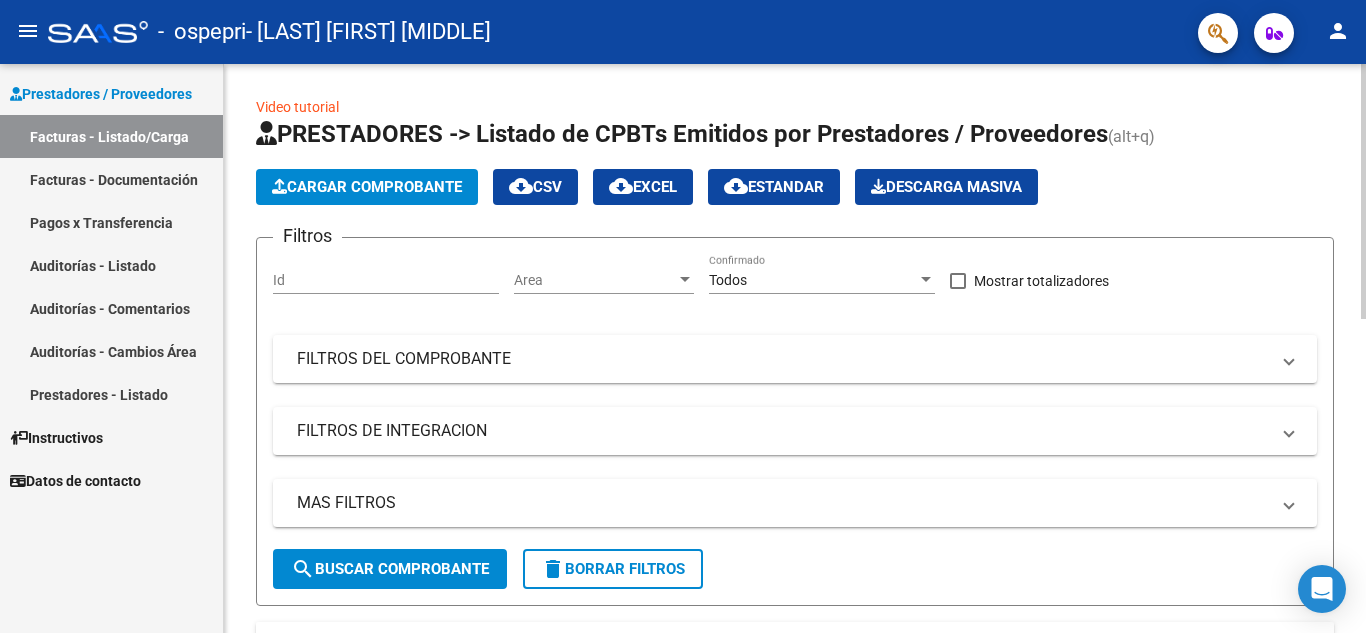 click on "Cargar Comprobante" 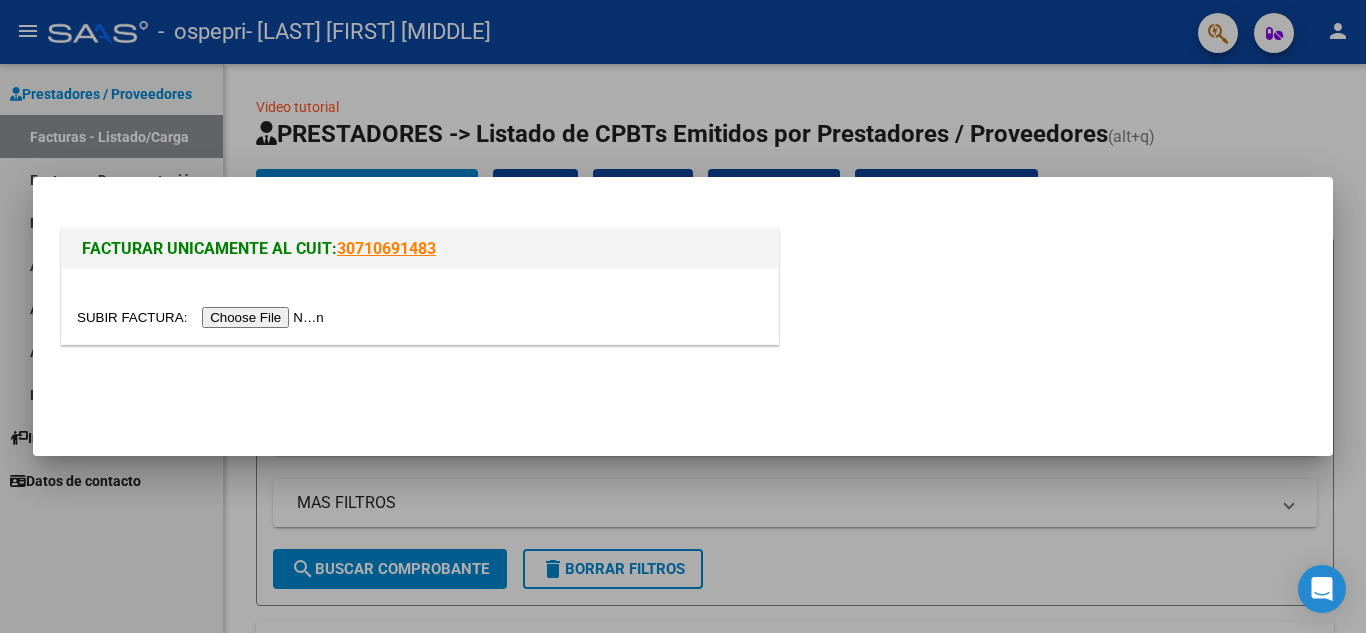 click at bounding box center [203, 317] 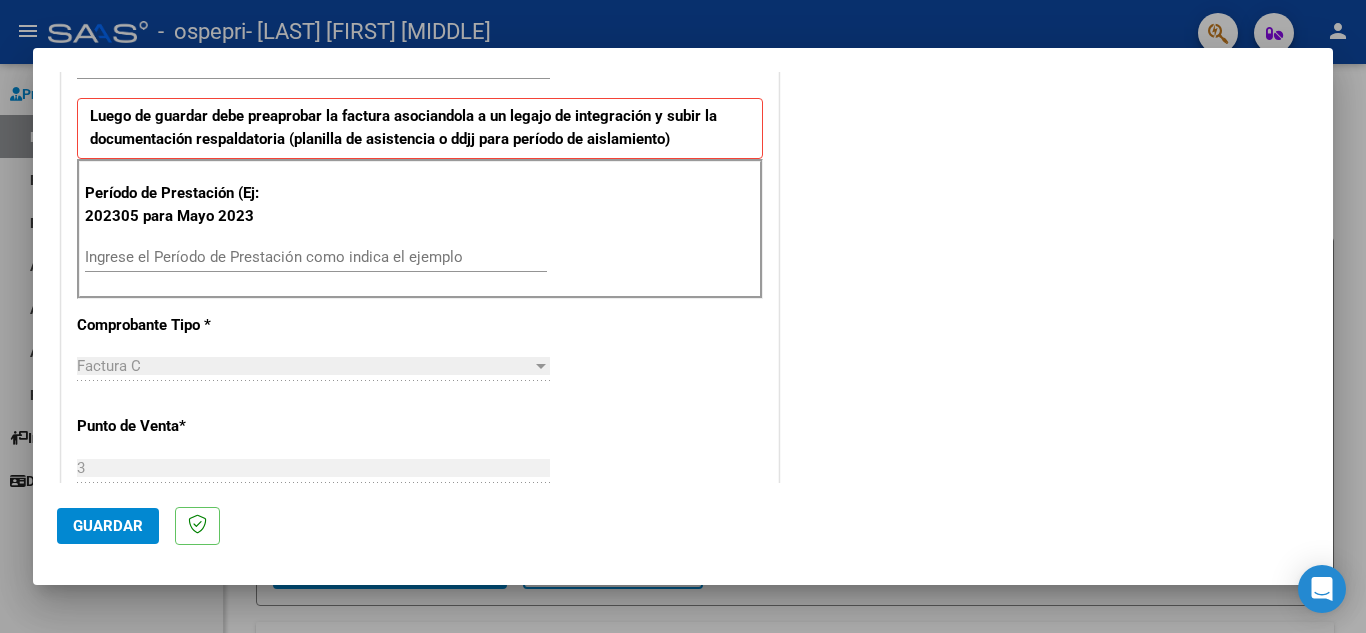 scroll, scrollTop: 500, scrollLeft: 0, axis: vertical 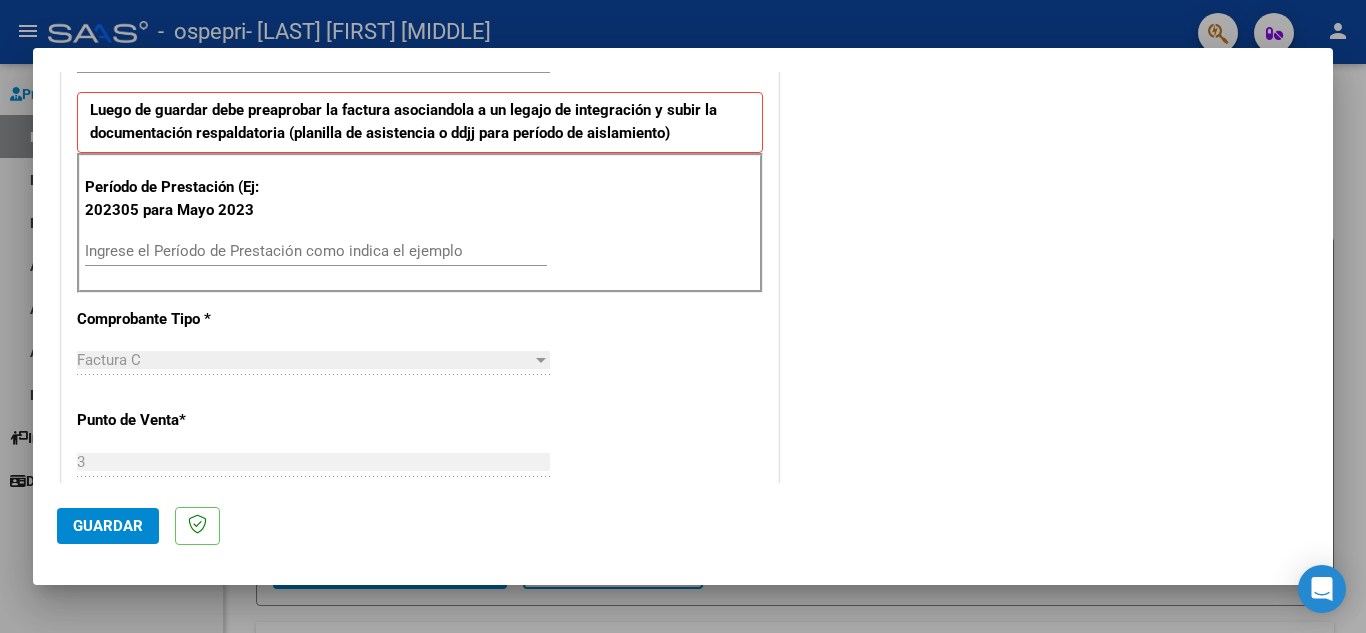 click on "Ingrese el Período de Prestación como indica el ejemplo" at bounding box center (316, 251) 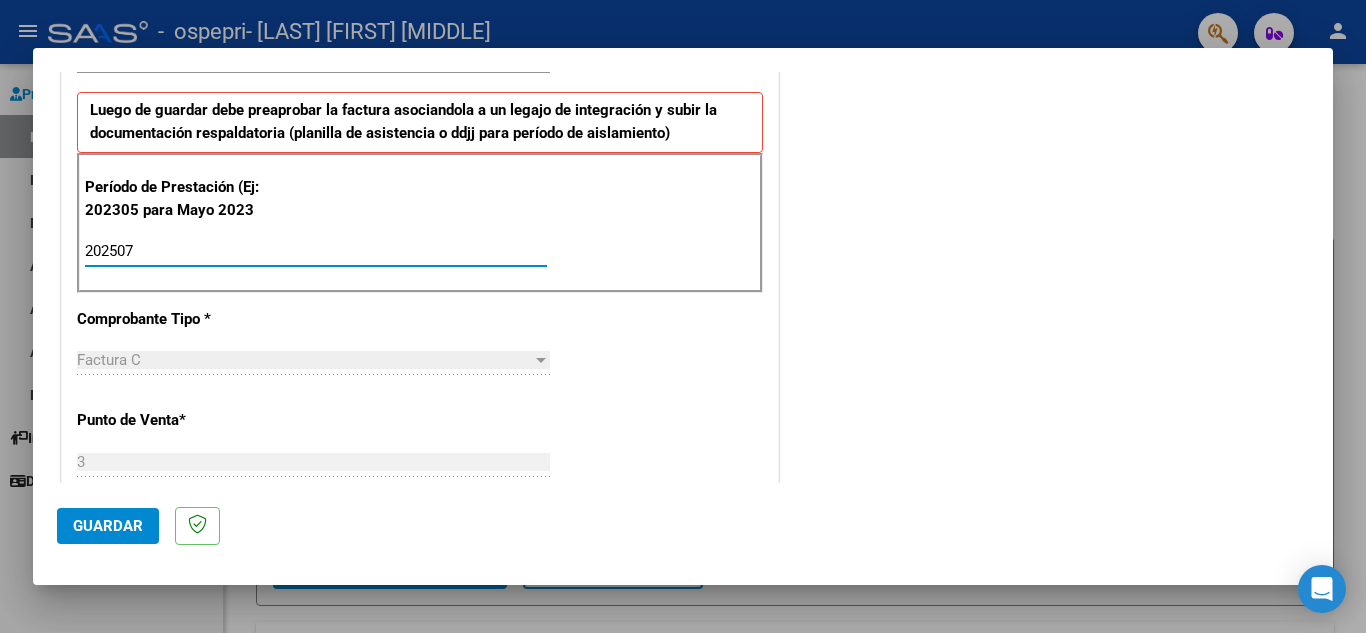 type on "202507" 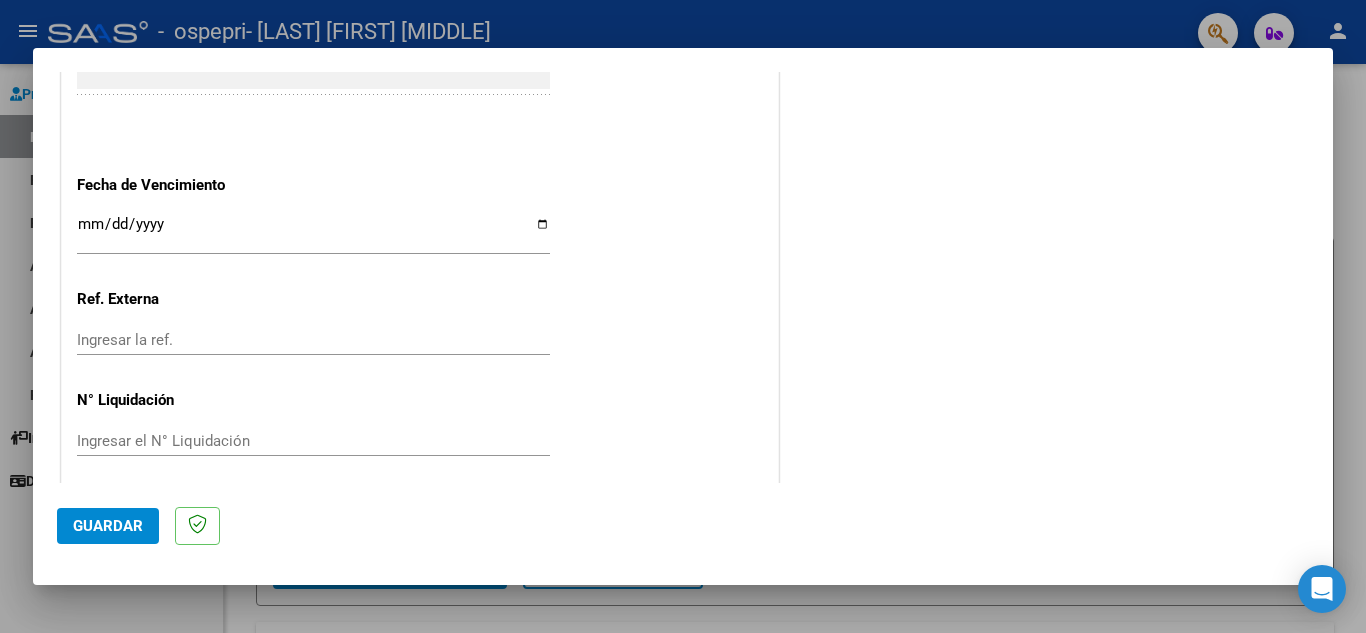 scroll, scrollTop: 1300, scrollLeft: 0, axis: vertical 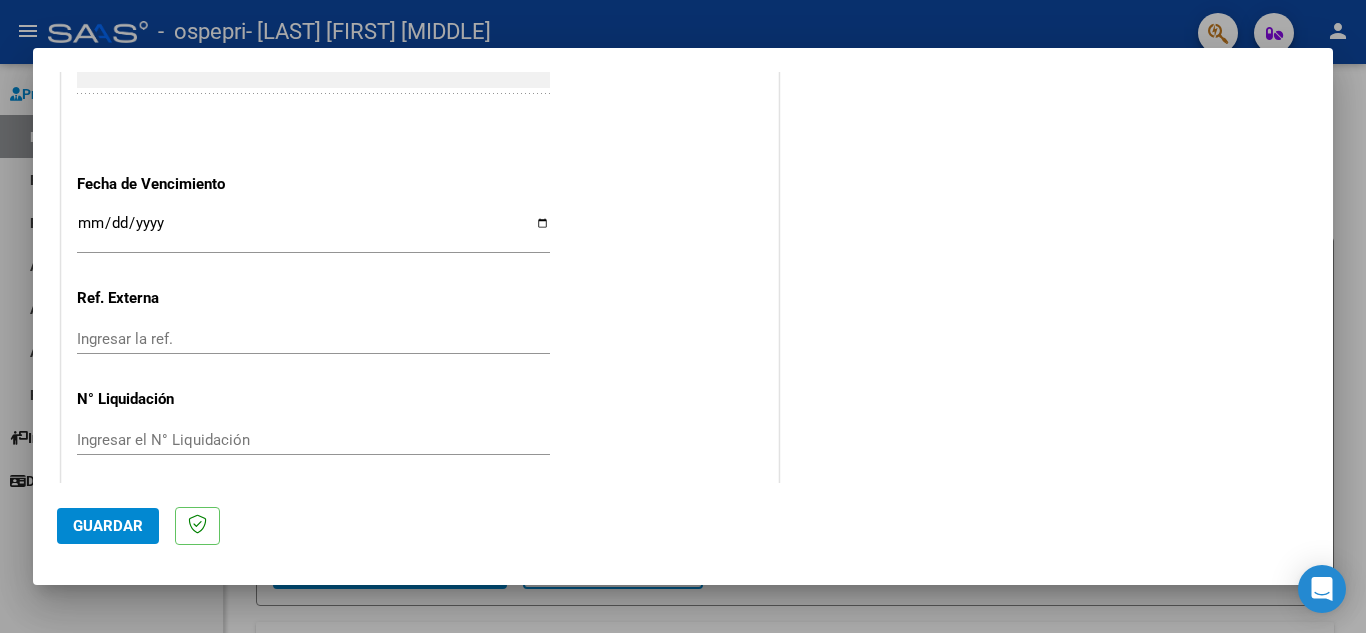 click on "Guardar" 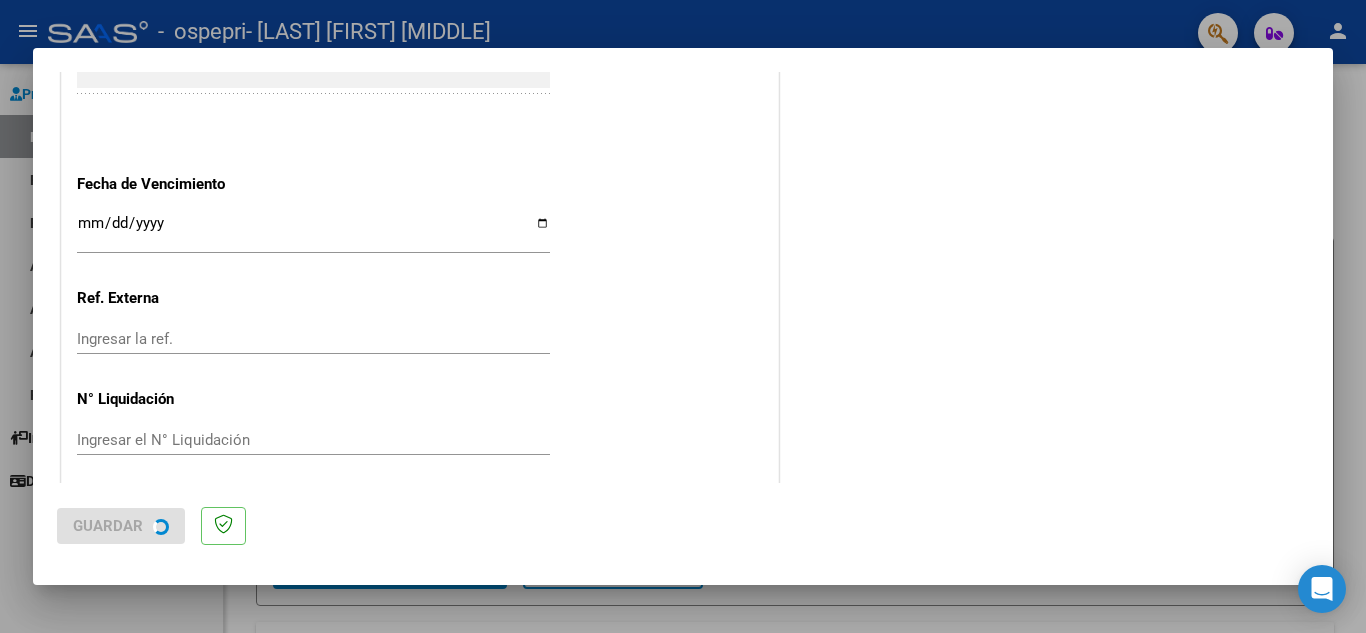 scroll, scrollTop: 0, scrollLeft: 0, axis: both 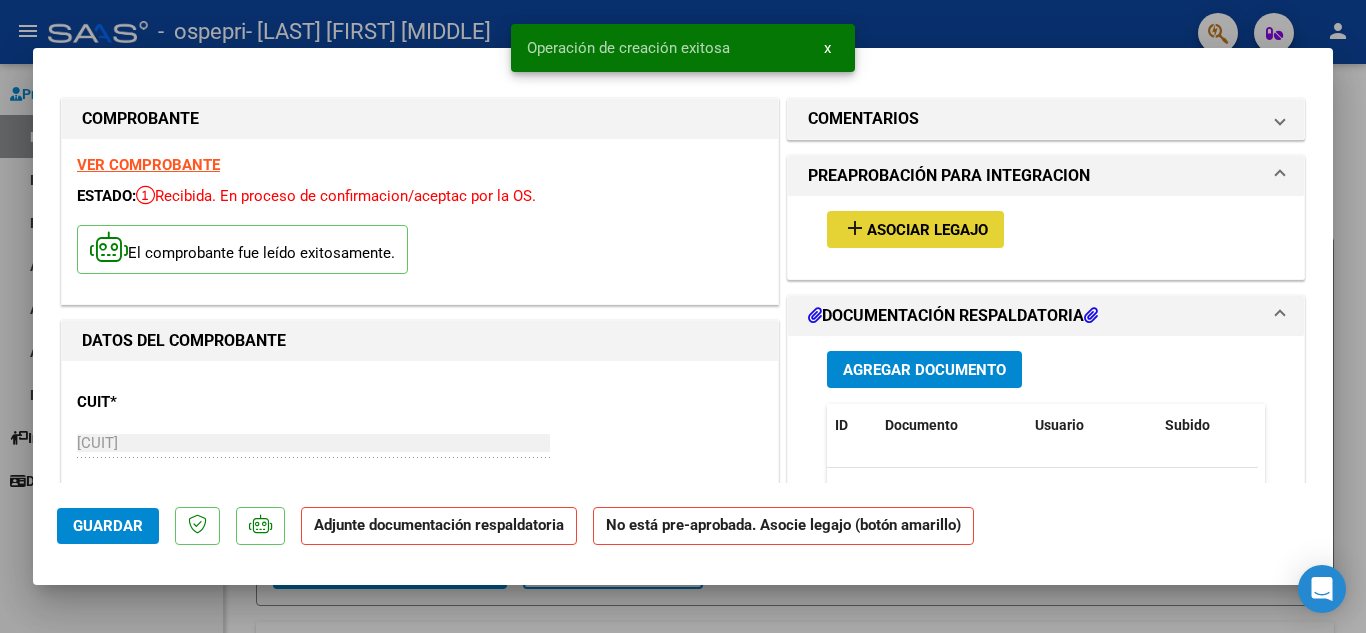 click on "Asociar Legajo" at bounding box center [927, 230] 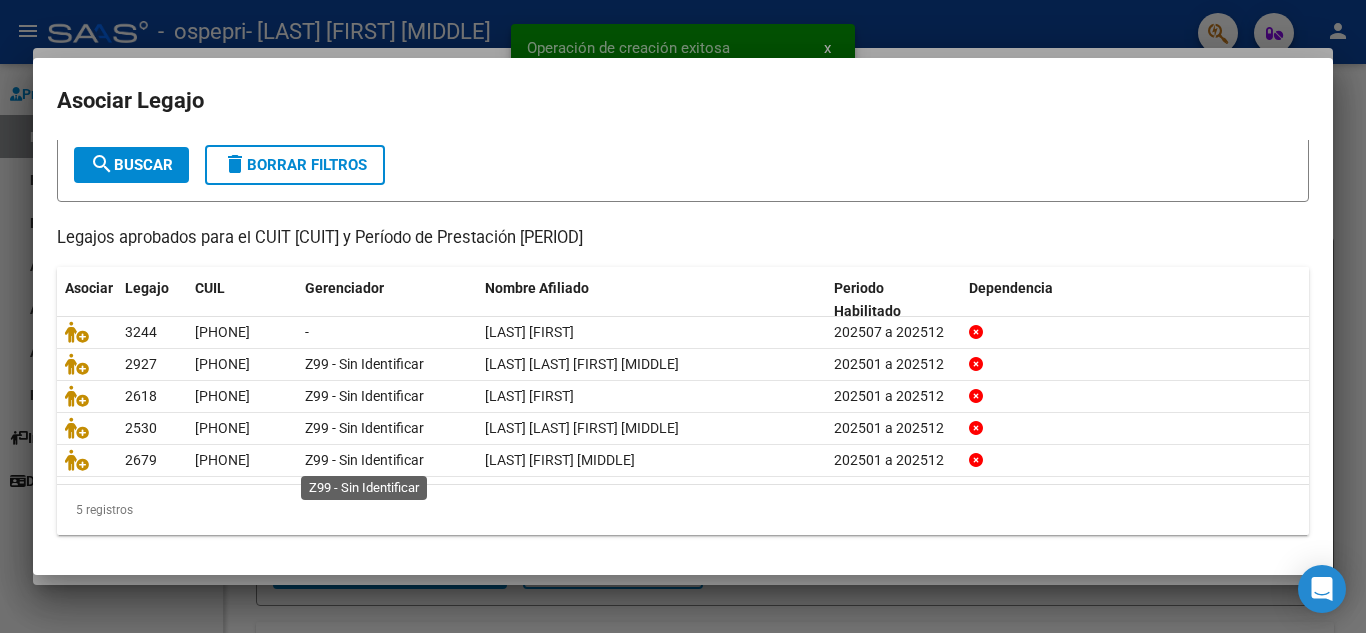 scroll, scrollTop: 115, scrollLeft: 0, axis: vertical 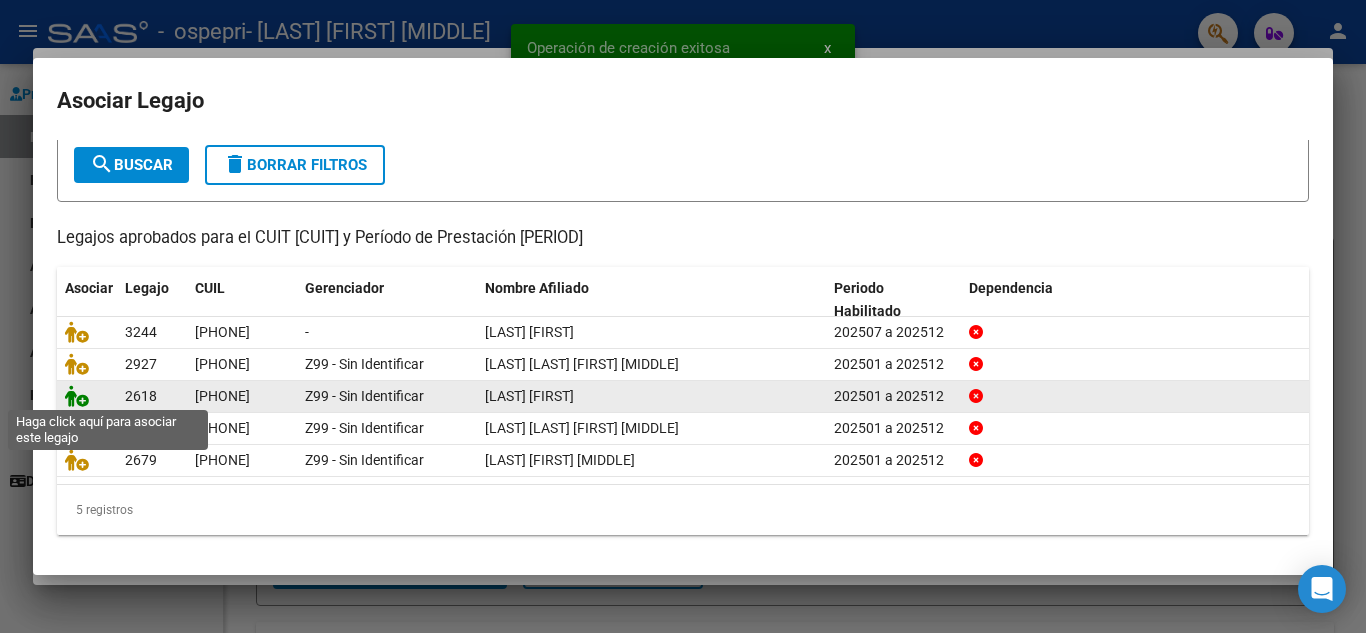 click 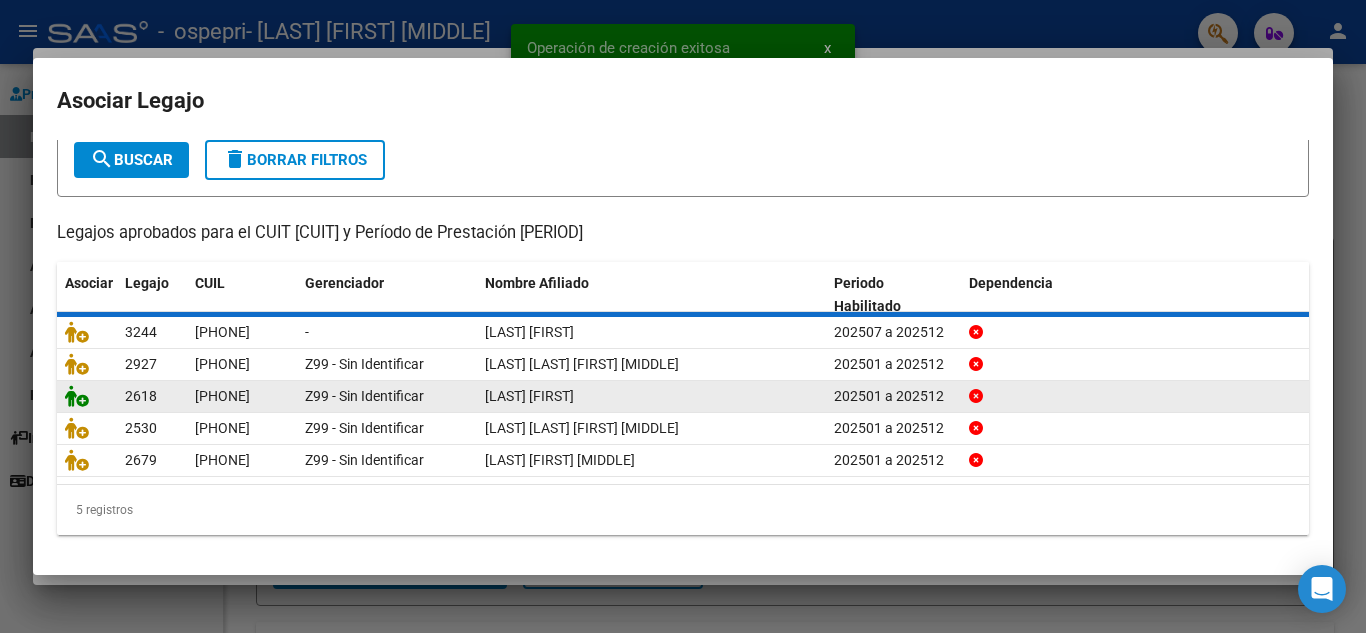 scroll, scrollTop: 128, scrollLeft: 0, axis: vertical 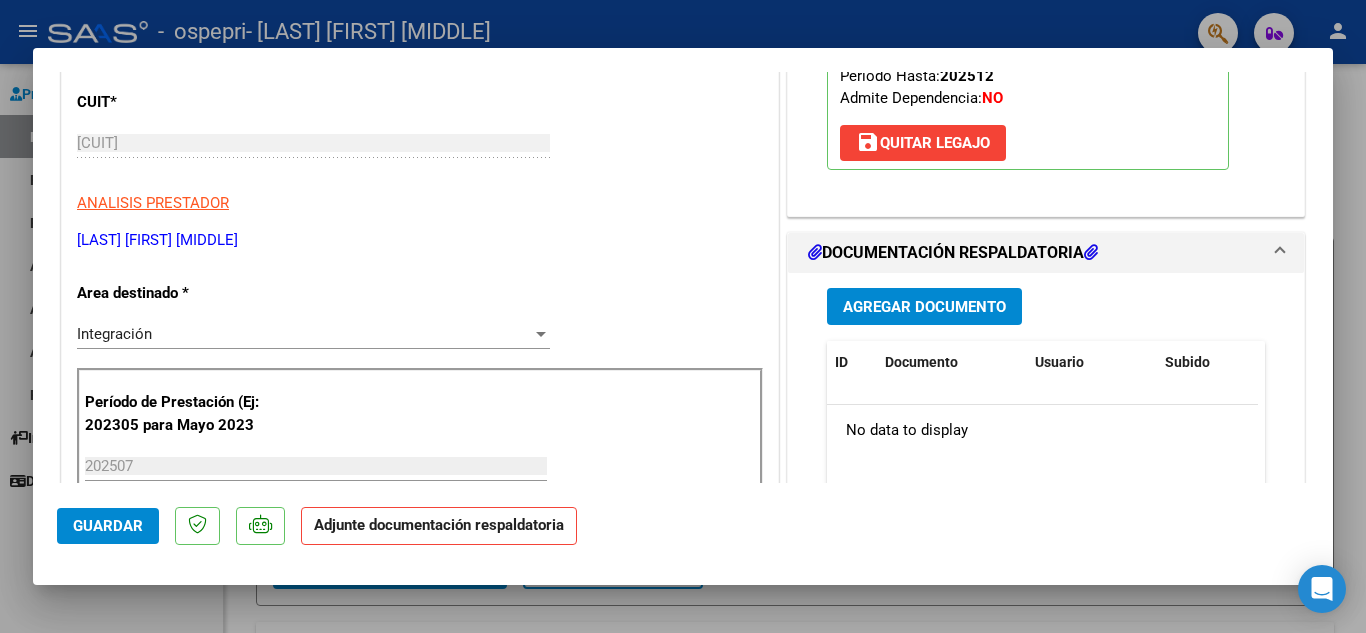 click on "Agregar Documento" at bounding box center [924, 307] 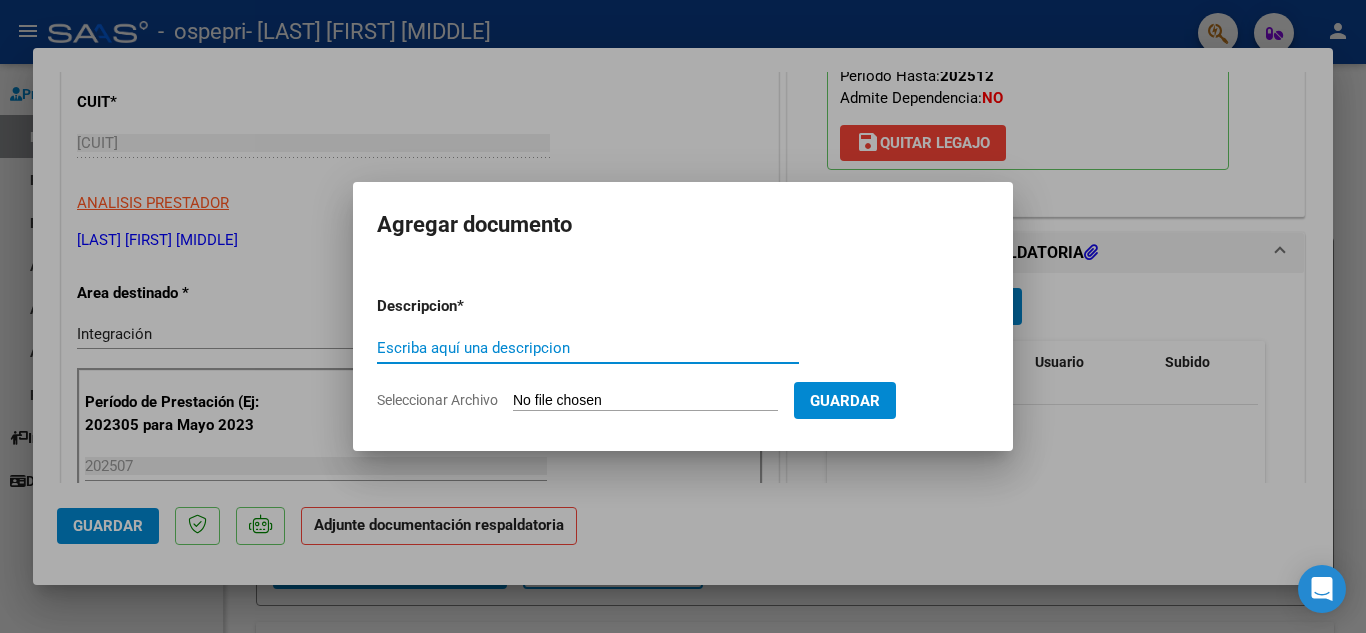 click on "Escriba aquí una descripcion" at bounding box center (588, 348) 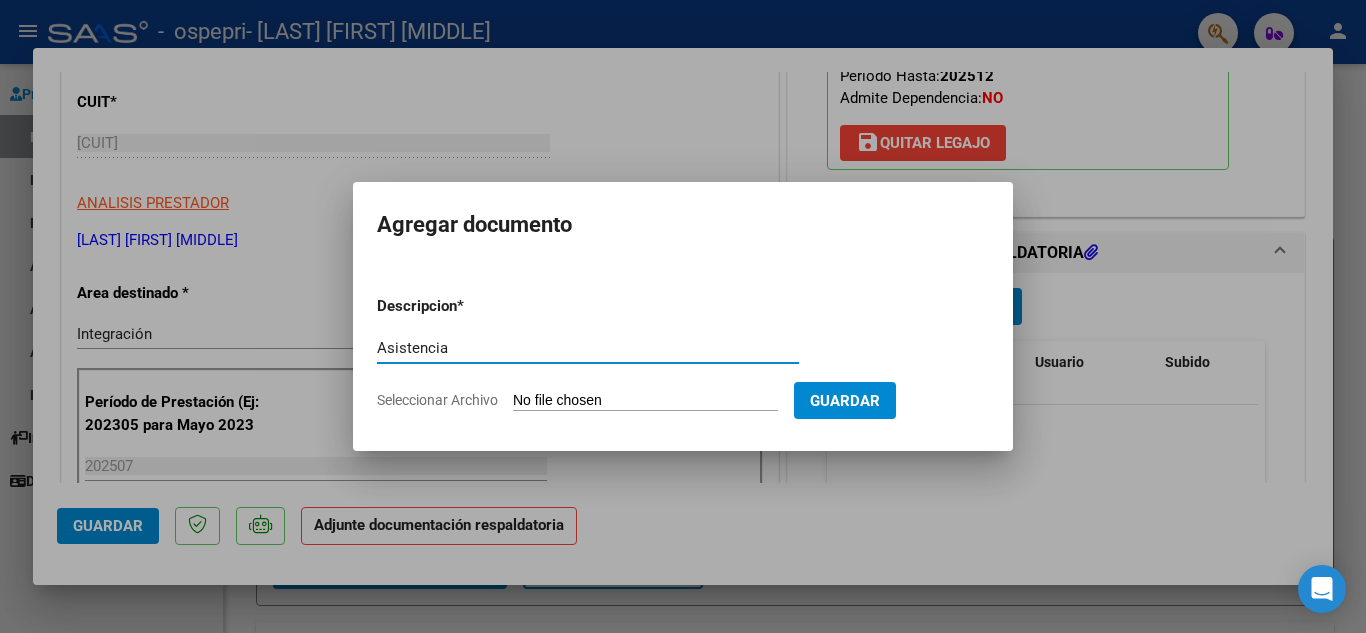 type on "Asistencia" 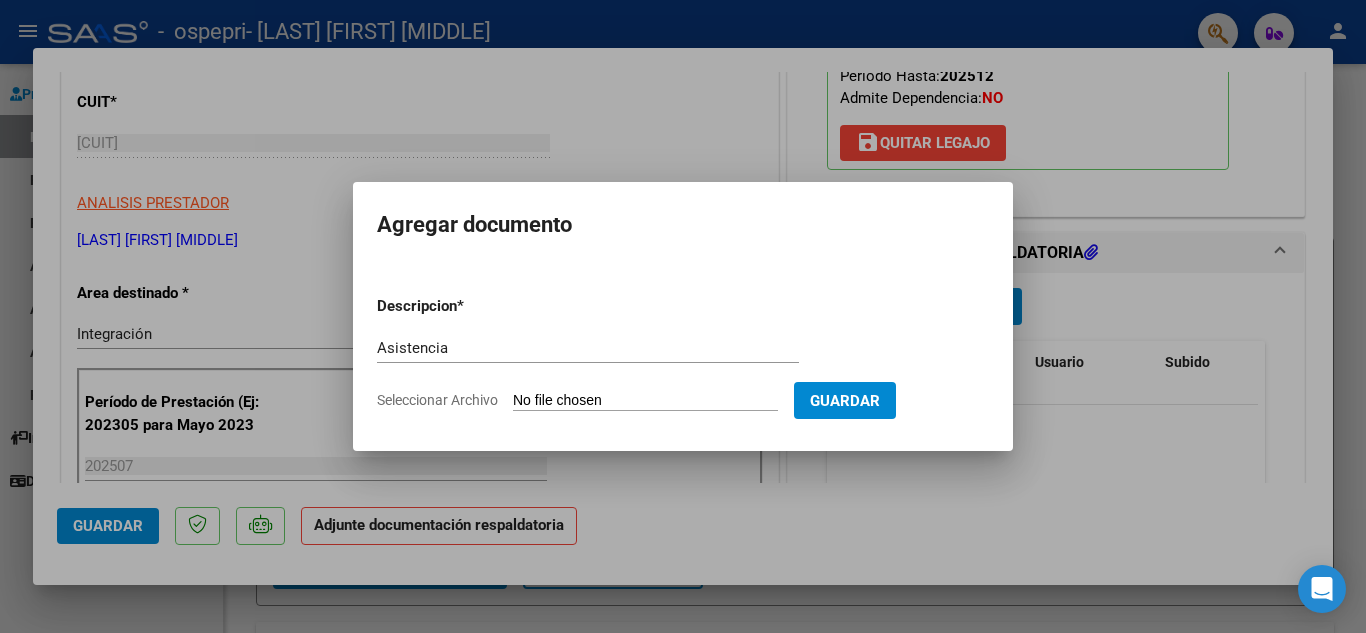 click on "Seleccionar Archivo" at bounding box center (645, 401) 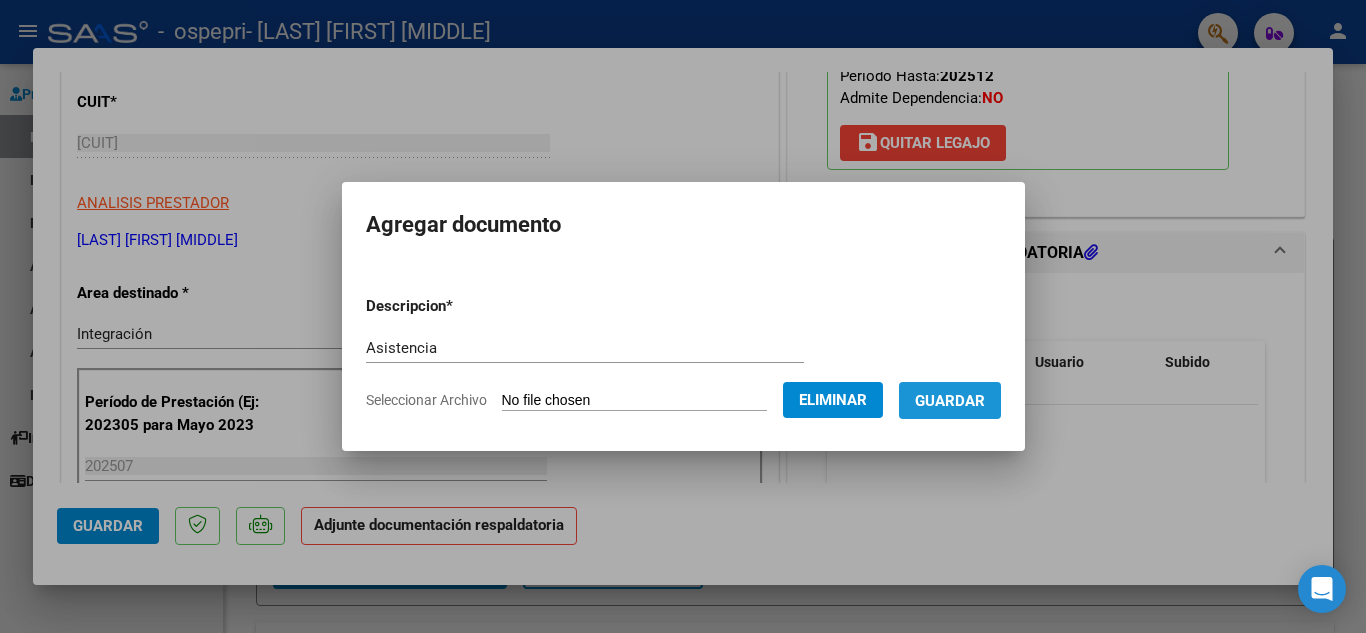 click on "Guardar" at bounding box center (950, 401) 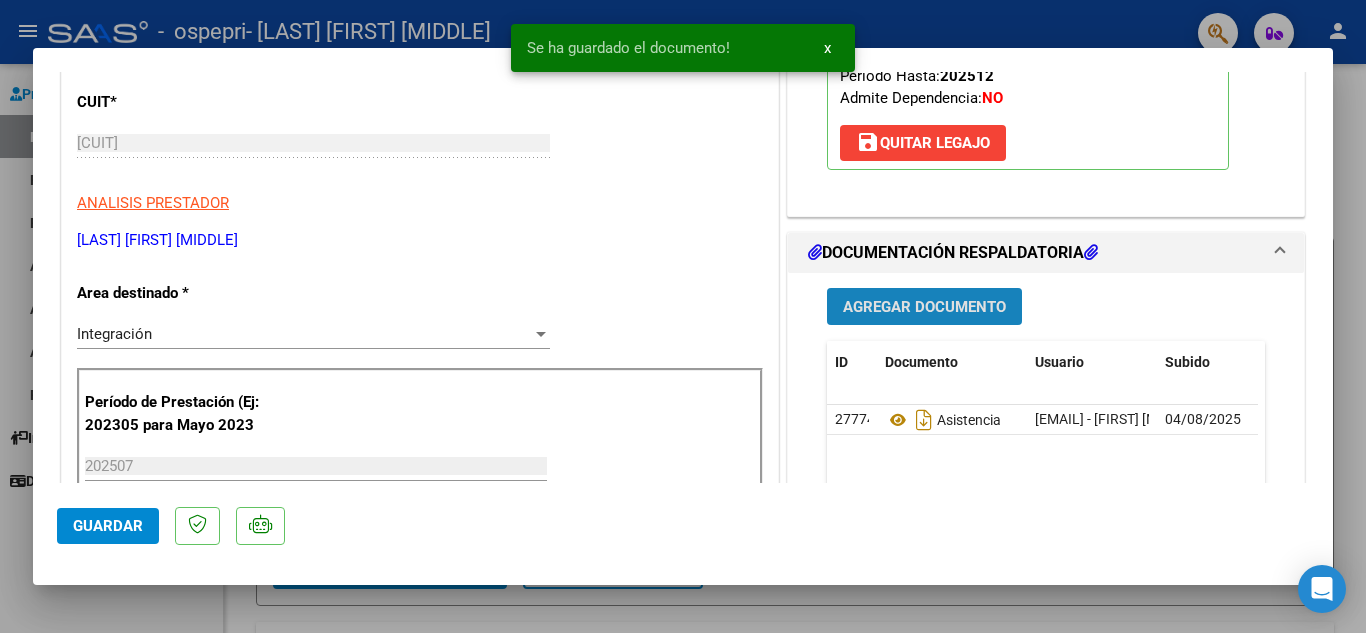 click on "Agregar Documento" at bounding box center [924, 307] 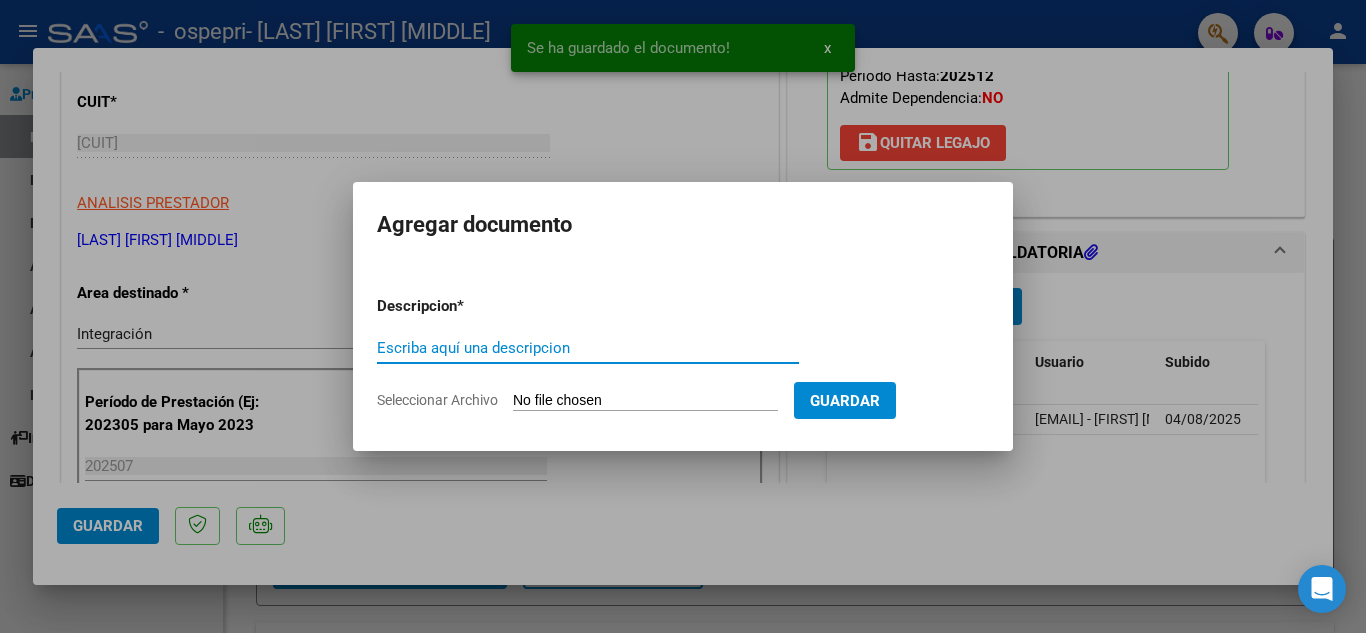 click on "Escriba aquí una descripcion" at bounding box center [588, 348] 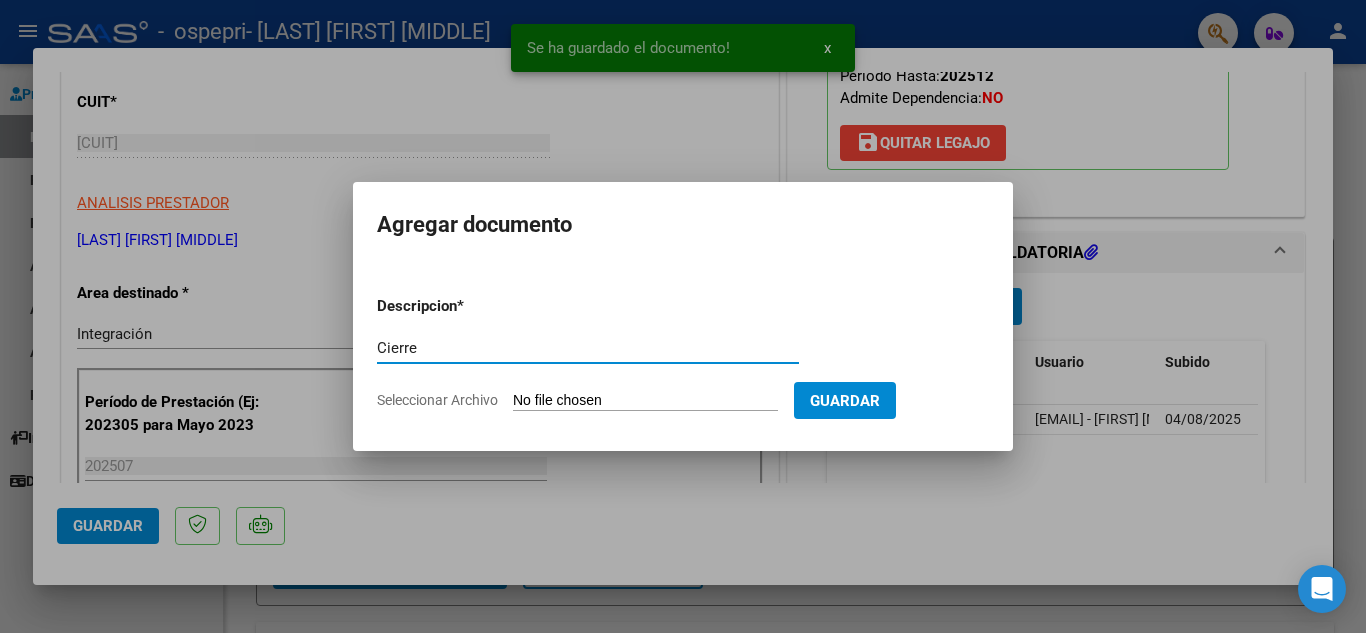 type on "Cierre" 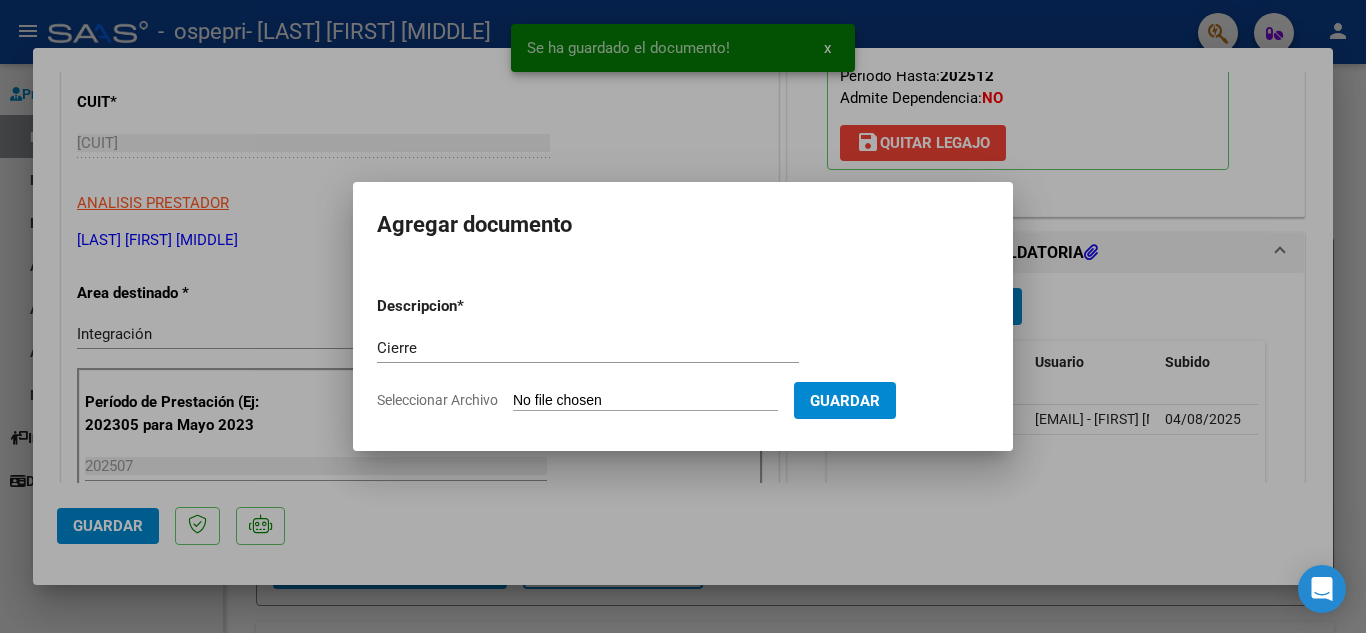 click on "Seleccionar Archivo" at bounding box center (645, 401) 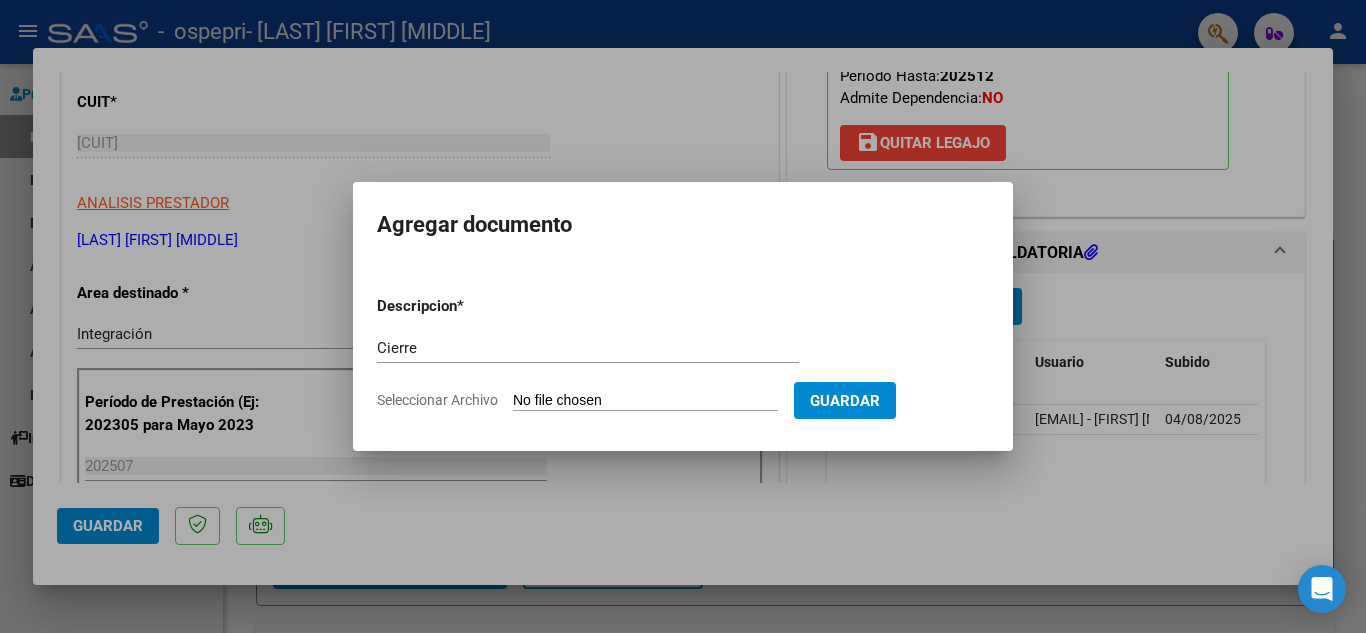 type on "C:\fakepath\[LAST] [FIRST] ([NUMBER]).pdf" 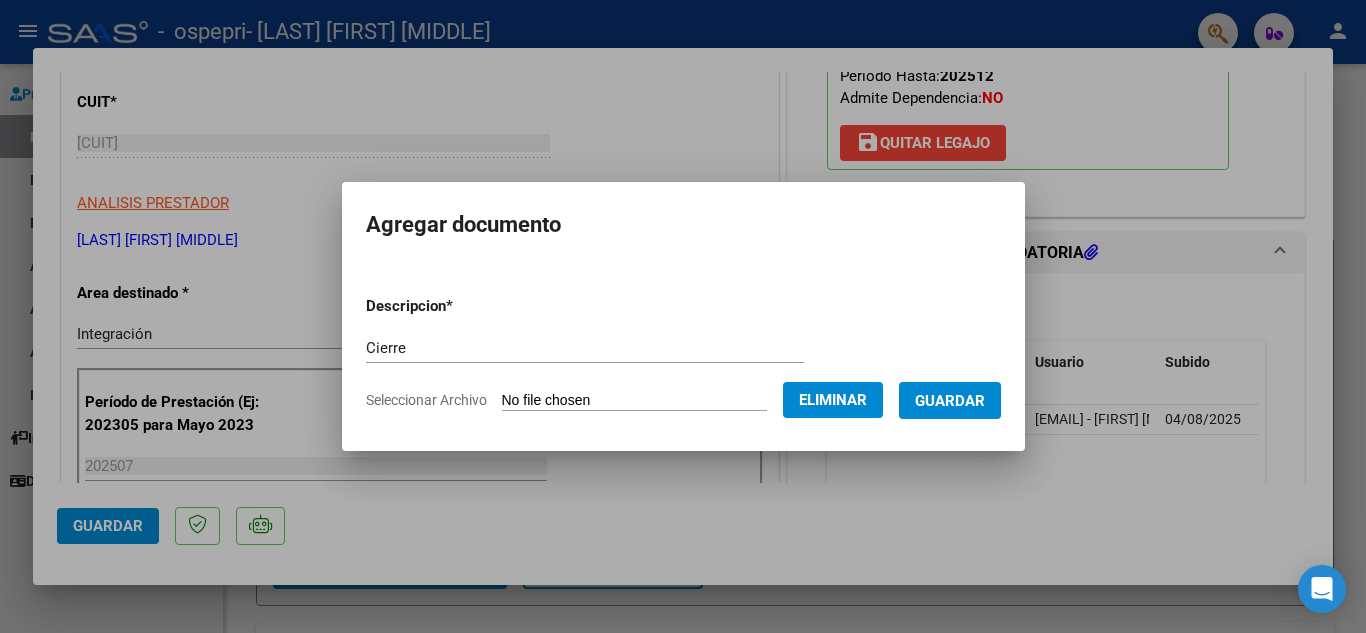 click on "Guardar" at bounding box center (950, 400) 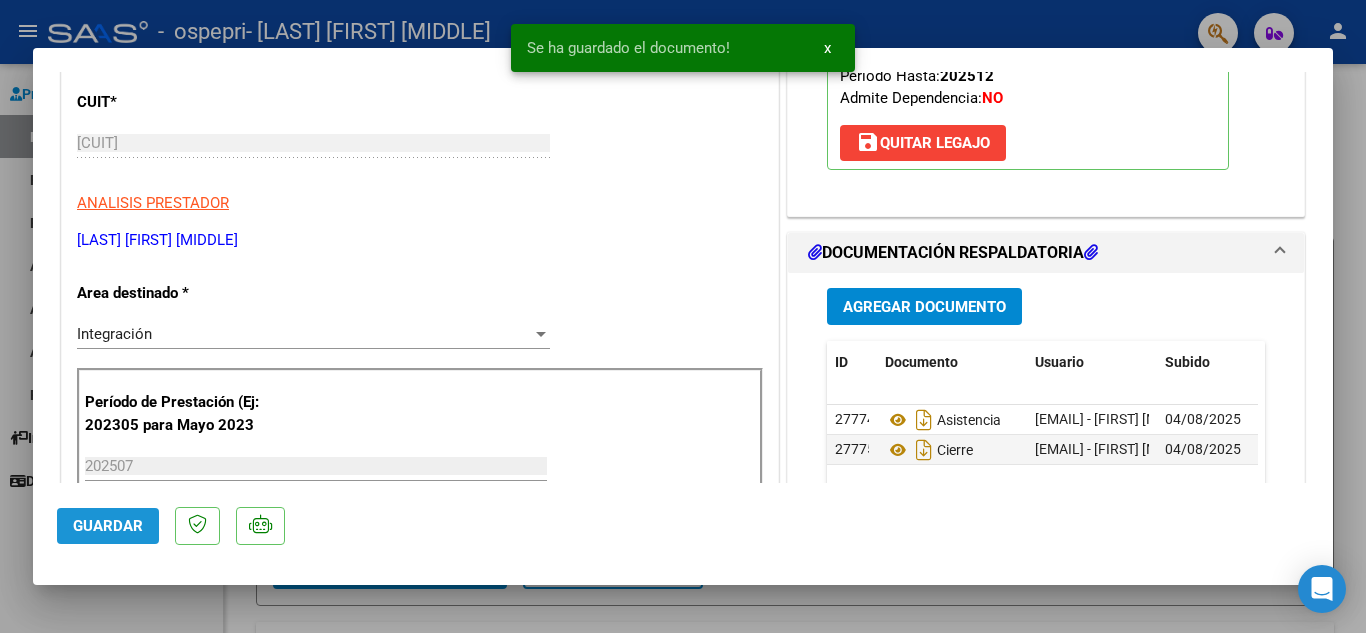 click on "Guardar" 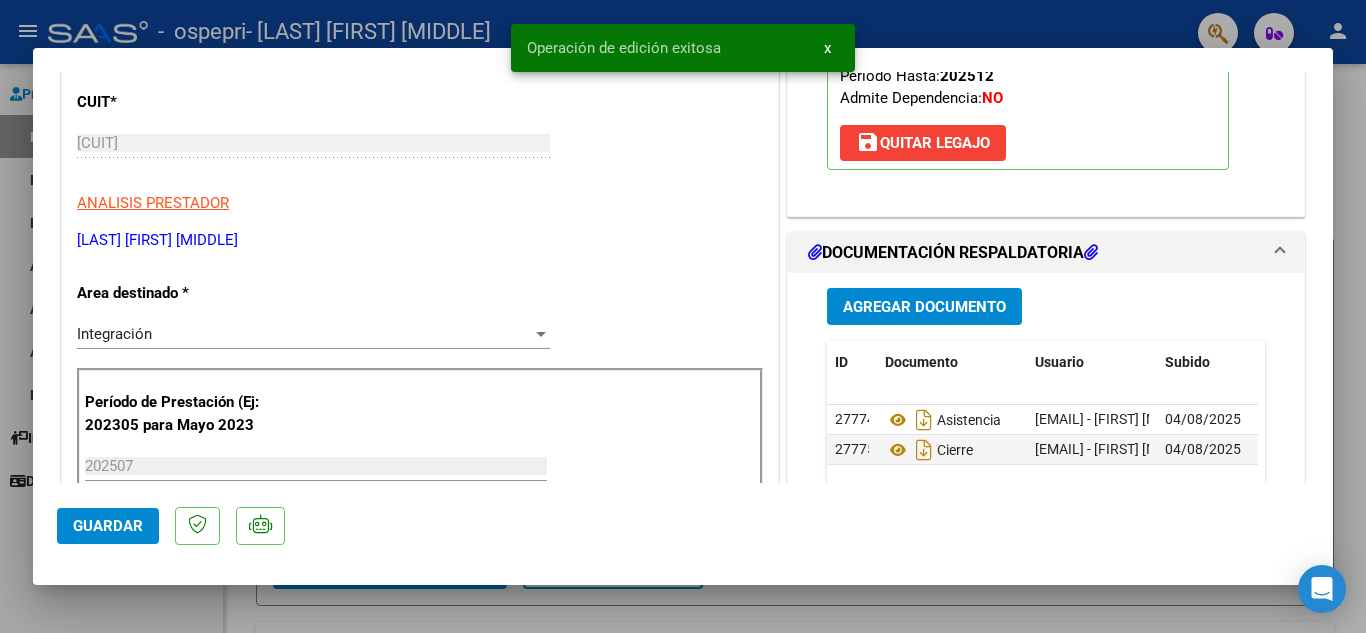 click at bounding box center (683, 316) 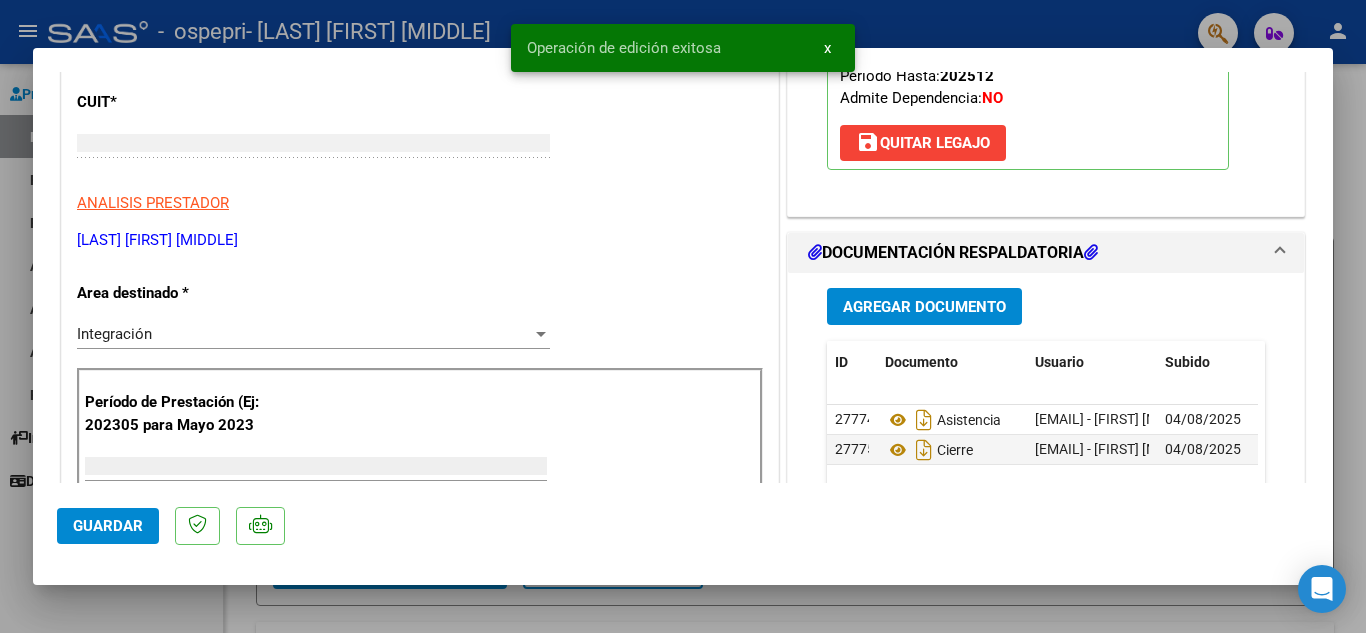 scroll, scrollTop: 239, scrollLeft: 0, axis: vertical 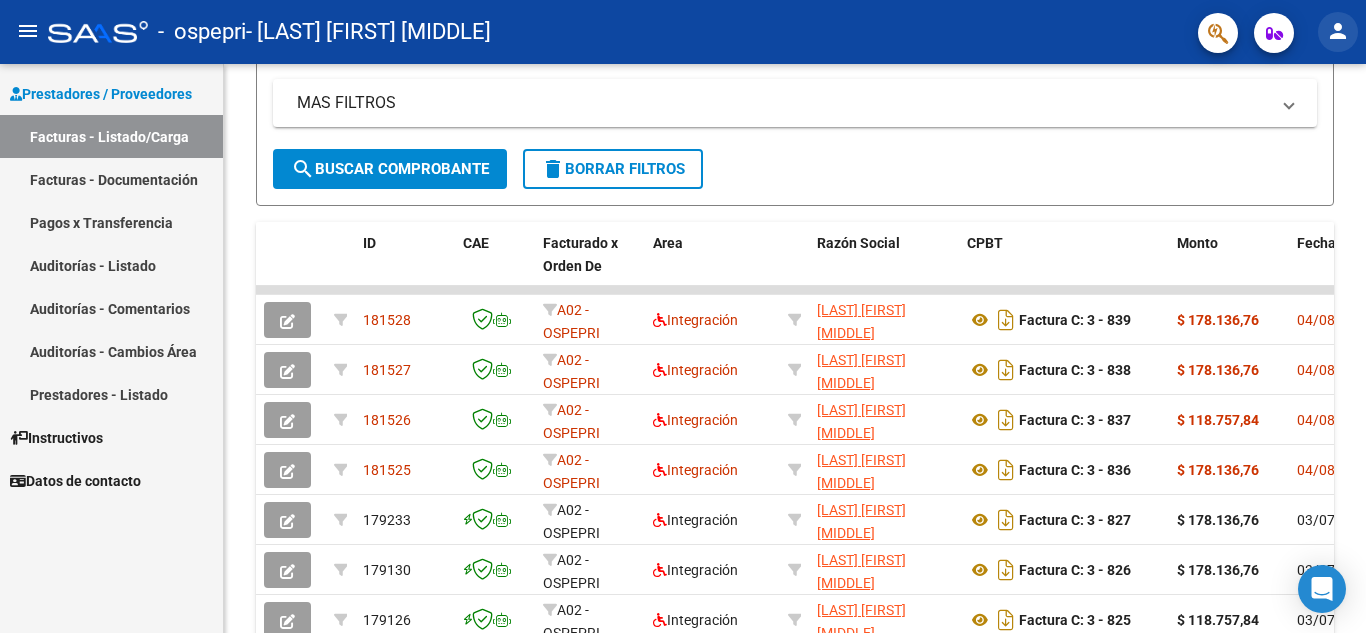 click on "person" 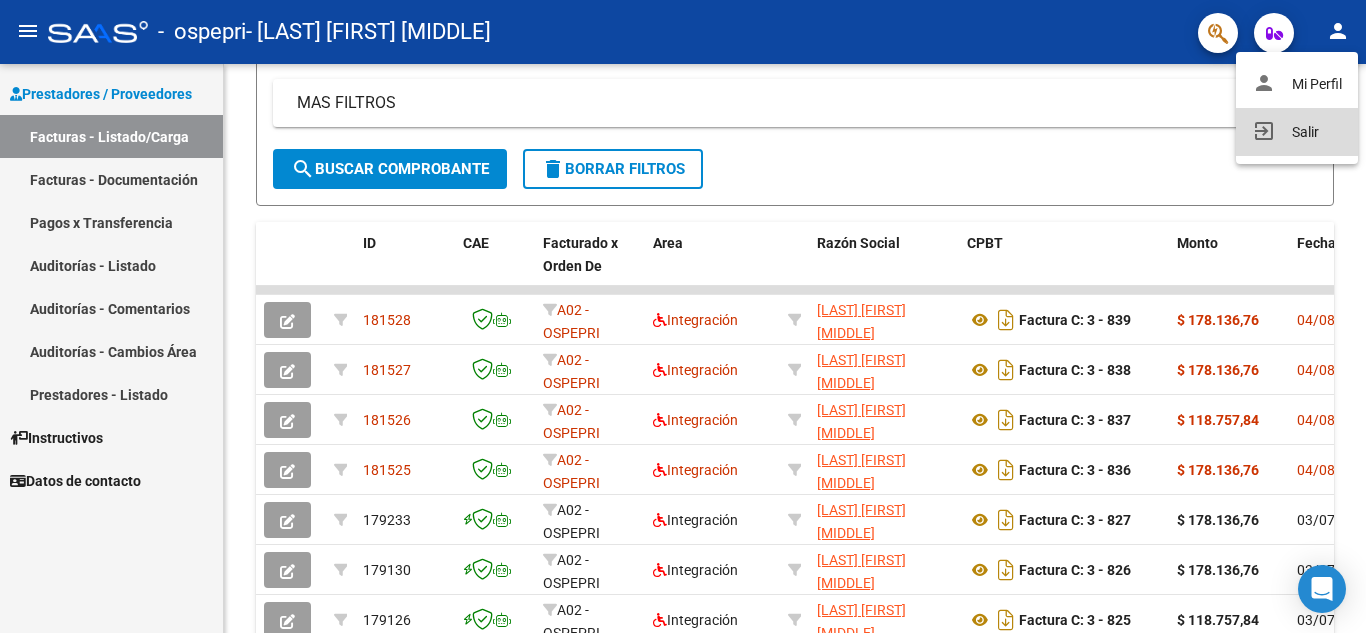 click on "exit_to_app  Salir" at bounding box center [1297, 132] 